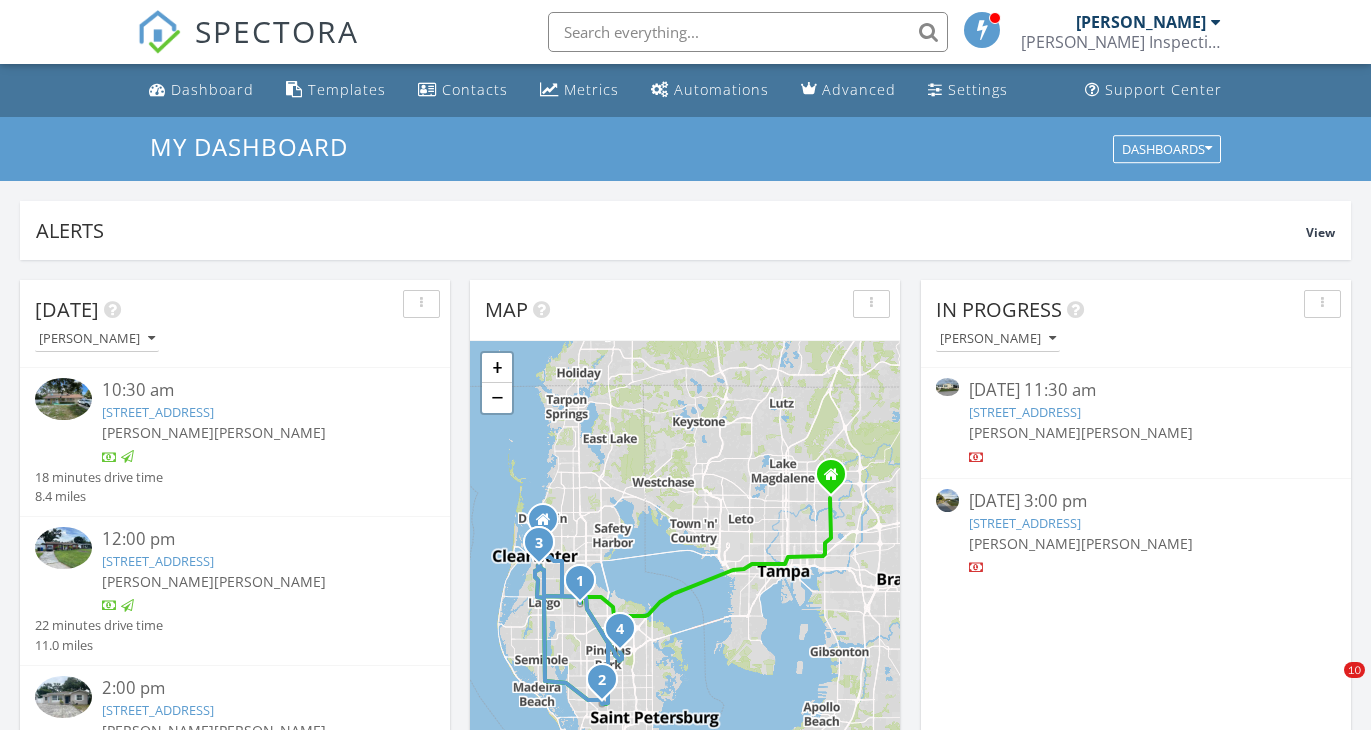 scroll, scrollTop: 223, scrollLeft: 0, axis: vertical 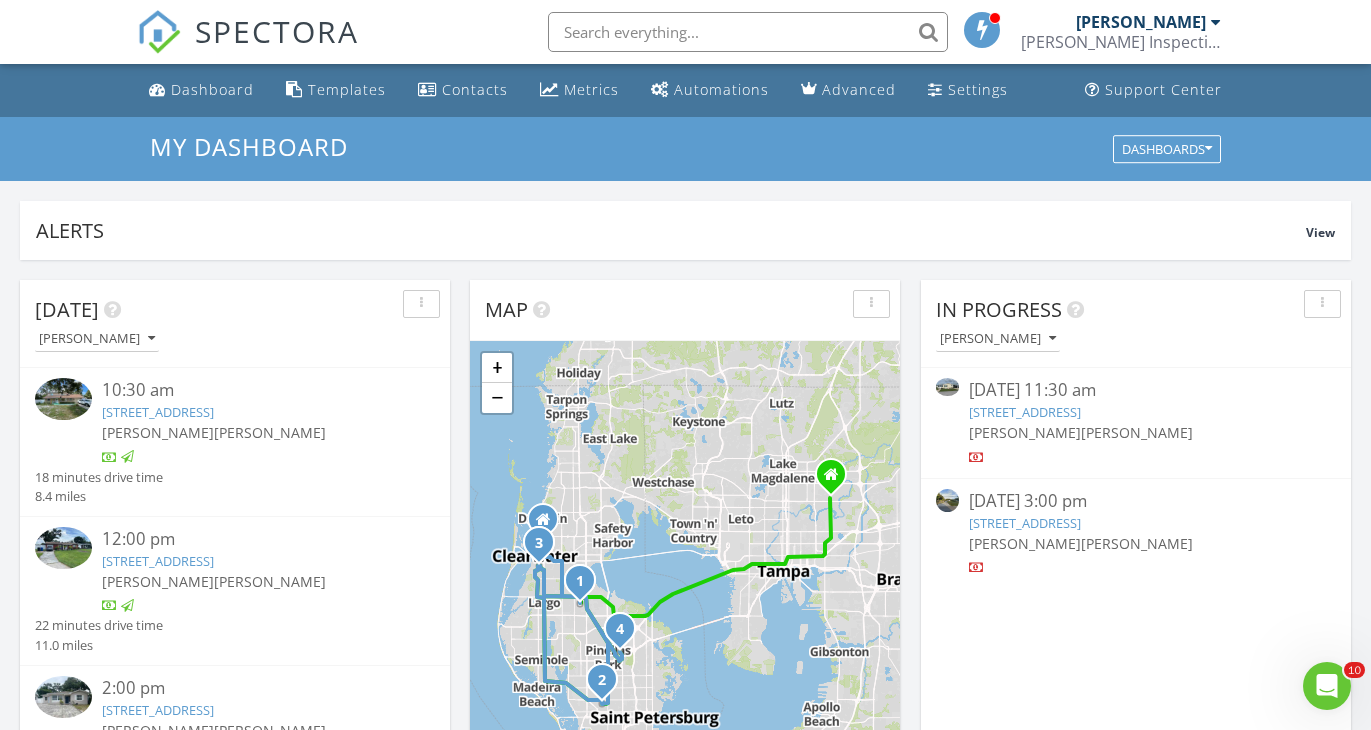 click at bounding box center [1216, 22] 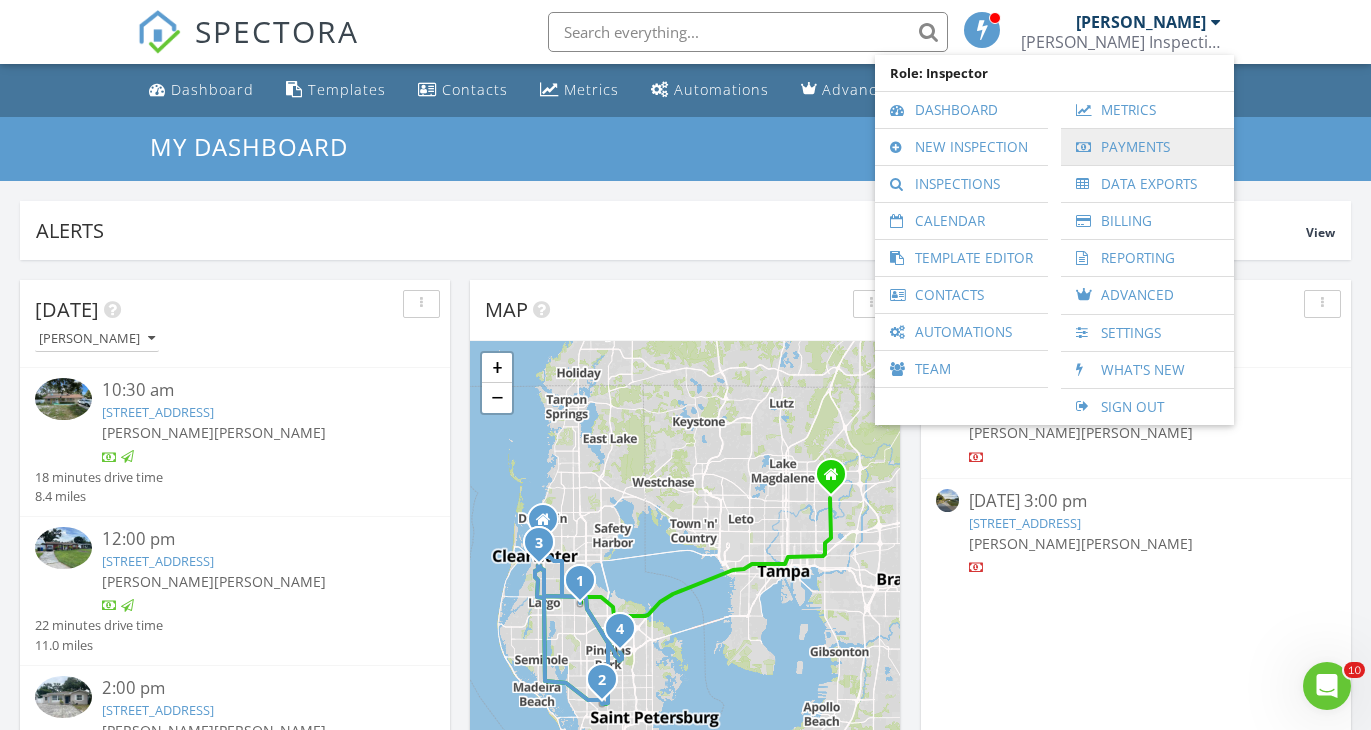 click on "Payments" at bounding box center (1147, 147) 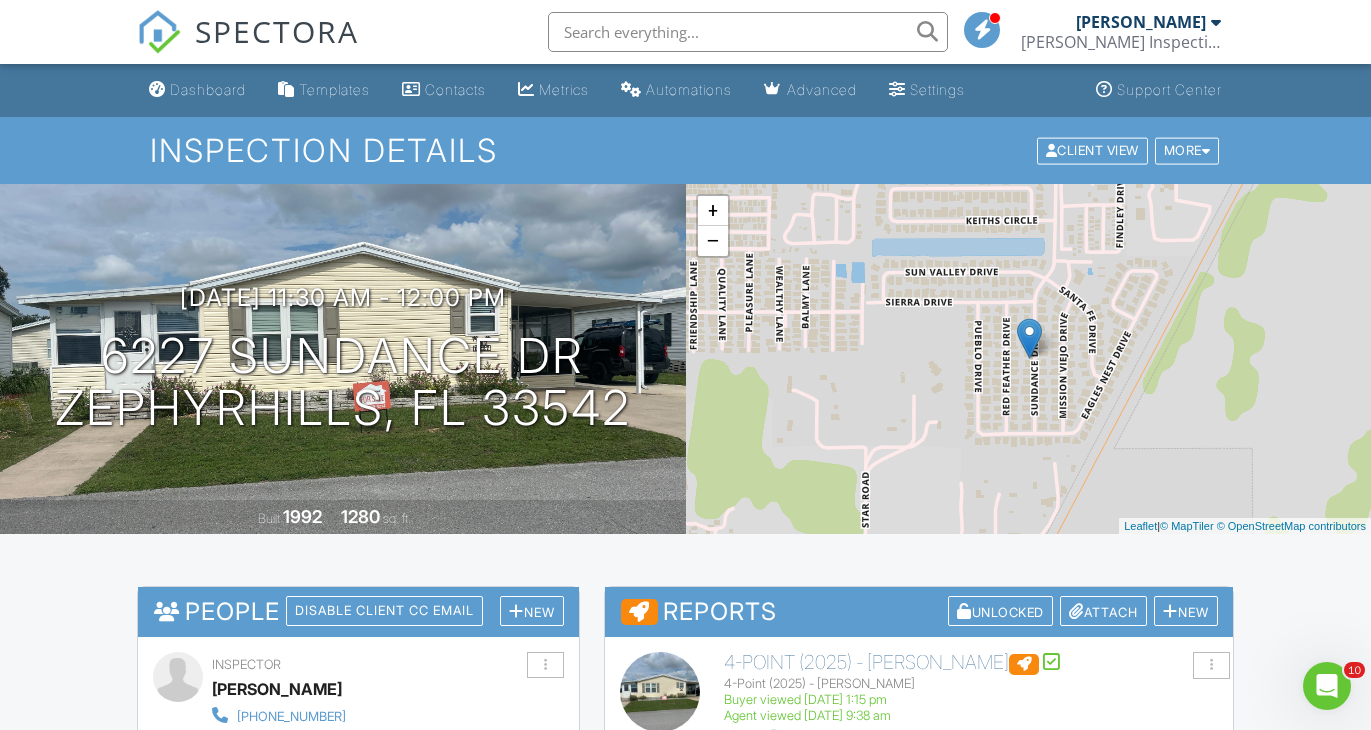 scroll, scrollTop: 256, scrollLeft: 0, axis: vertical 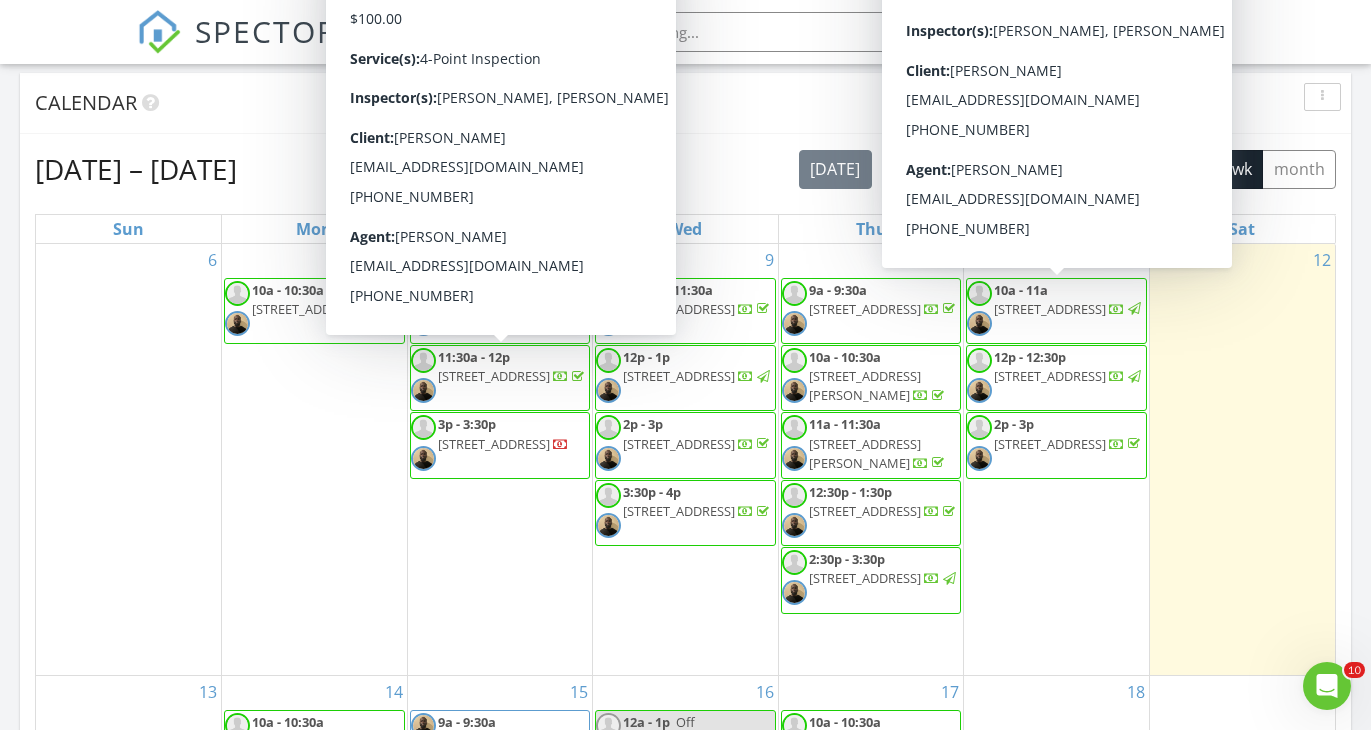 click on "Calendar" at bounding box center (670, 103) 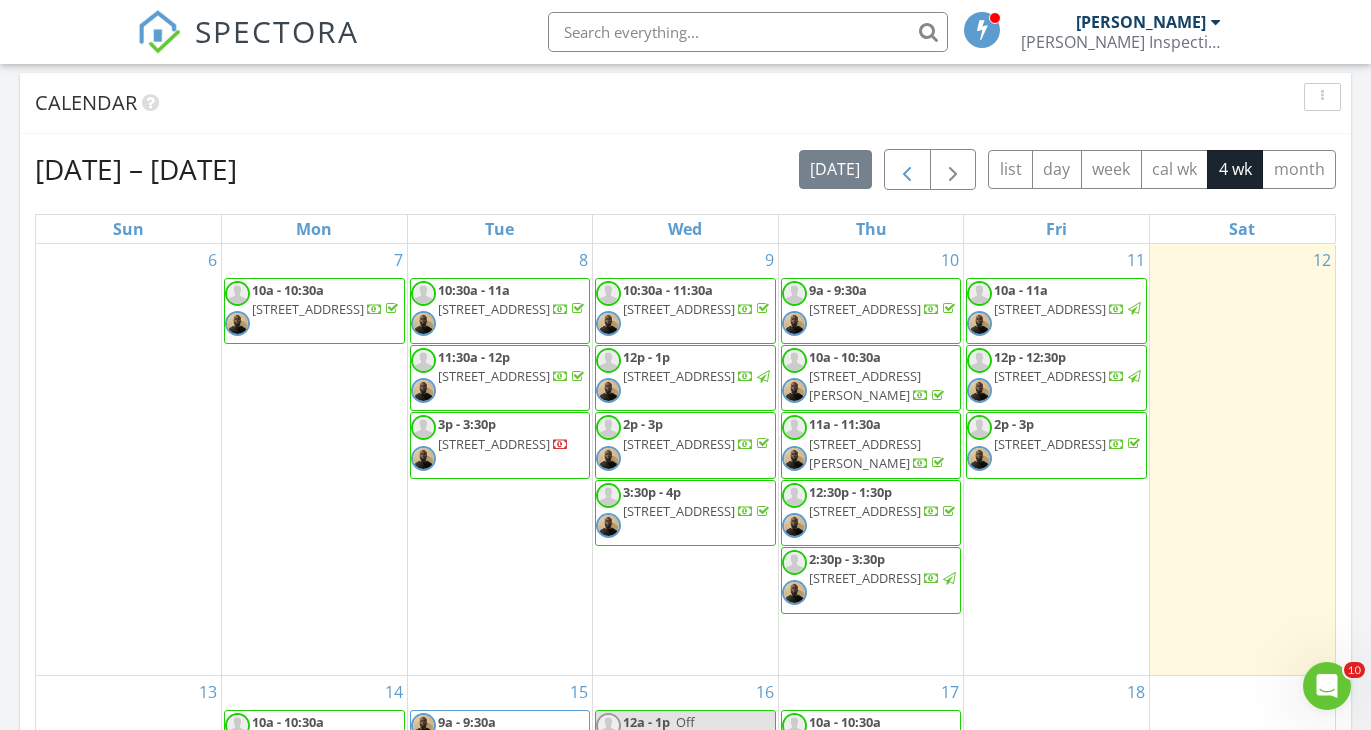 click at bounding box center [907, 170] 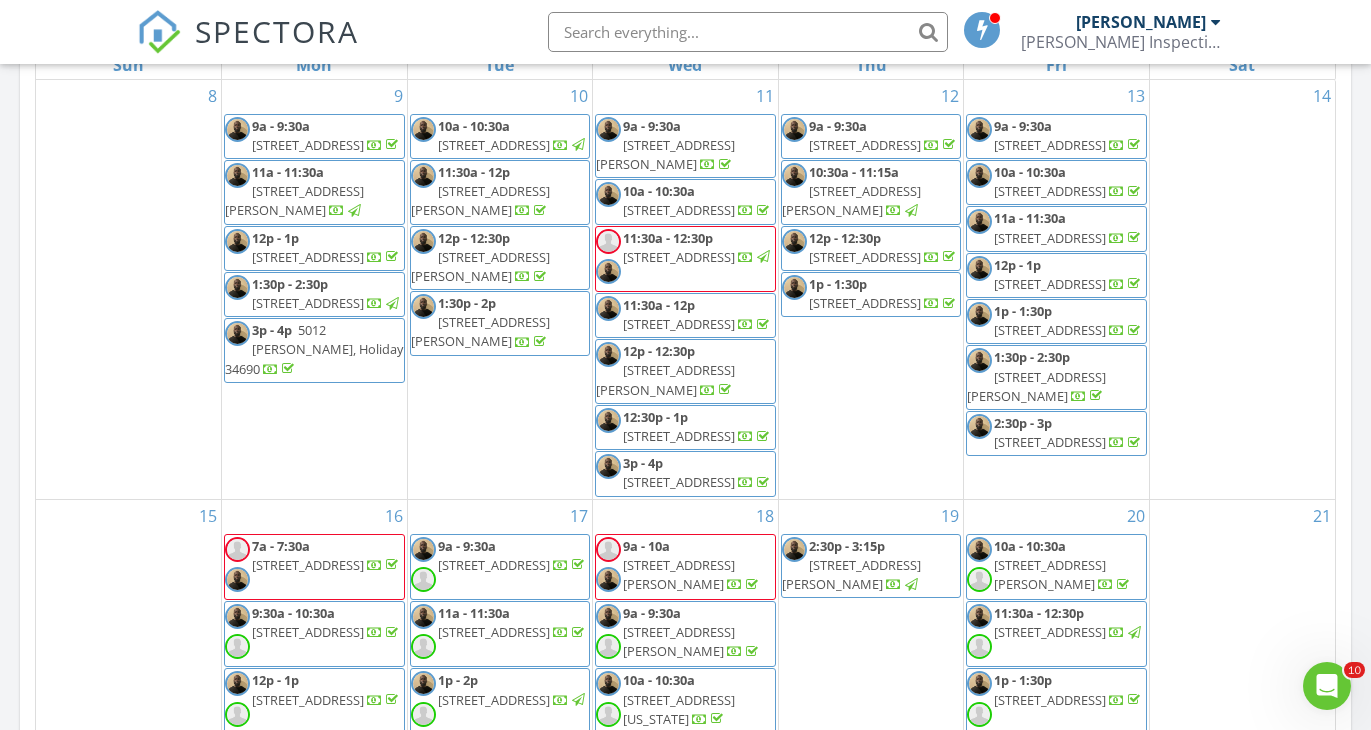 scroll, scrollTop: 924, scrollLeft: 0, axis: vertical 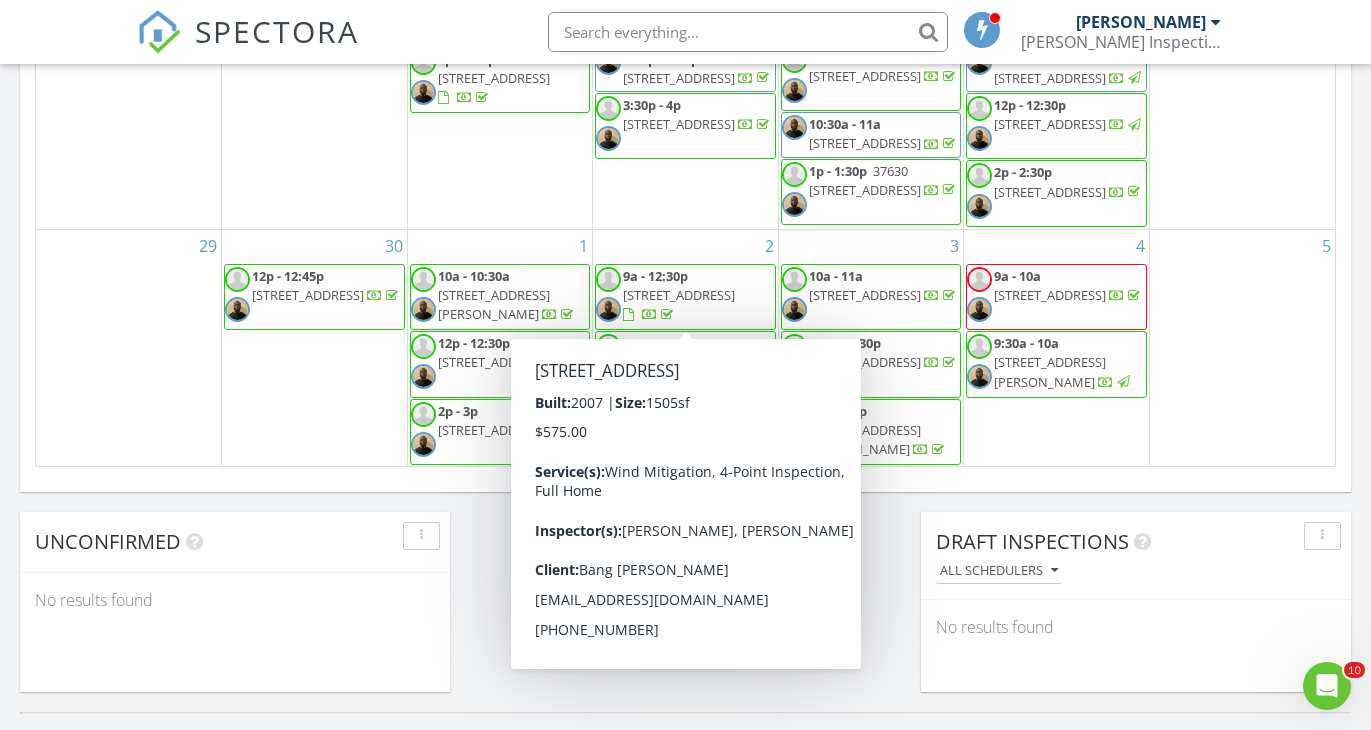 click on "Today
Chris Russell
No results found       New Inspection     New Quote         Map               + − Leaflet  |  © MapTiler   © OpenStreetMap contributors     In Progress
Chris Russell
07/08/25 3:00 pm   1106 21st St SE, Ruskin, FL 33570
Chris Russell
William Grant
Calendar                 Jun 8 – Jul 5, 2025 today list day week cal wk 4 wk month Sun Mon Tue Wed Thu Fri Sat 8 9
9a - 9:30a
701 Maximo Ave, Clearwater 33759
11a - 11:30a
321 Mehlenbacher Rd, Belleair Bluffs 33770
12p - 1p
3920 8th Ave S, St. Petersburg 33711" at bounding box center [685, -198] 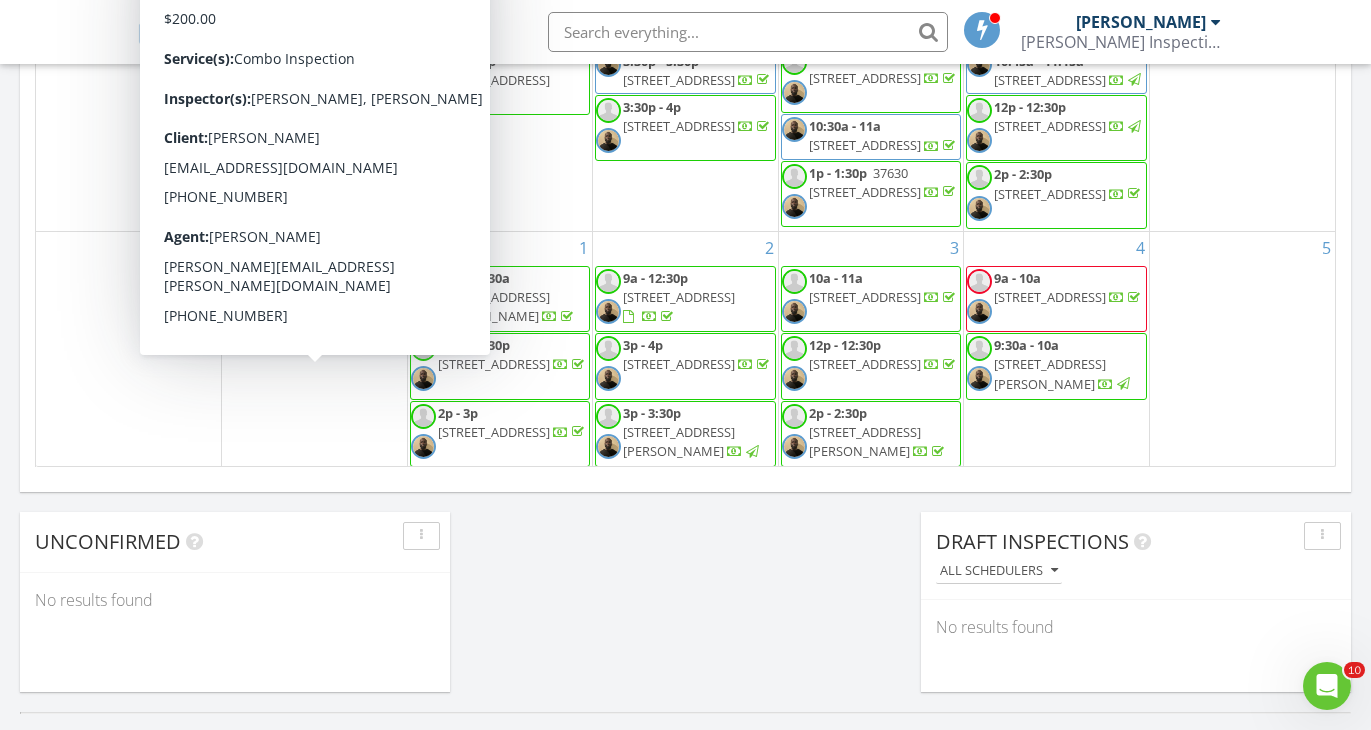 scroll, scrollTop: 658, scrollLeft: 0, axis: vertical 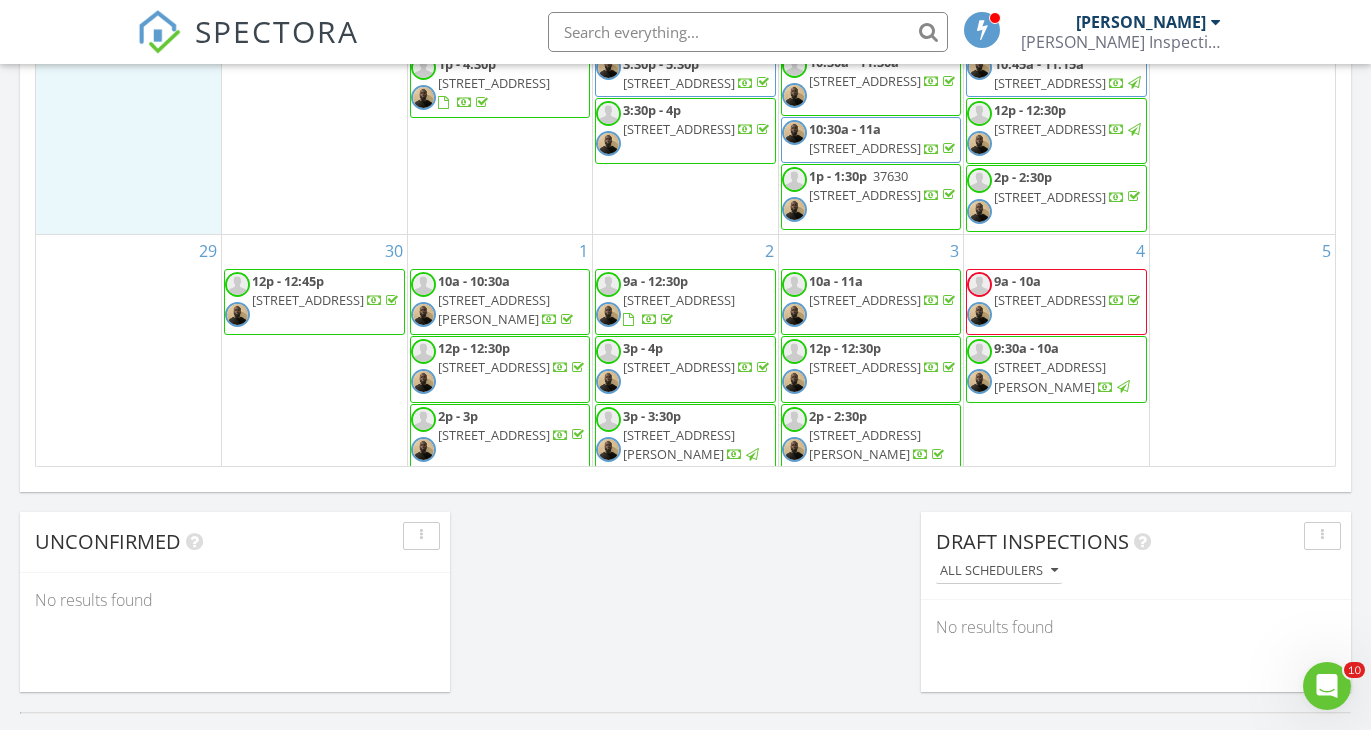 click on "22" at bounding box center [128, 58] 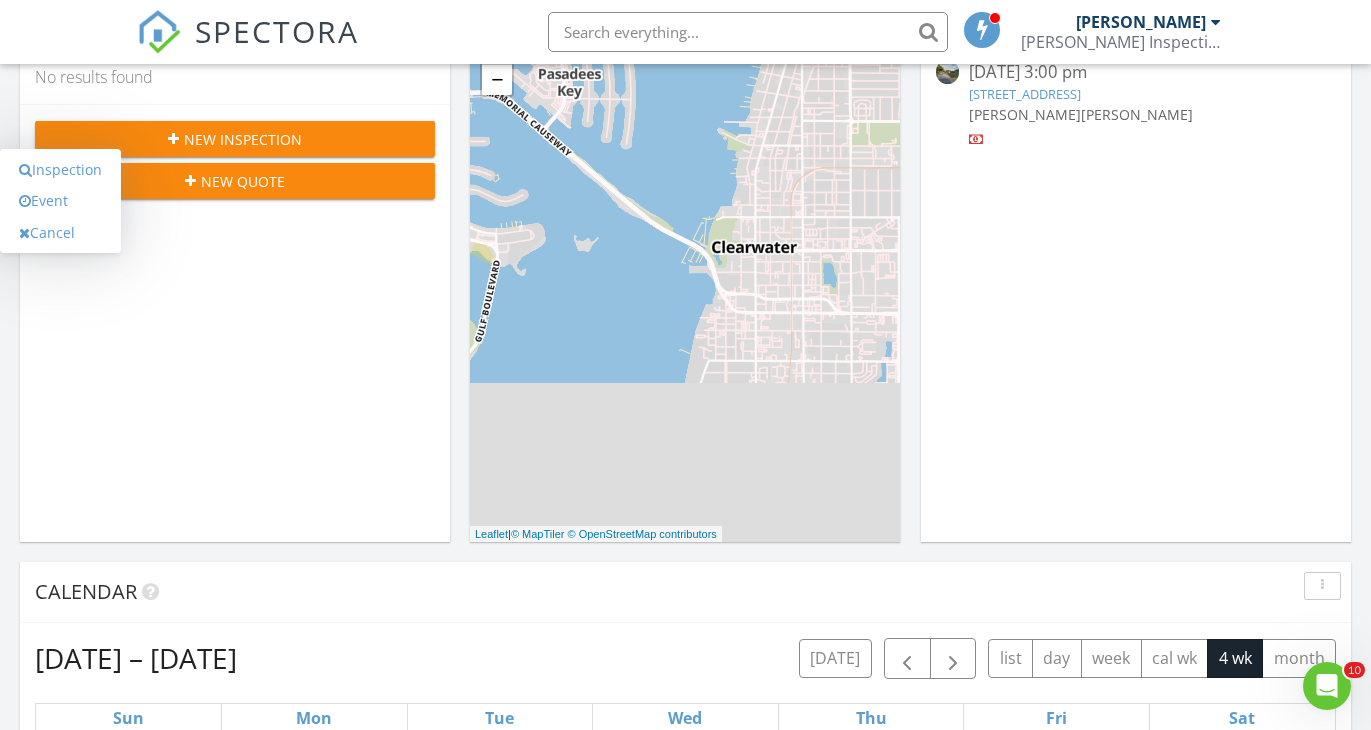 scroll, scrollTop: 526, scrollLeft: 0, axis: vertical 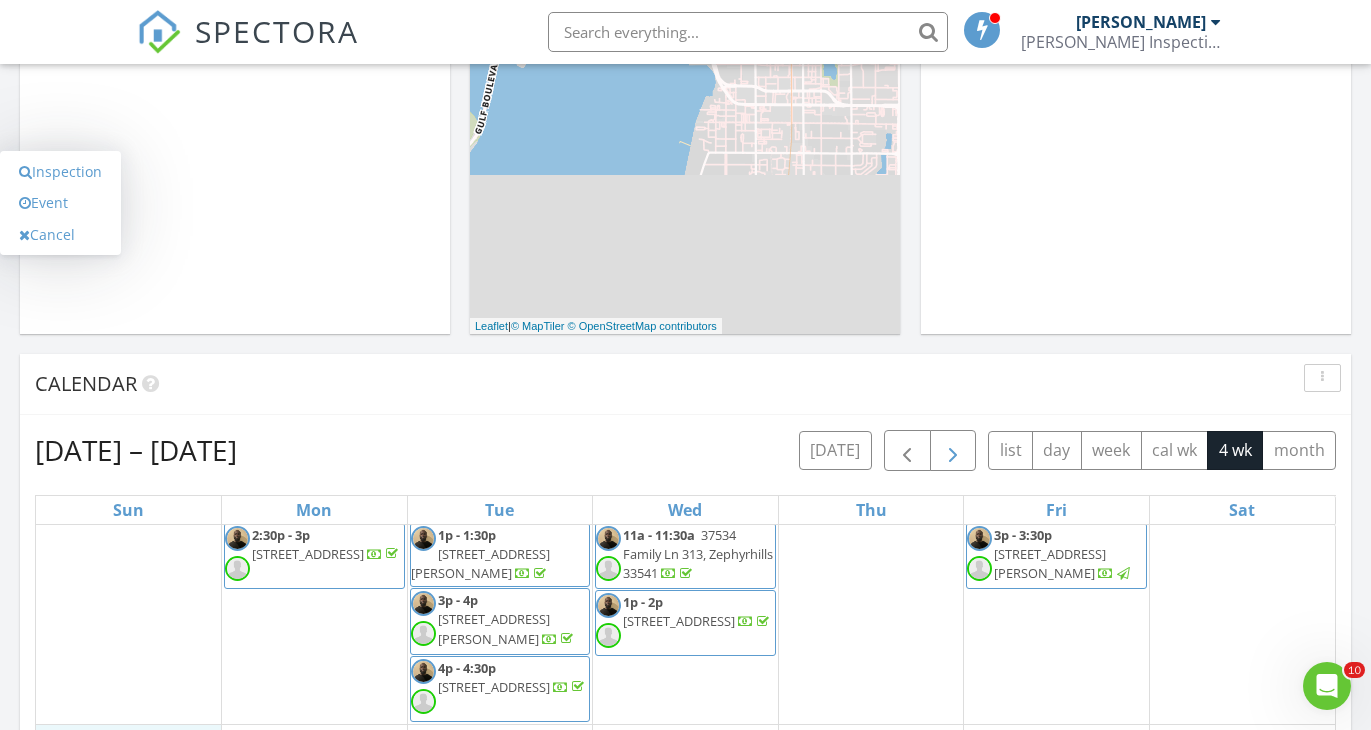 click at bounding box center (953, 451) 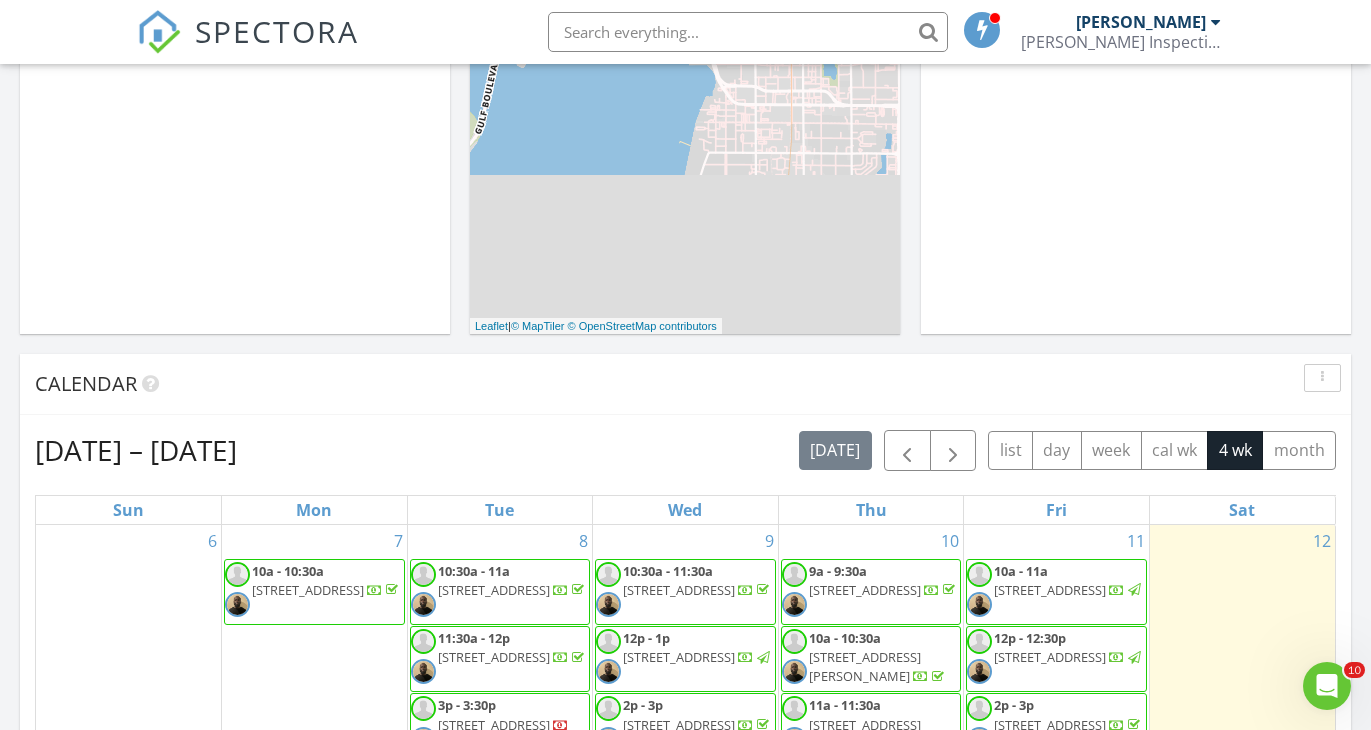scroll, scrollTop: 660, scrollLeft: 0, axis: vertical 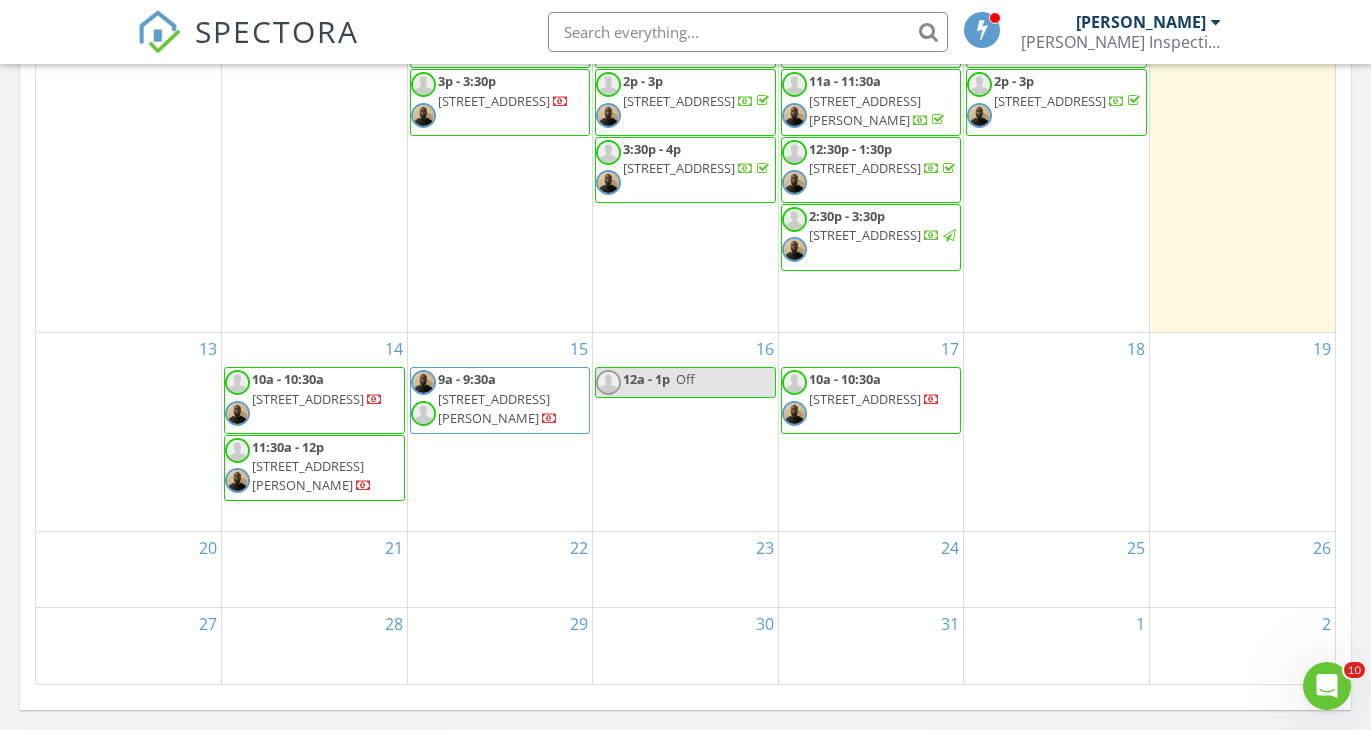 click on "Today
Chris Russell
No results found       New Inspection     New Quote         Map               + − Leaflet  |  © MapTiler   © OpenStreetMap contributors     In Progress
Chris Russell
07/08/25 3:00 pm   1106 21st St SE, Ruskin, FL 33570
Chris Russell
William Grant
Calendar                 Jul 6 – Aug 2, 2025 today list day week cal wk 4 wk month Sun Mon Tue Wed Thu Fri Sat 6 7
10a - 10:30a
1701 Lehigh Cir, Sun City Center 33573
8
10:30a - 11a
127b 44th Ave , Zephyrhills 33542
11:30a - 12p" at bounding box center (685, 20) 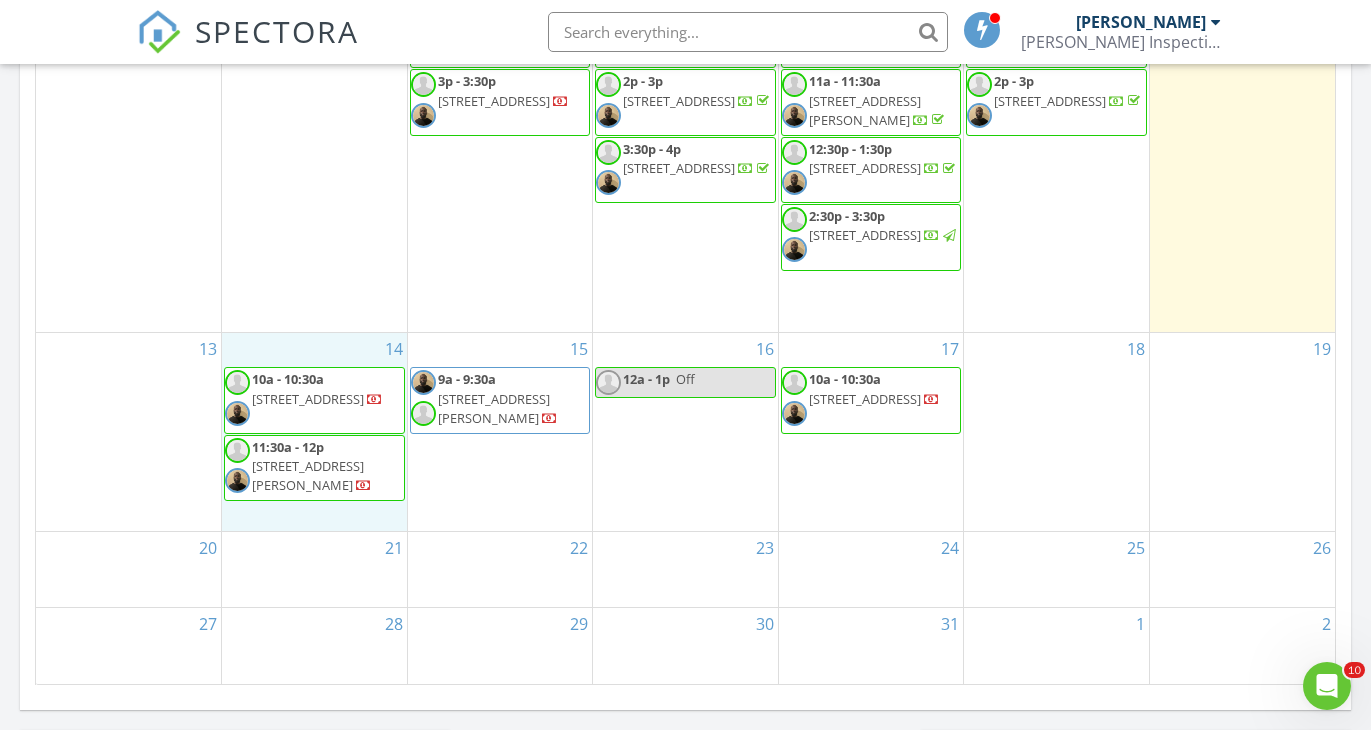 click on "14
10a - 10:30a
12430 81st Pl, Seminole 33772
11:30a - 12p
1561 Scott St, Clearwater 33755" at bounding box center (314, 431) 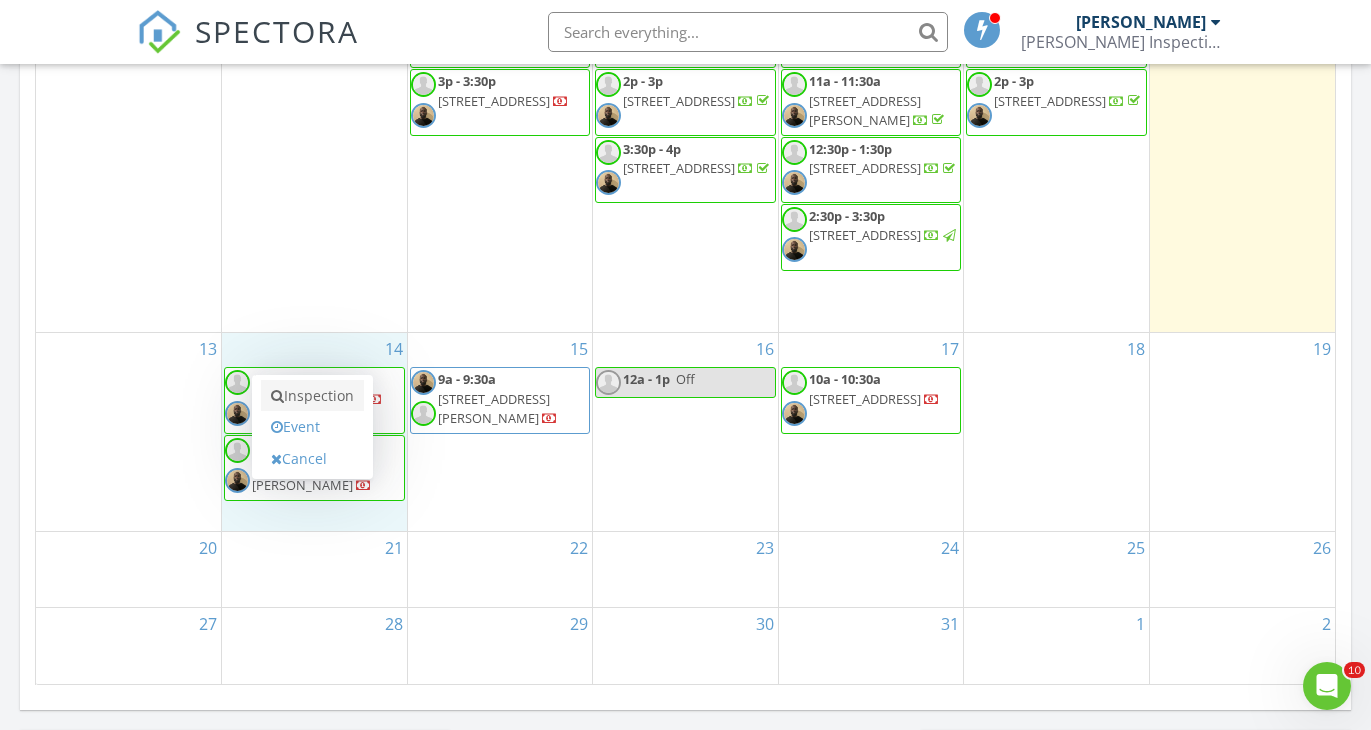 click on "Inspection" at bounding box center (312, 396) 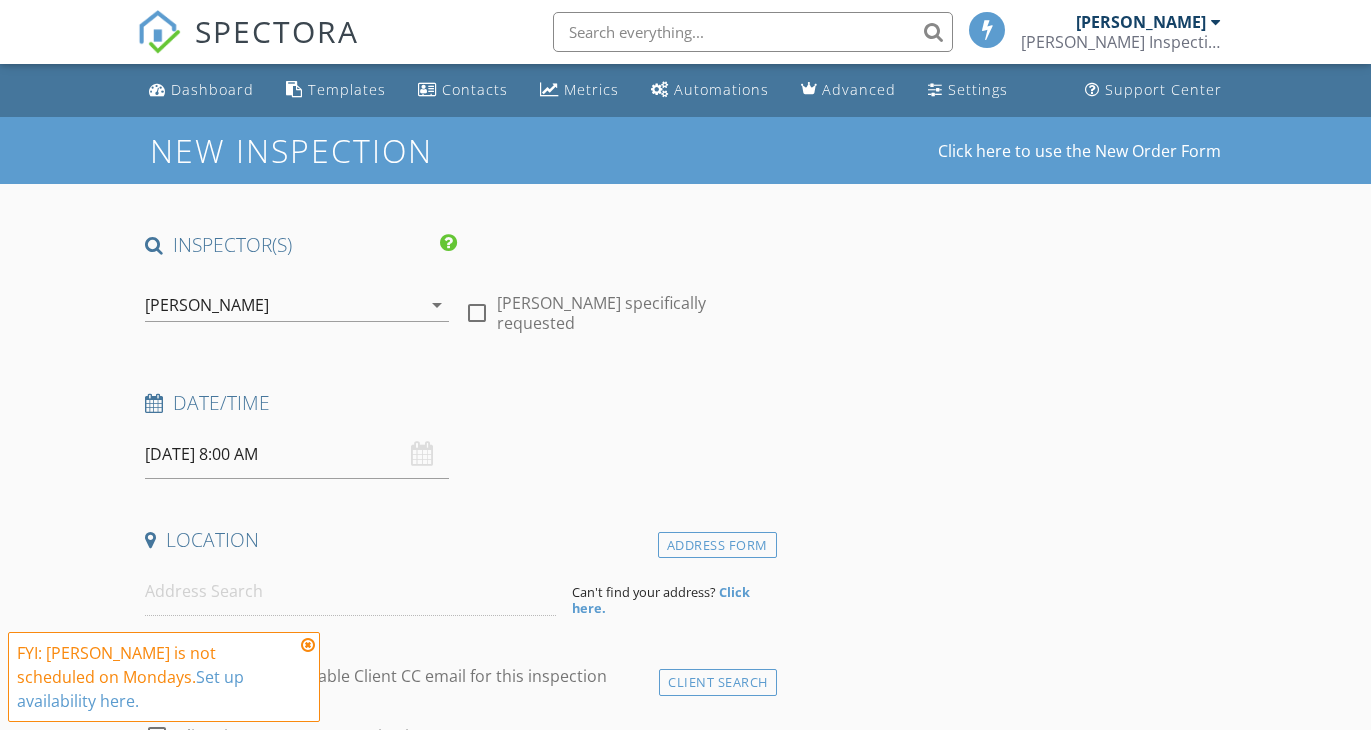 scroll, scrollTop: 0, scrollLeft: 0, axis: both 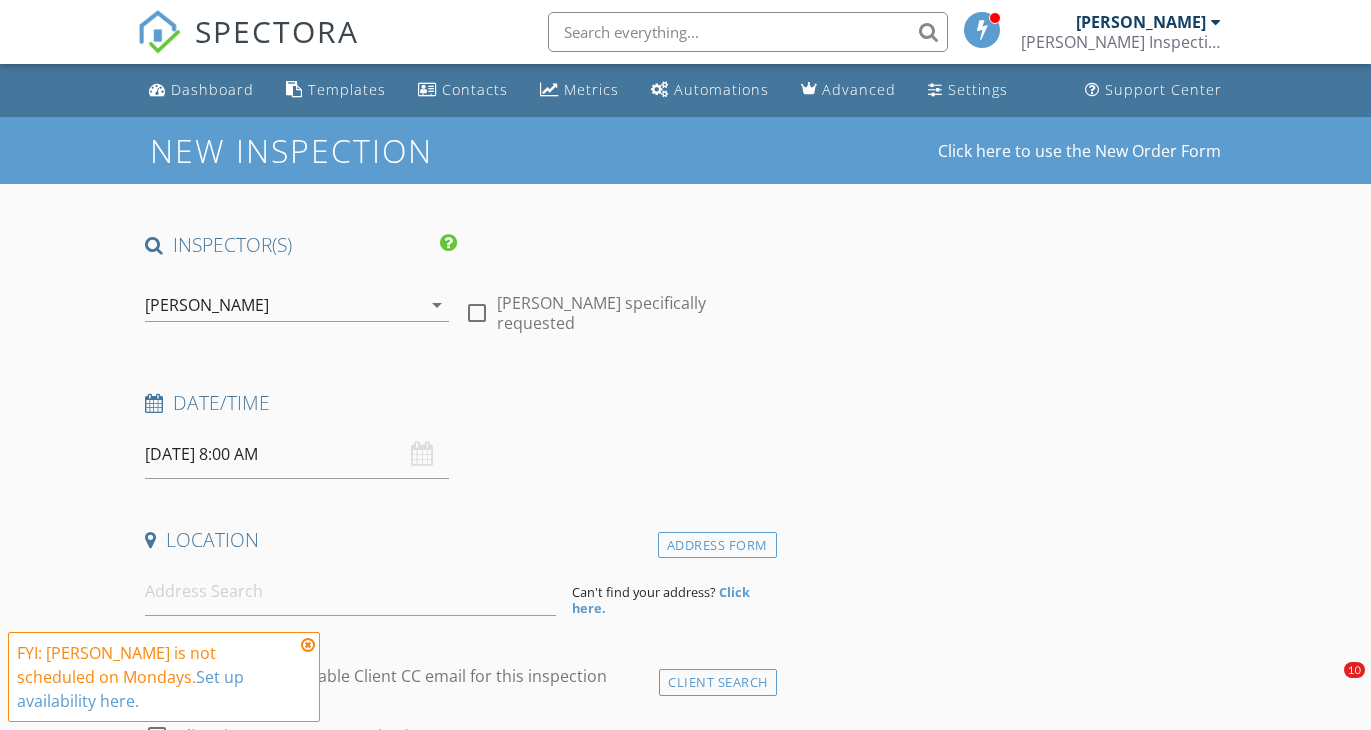 click on "[PERSON_NAME]" at bounding box center (283, 305) 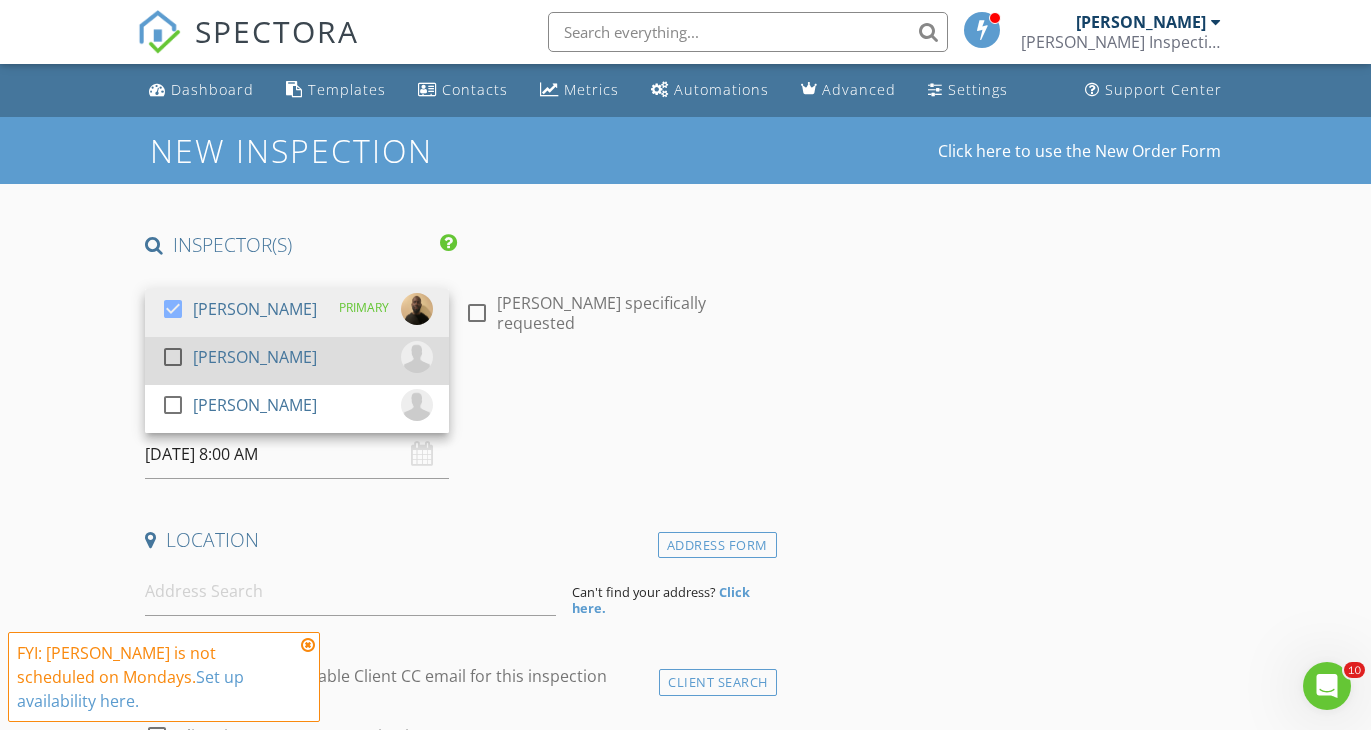 scroll, scrollTop: 0, scrollLeft: 0, axis: both 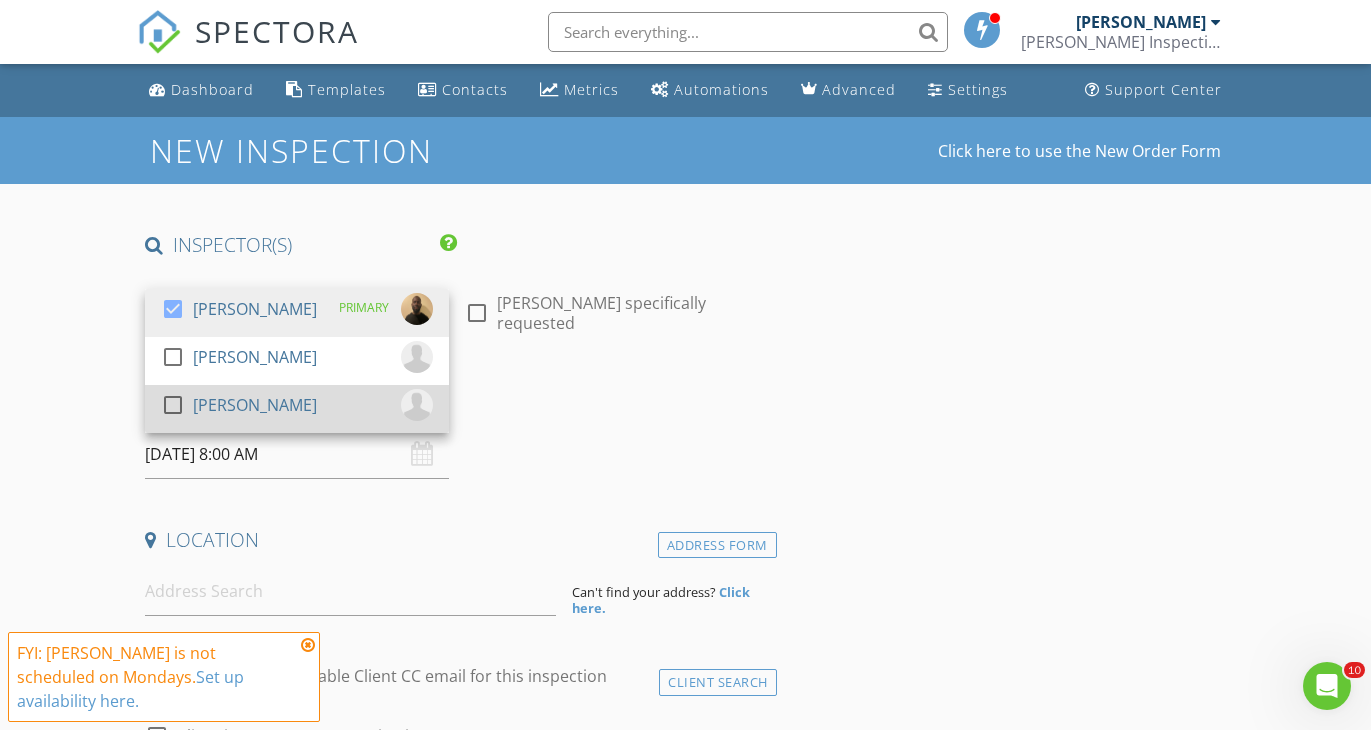 click at bounding box center [173, 405] 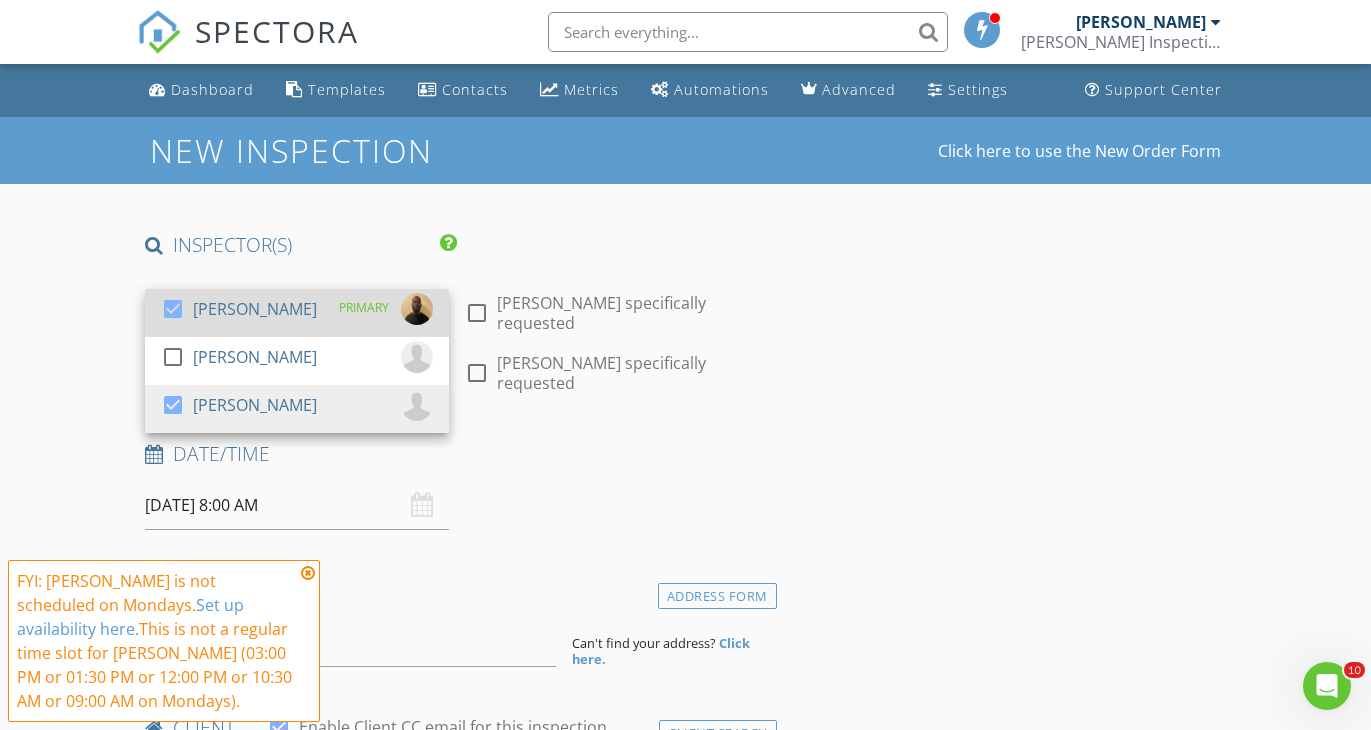click at bounding box center [173, 309] 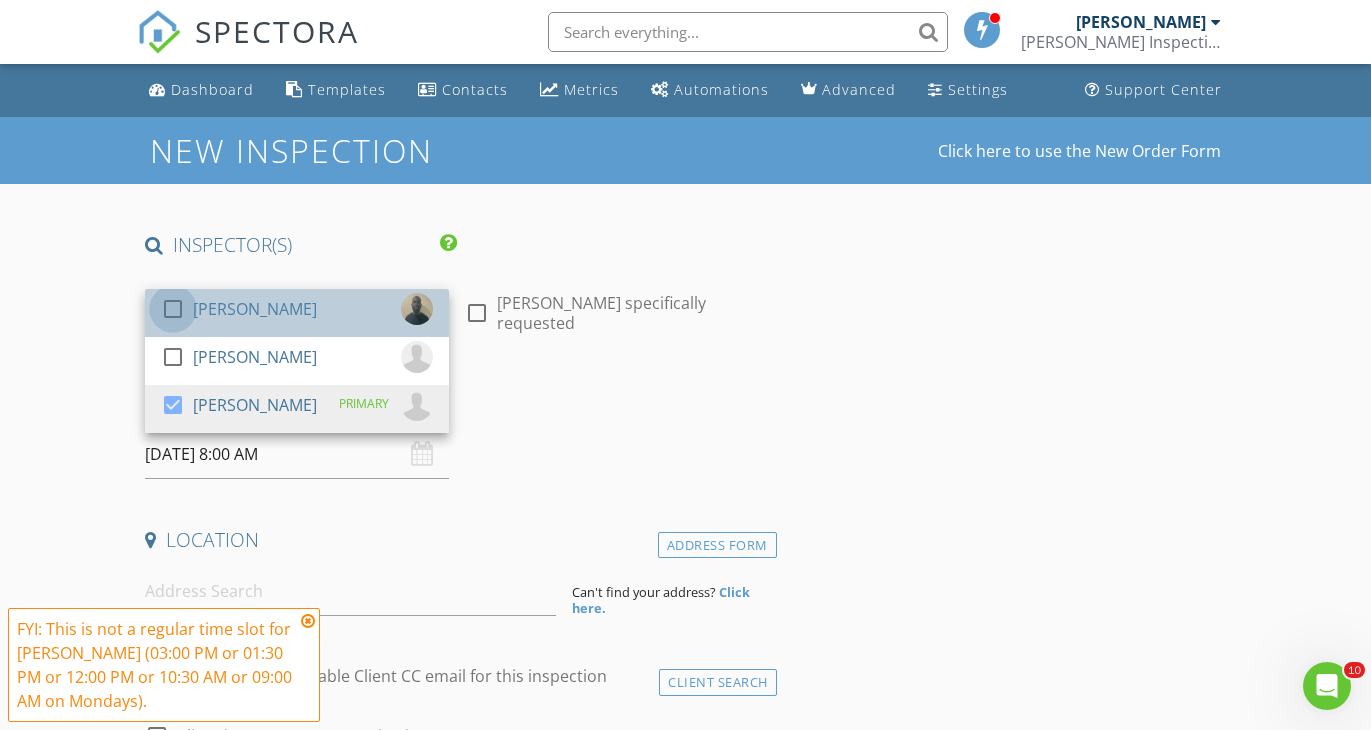 click at bounding box center [173, 309] 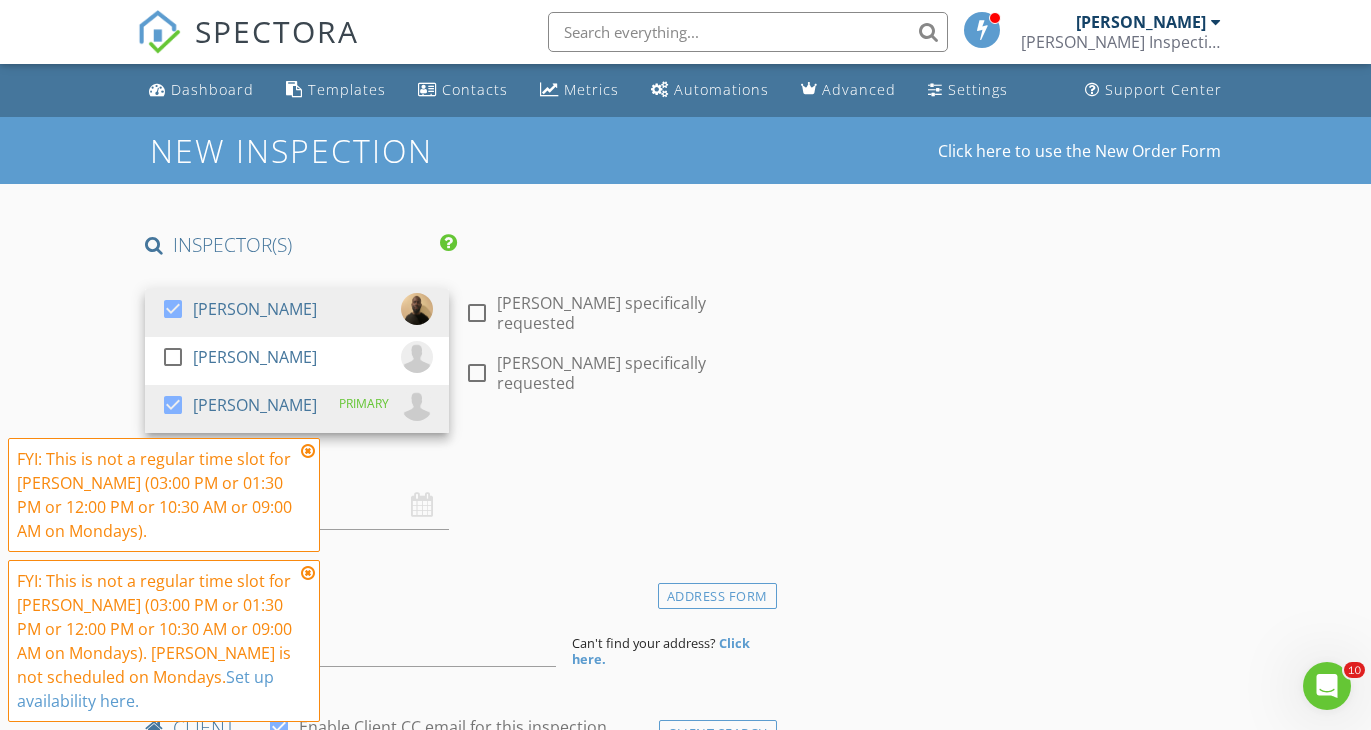 click on "New Inspection
Click here to use the New Order Form
INSPECTOR(S)
check_box   Chris Russell     check_box_outline_blank   Alex Diaz     check_box   William Grant   PRIMARY   William Grant,  Chris Russell arrow_drop_down   check_box_outline_blank Chris Russell specifically requested check_box_outline_blank William Grant specifically requested
Date/Time
07/14/2025 8:00 AM
Location
Address Form       Can't find your address?   Click here.
client
check_box Enable Client CC email for this inspection   Client Search     check_box_outline_blank Client is a Company/Organization     First Name   Last Name   Email   CC Email   Phone   Address   City   State   Zip       Notes   Private Notes
ADD ADDITIONAL client
SERVICES
check_box_outline_blank   Wind Mitigation" at bounding box center (685, 1684) 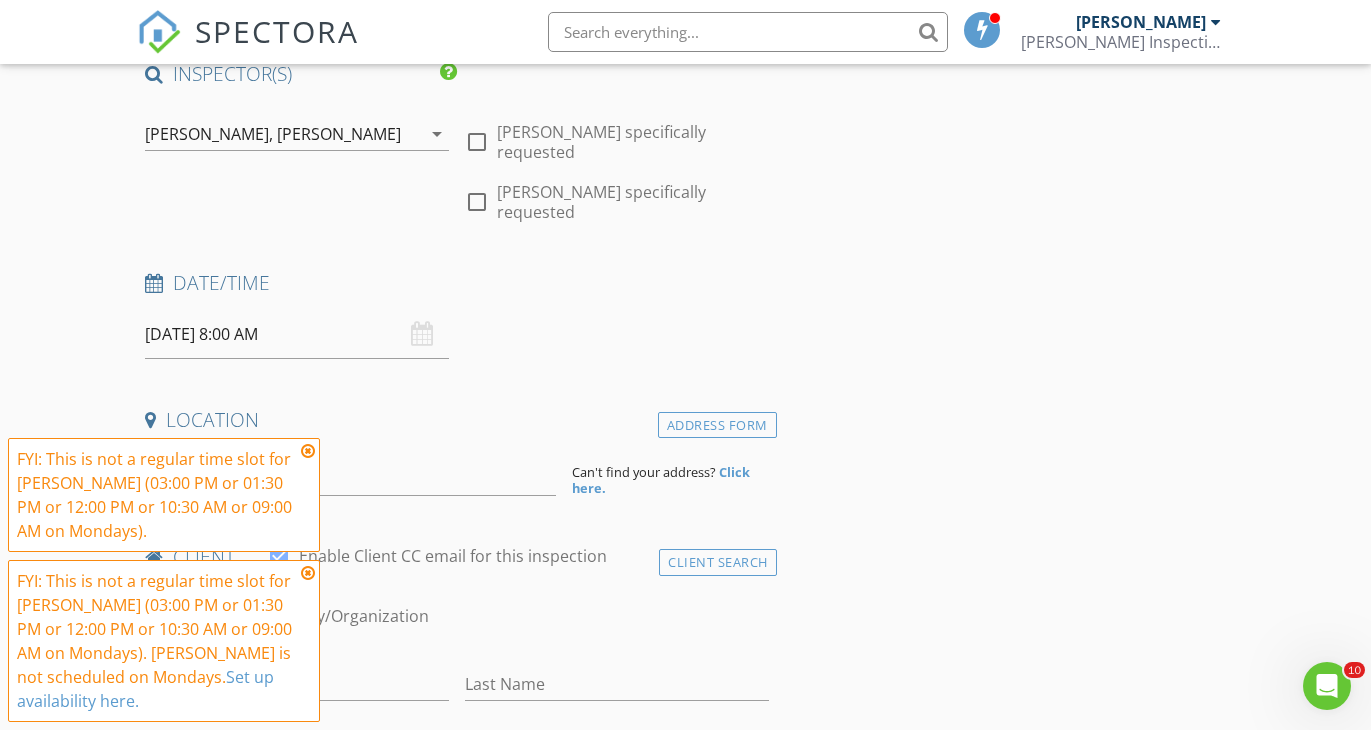 scroll, scrollTop: 198, scrollLeft: 0, axis: vertical 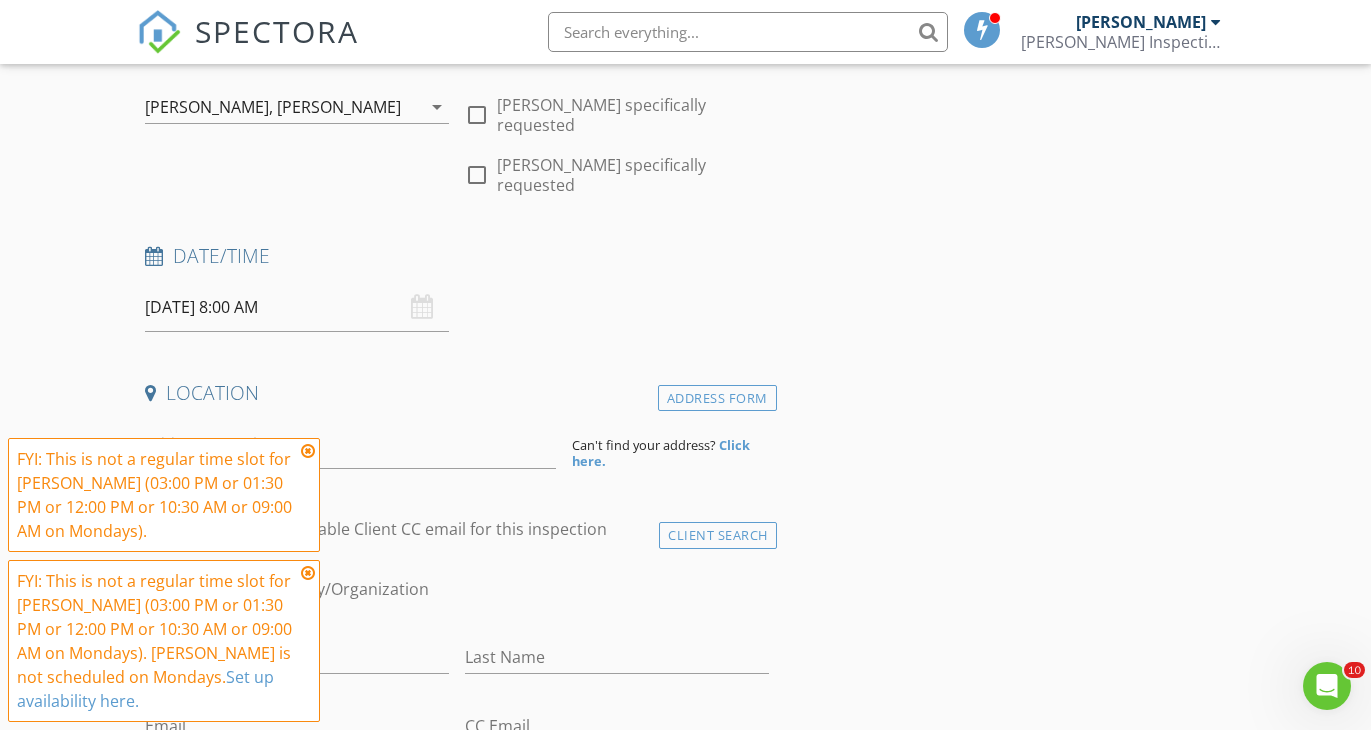click at bounding box center [308, 451] 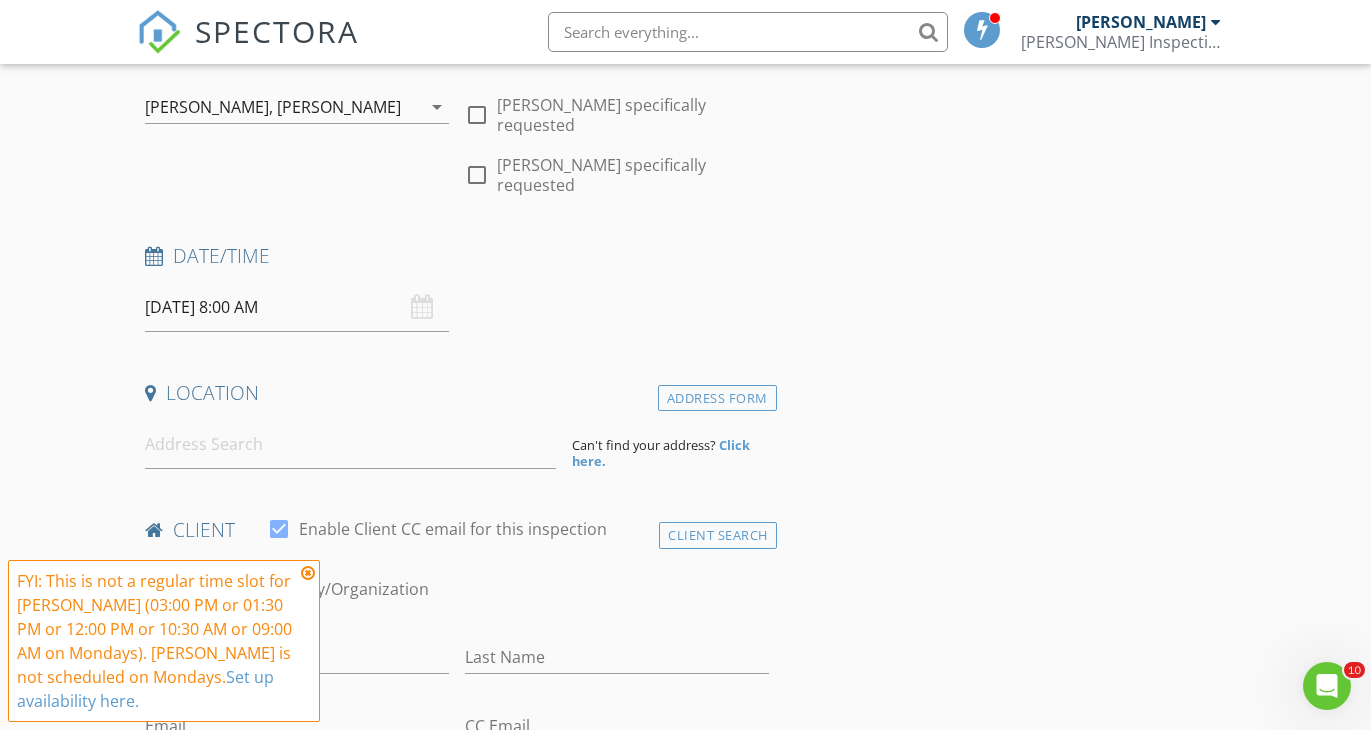 click on "07/14/2025 8:00 AM" at bounding box center (297, 307) 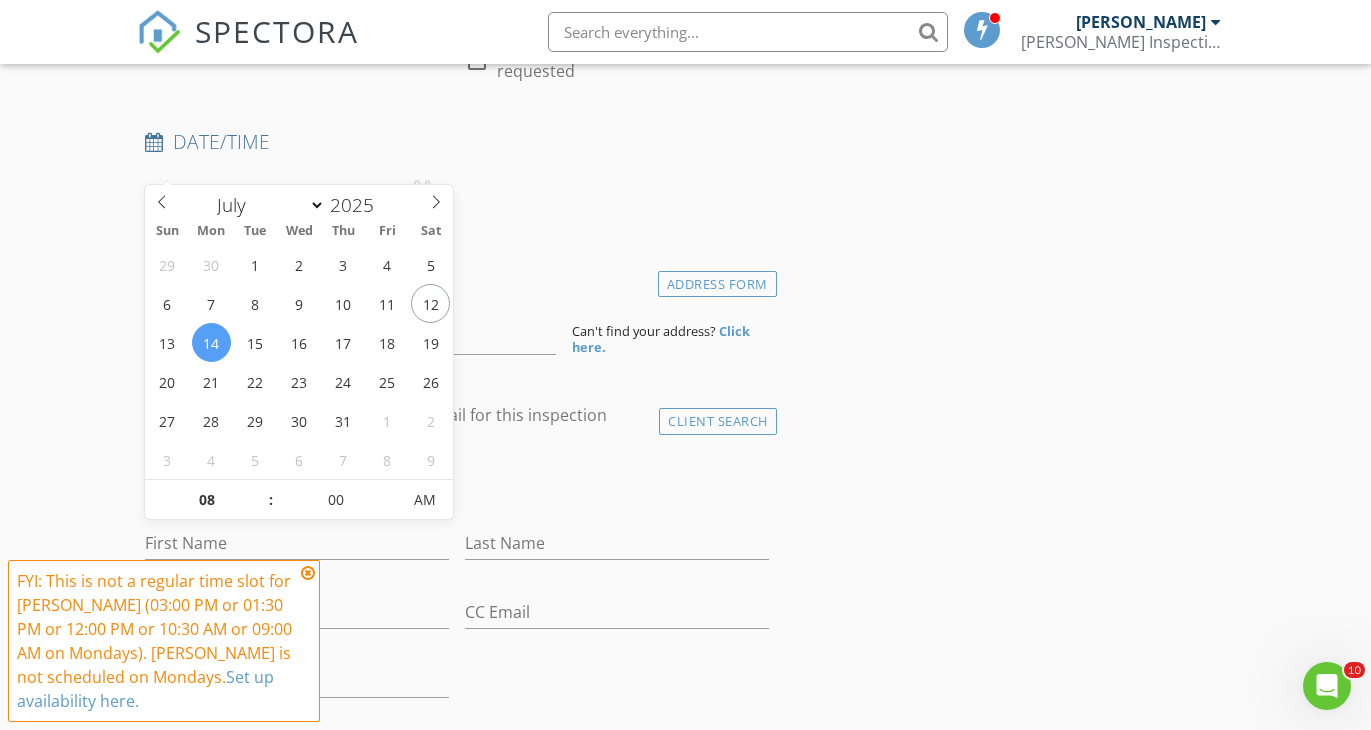 scroll, scrollTop: 314, scrollLeft: 0, axis: vertical 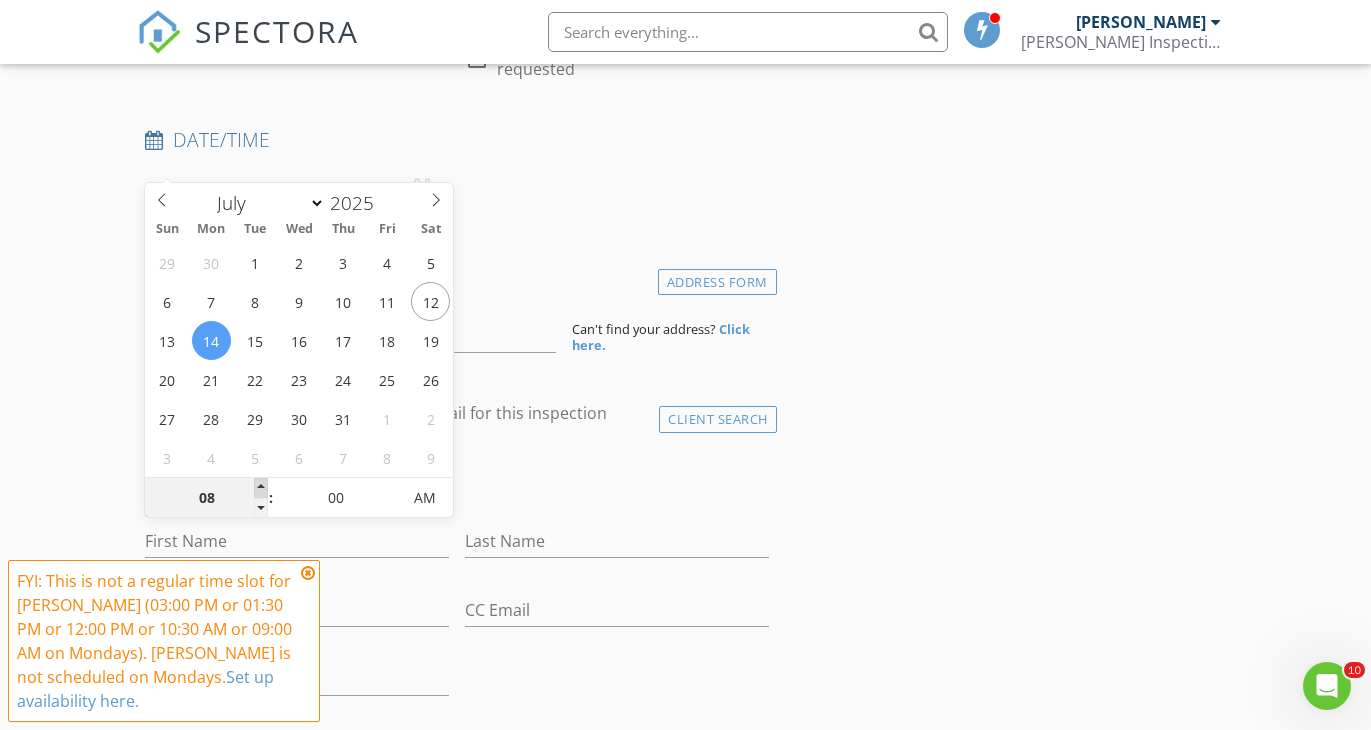 type on "07/14/2025 9:00 AM" 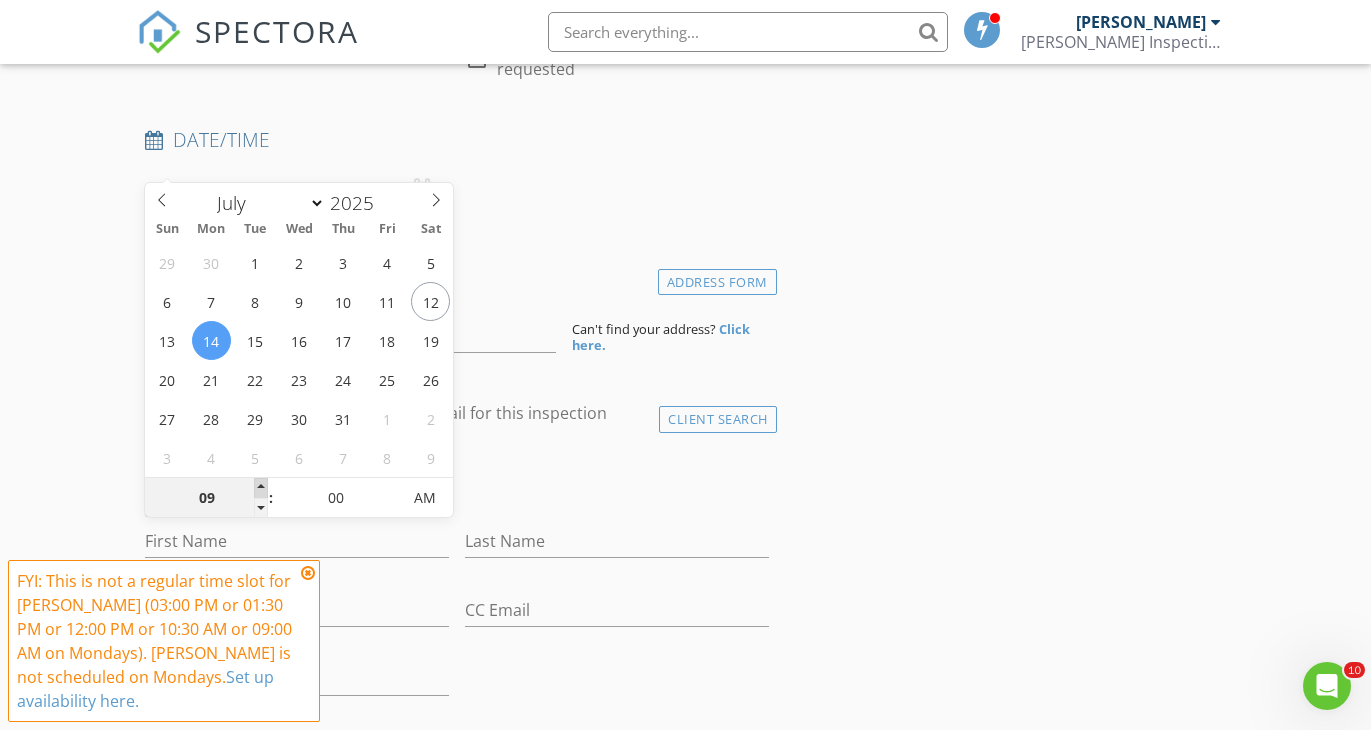 click at bounding box center (261, 488) 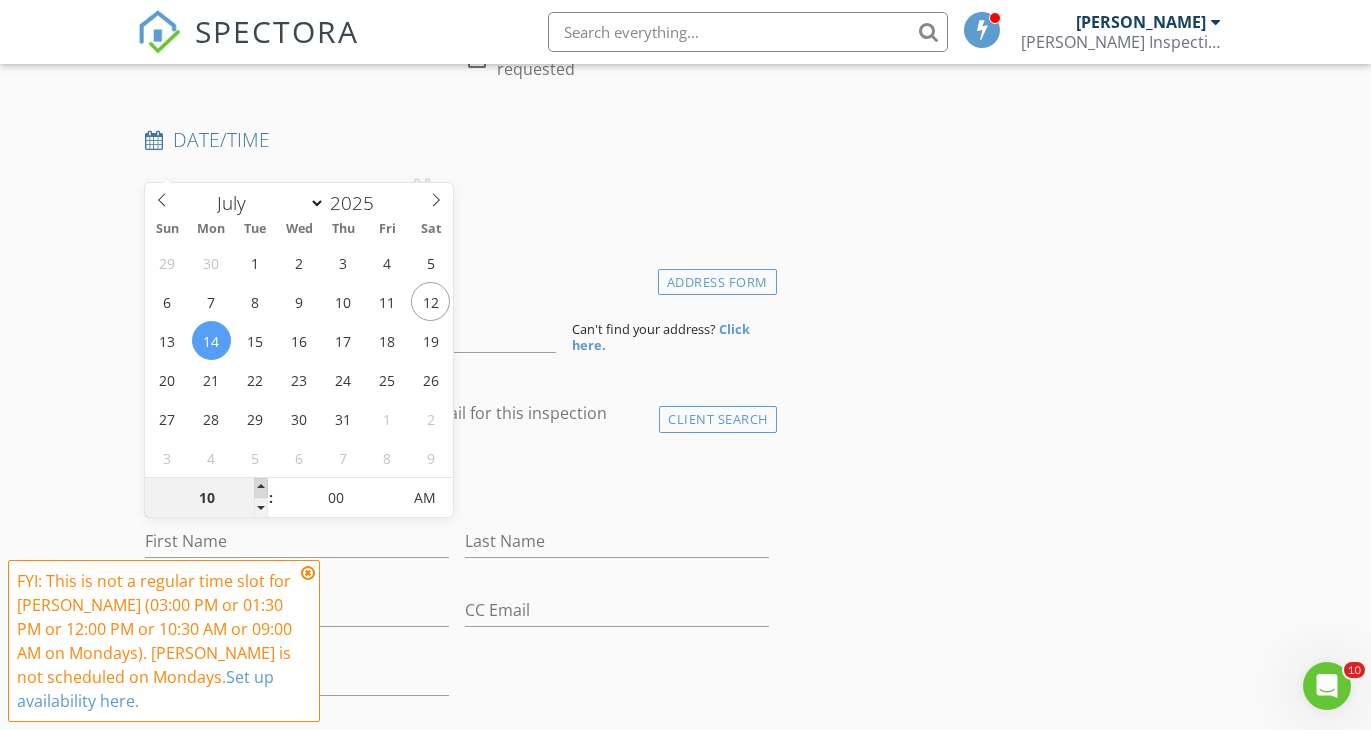 click at bounding box center [261, 488] 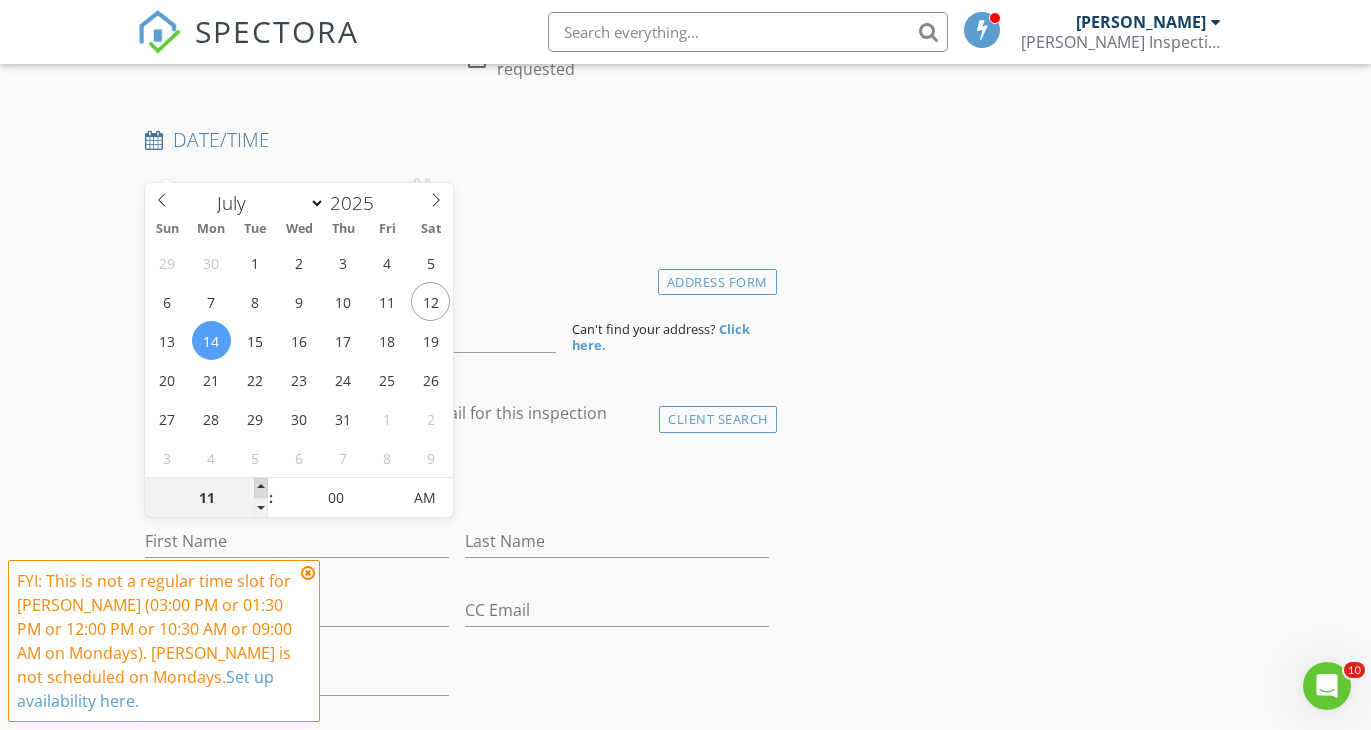 click at bounding box center (261, 488) 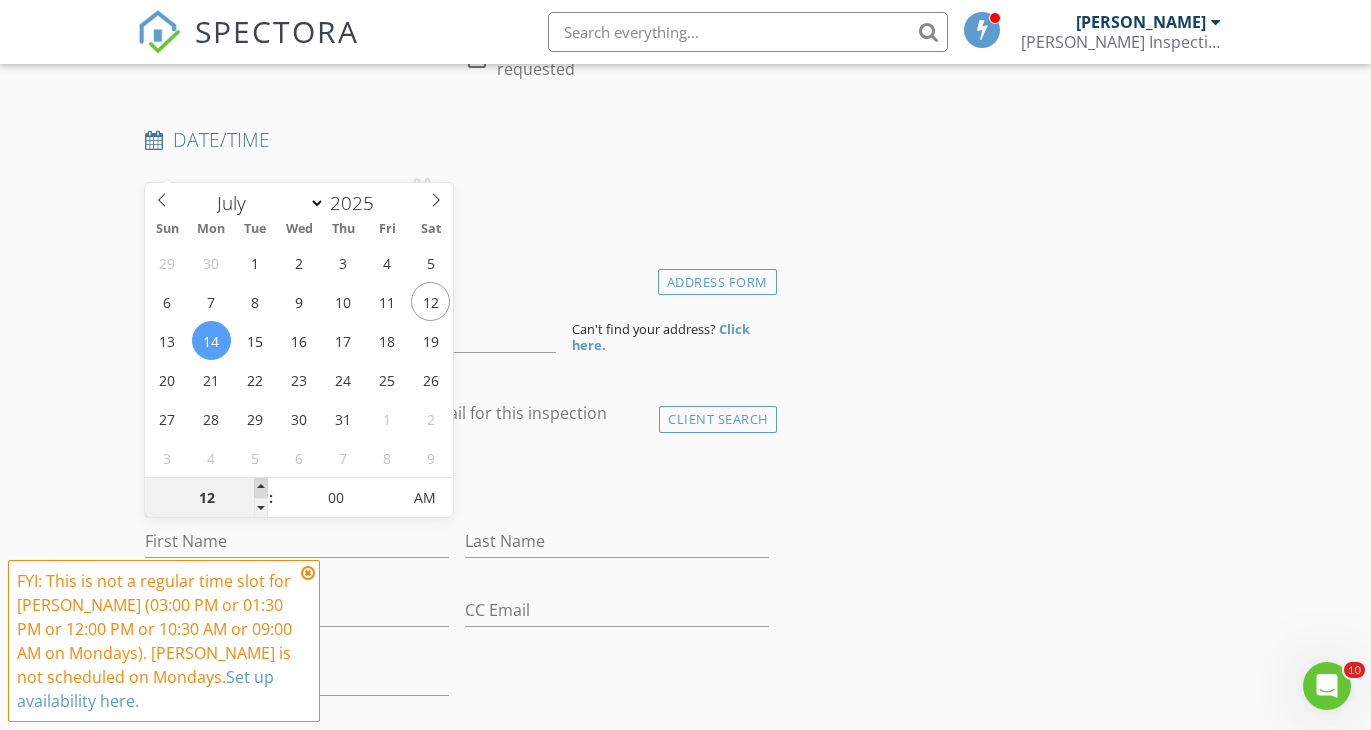click at bounding box center (261, 488) 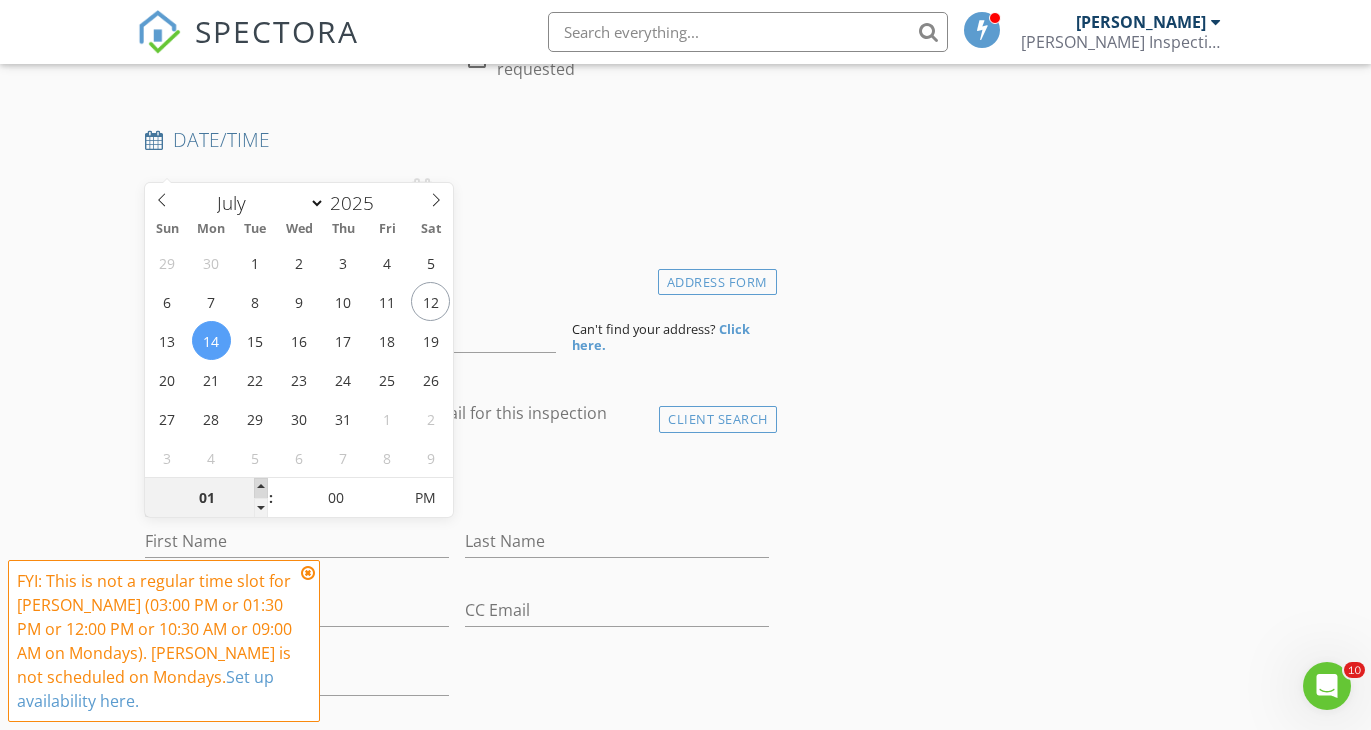click at bounding box center [261, 488] 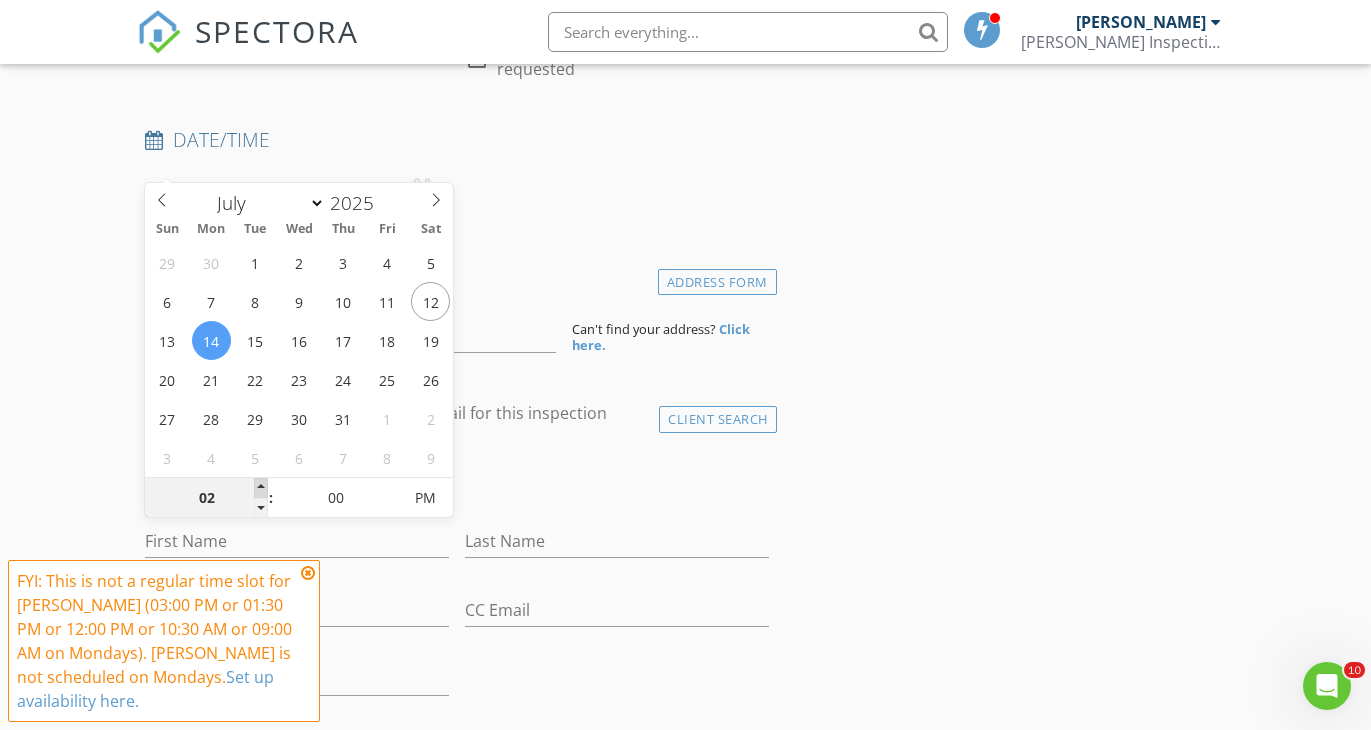 click at bounding box center [261, 488] 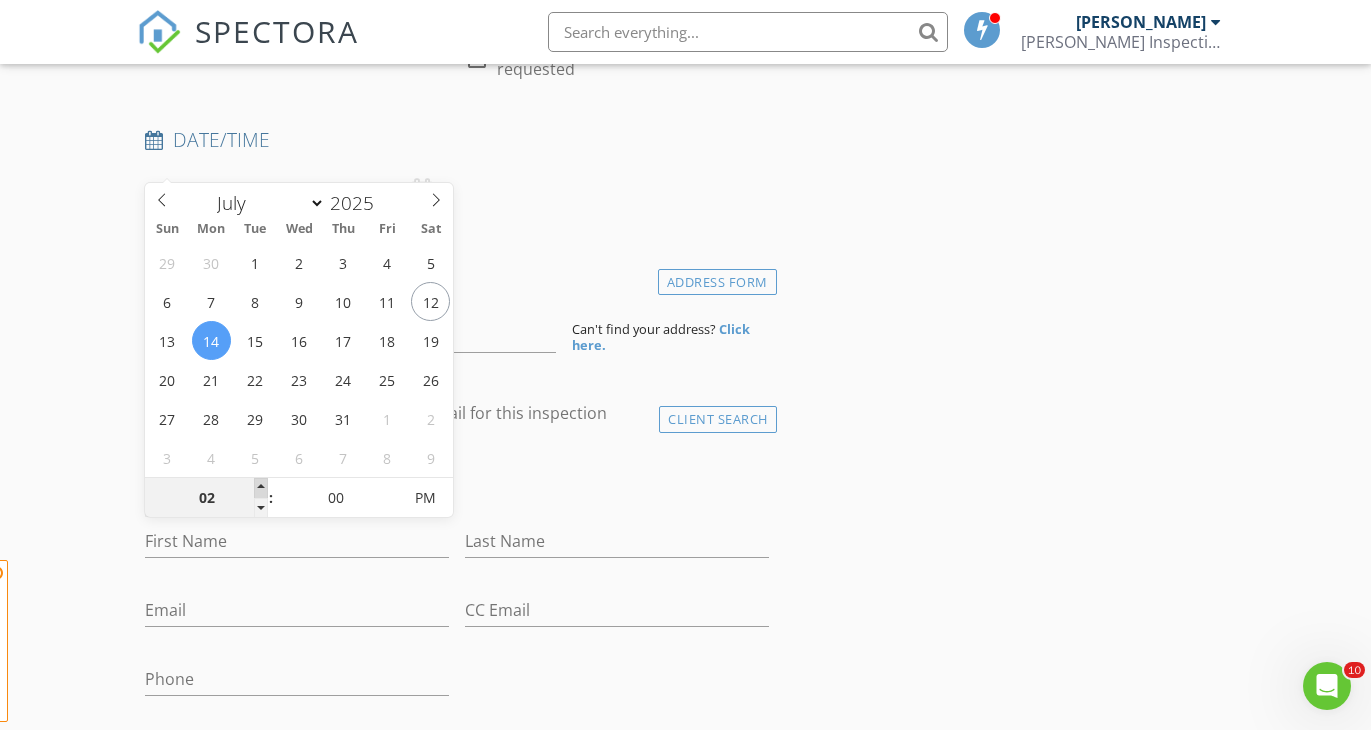 type on "07/14/2025 3:00 PM" 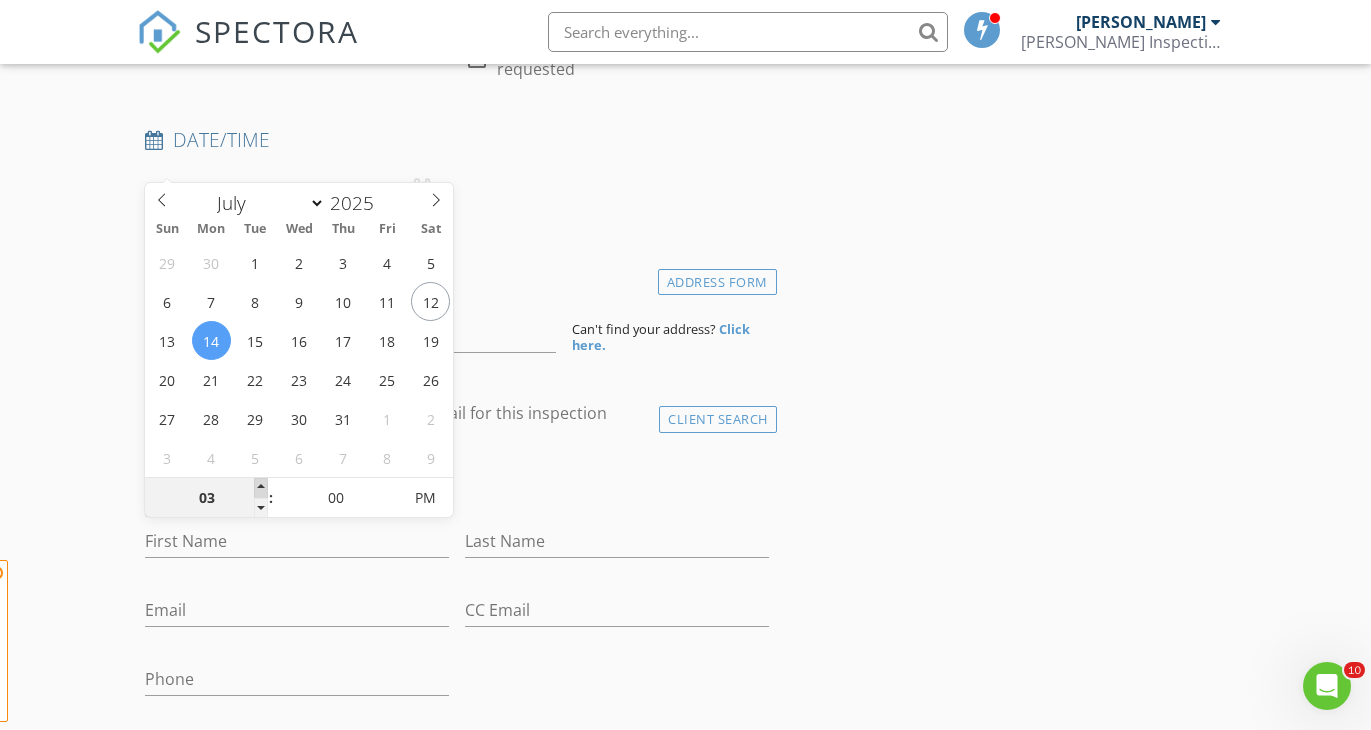 click on "SPECTORA
Chris Russell
Russell Inspections
Role:
Inspector
Dashboard
New Inspection
Inspections
Calendar
Template Editor
Contacts
Automations
Team
Metrics
Payments
Data Exports
Billing
Reporting
Advanced
Settings
What's New
Sign Out
Dashboard
Templates
Contacts
Metrics
Automations
Advanced
Settings
Support Center
This will disable all automated notifications for this inspection. Use this for mock inspections or inspections where you'd prefer not to send any communication out.     Real Estate Agent Internet Search Relocation Company Past Customer Other     Add the listing agent to automatically send confirmation emails, reminders and follow-ups." at bounding box center (685, 1312) 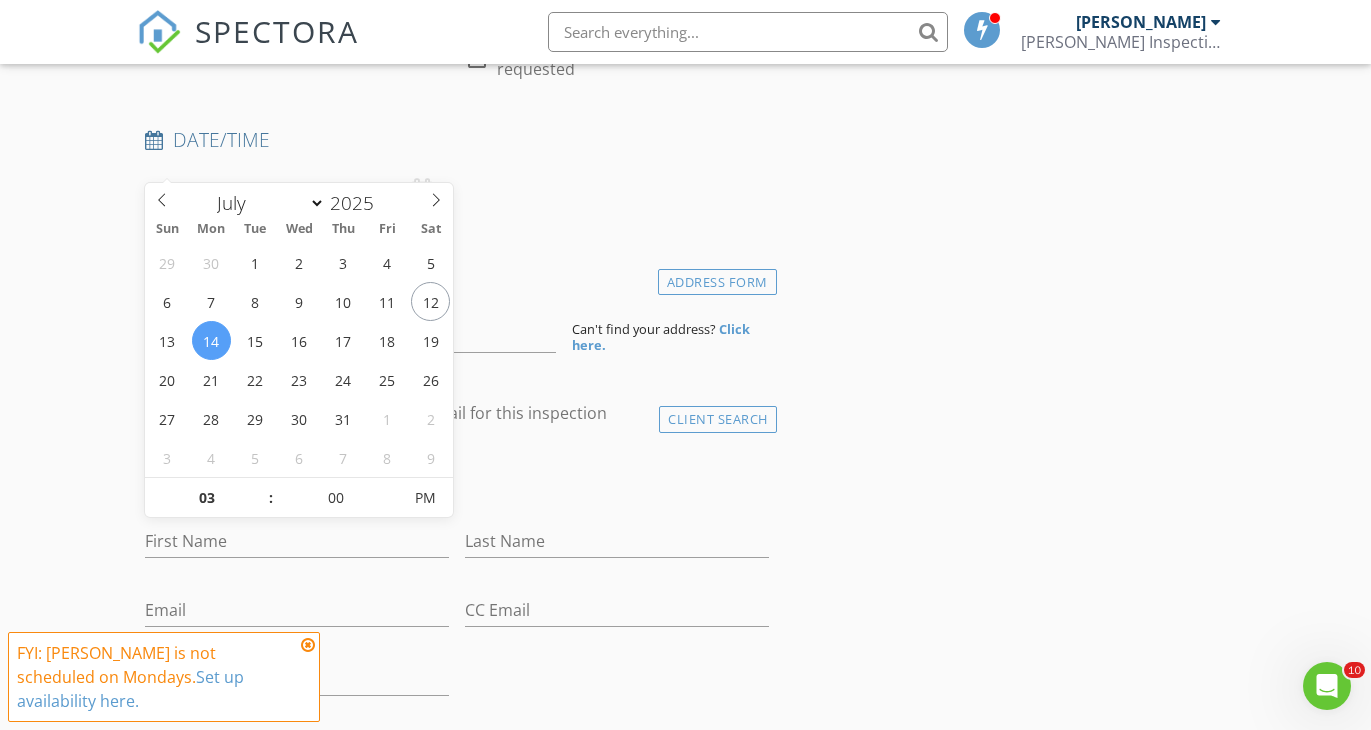 click on "New Inspection
Click here to use the New Order Form
INSPECTOR(S)
check_box   Chris Russell     check_box_outline_blank   Alex Diaz     check_box   William Grant   PRIMARY   William Grant,  Chris Russell arrow_drop_down   check_box_outline_blank Chris Russell specifically requested check_box_outline_blank William Grant specifically requested
Date/Time
07/14/2025 3:00 PM
Location
Address Form       Can't find your address?   Click here.
client
check_box Enable Client CC email for this inspection   Client Search     check_box_outline_blank Client is a Company/Organization     First Name   Last Name   Email   CC Email   Phone   Address   City   State   Zip       Notes   Private Notes
ADD ADDITIONAL client
SERVICES
check_box_outline_blank   Wind Mitigation" at bounding box center (685, 1370) 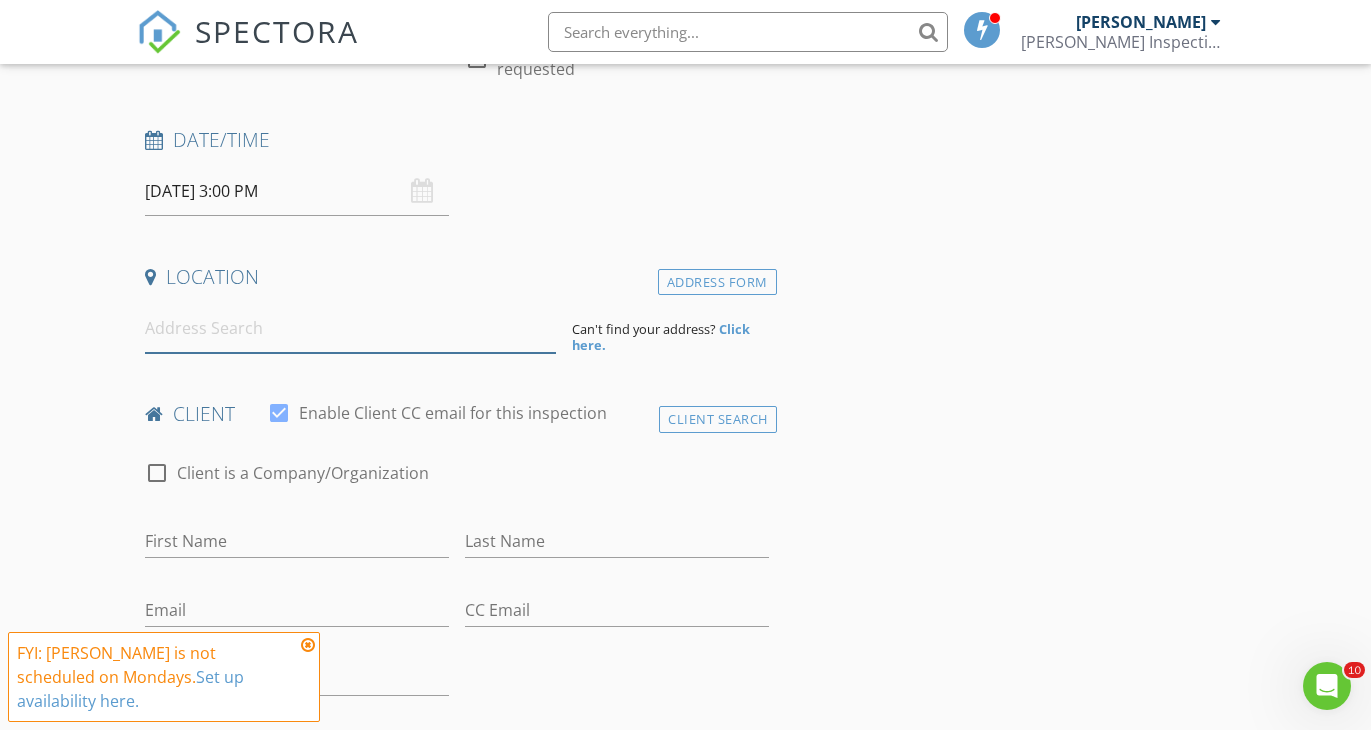 click at bounding box center (350, 328) 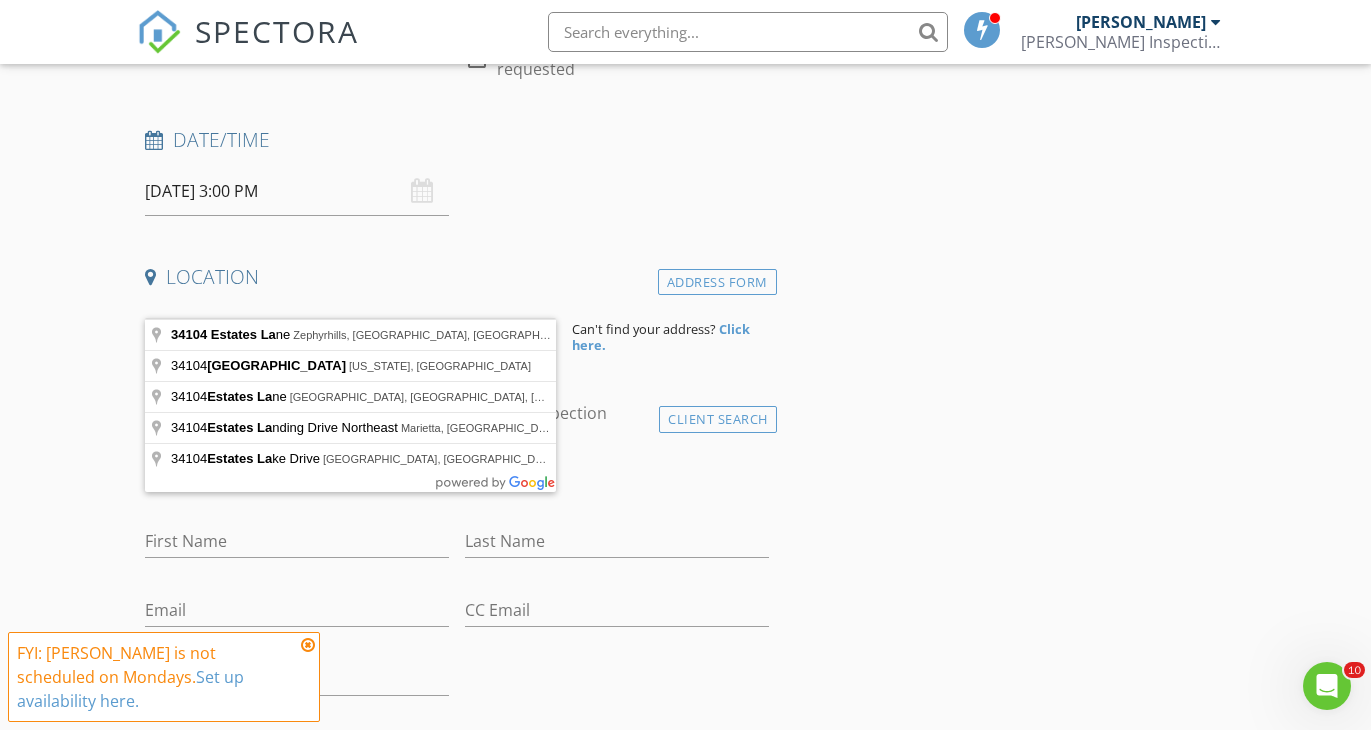 type on "34104 Estates Lane, Zephyrhills, FL, USA" 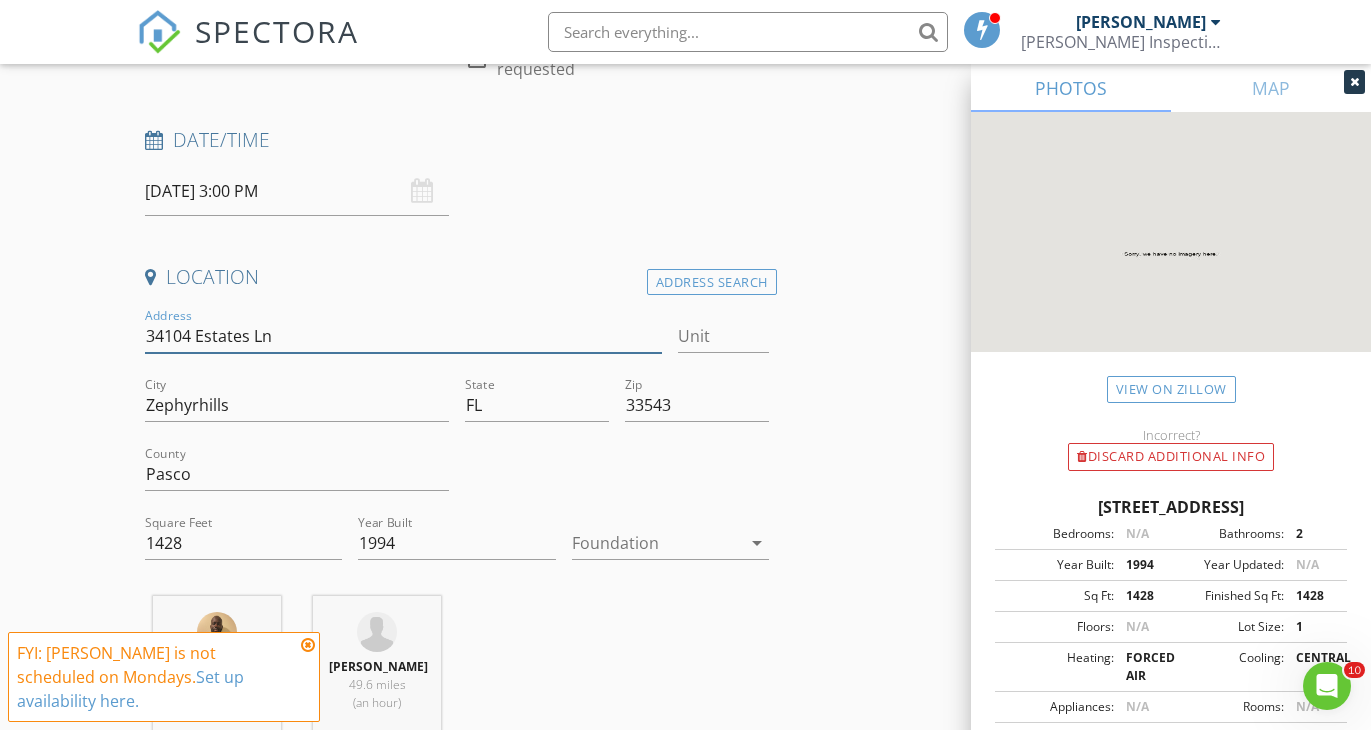 click on "34104 Estates Ln" at bounding box center [403, 336] 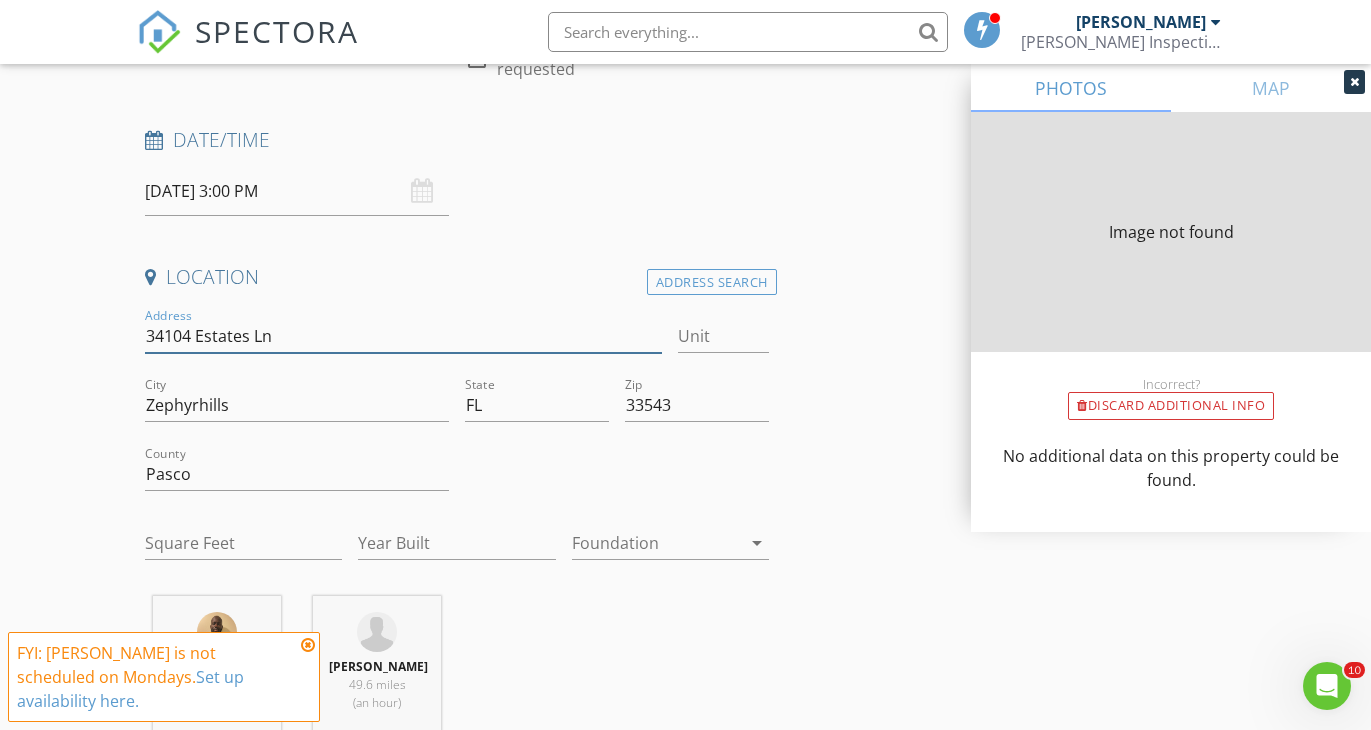 type on "1428" 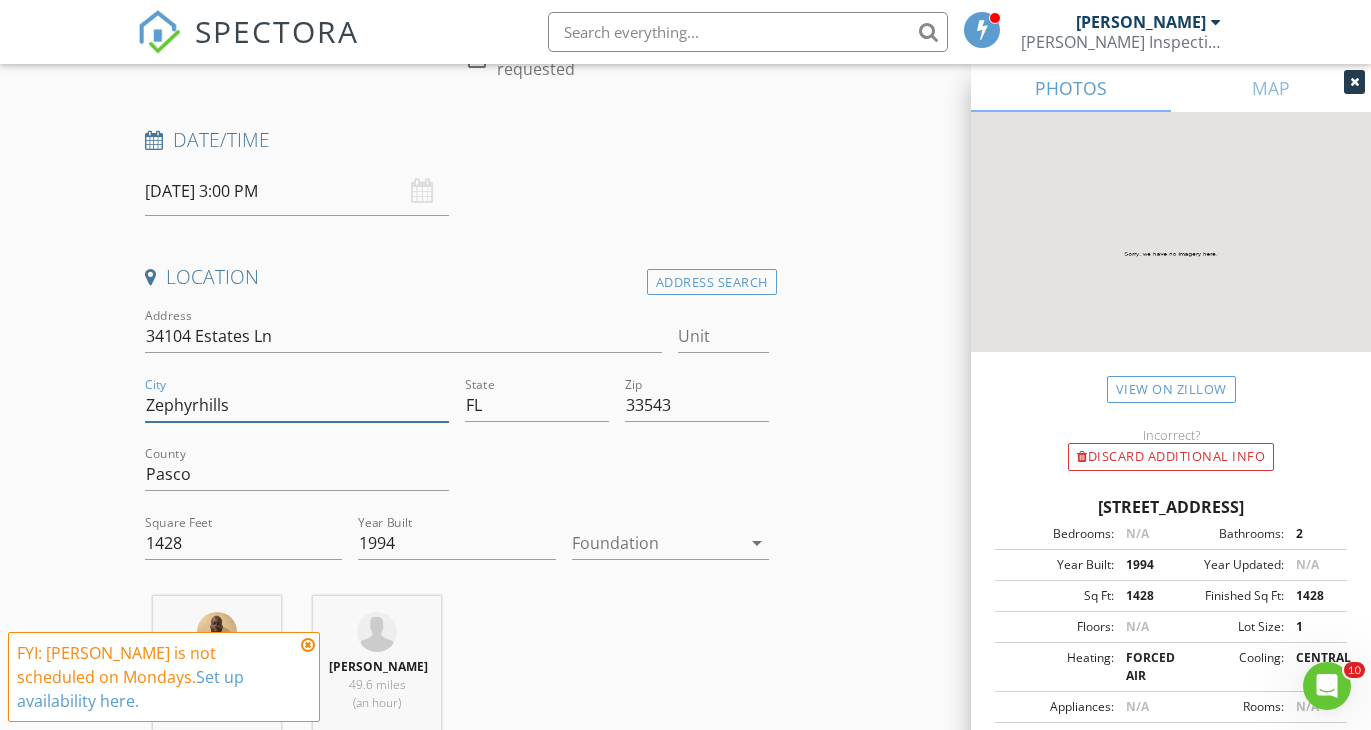 click on "Zephyrhills" at bounding box center [297, 405] 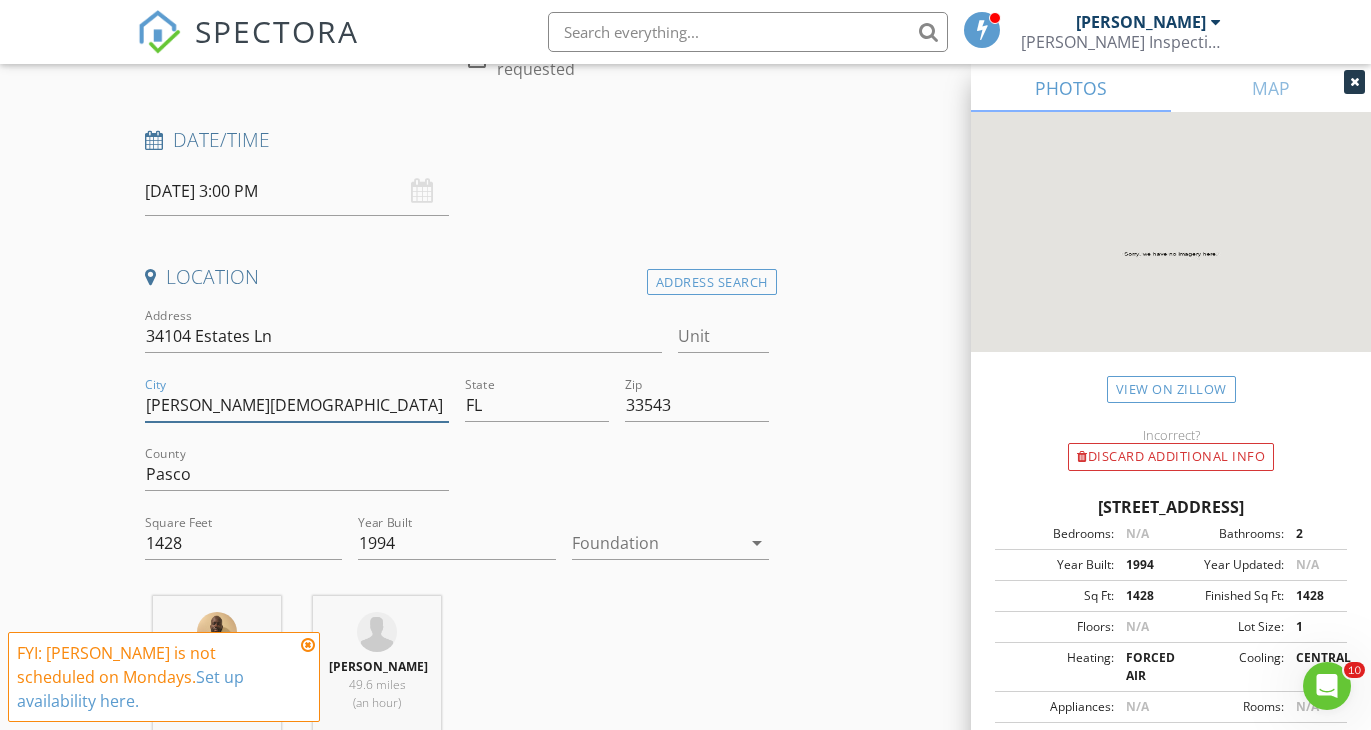 type on "Wesley Chapel" 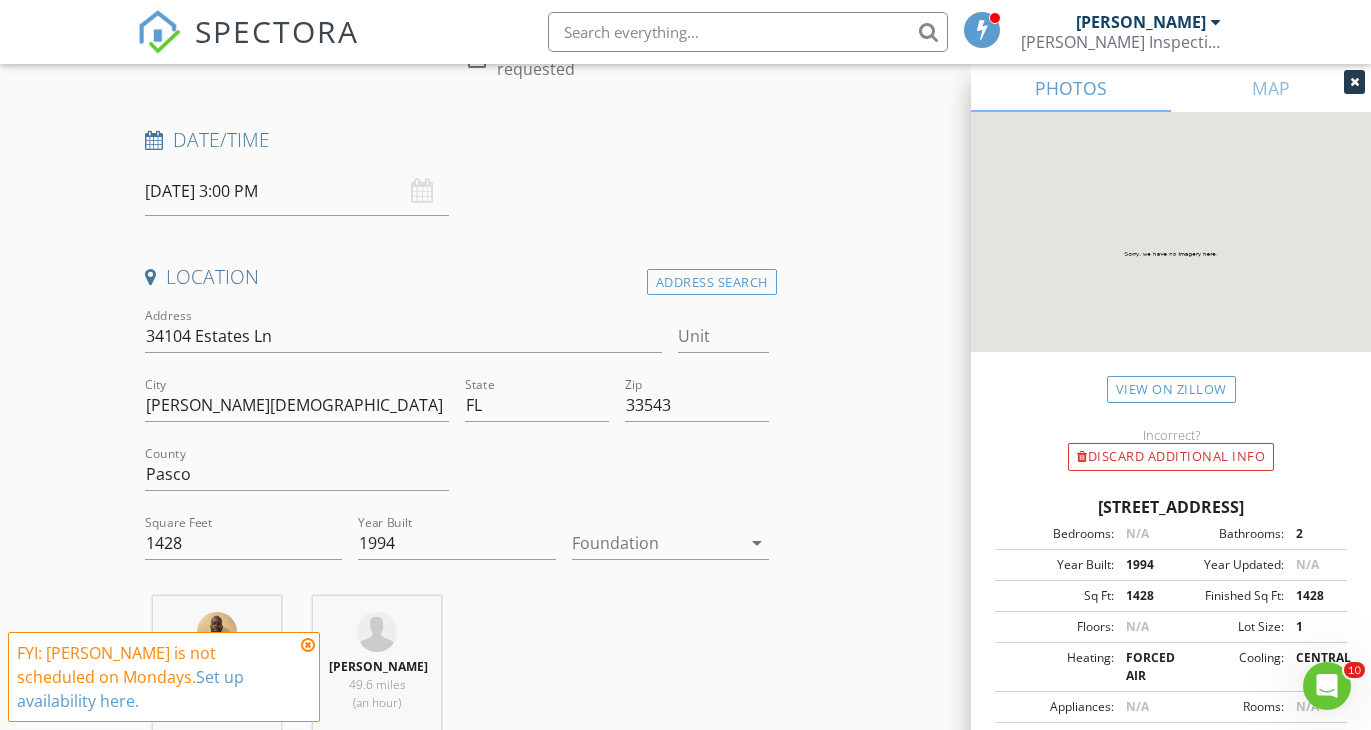 click at bounding box center [617, 476] 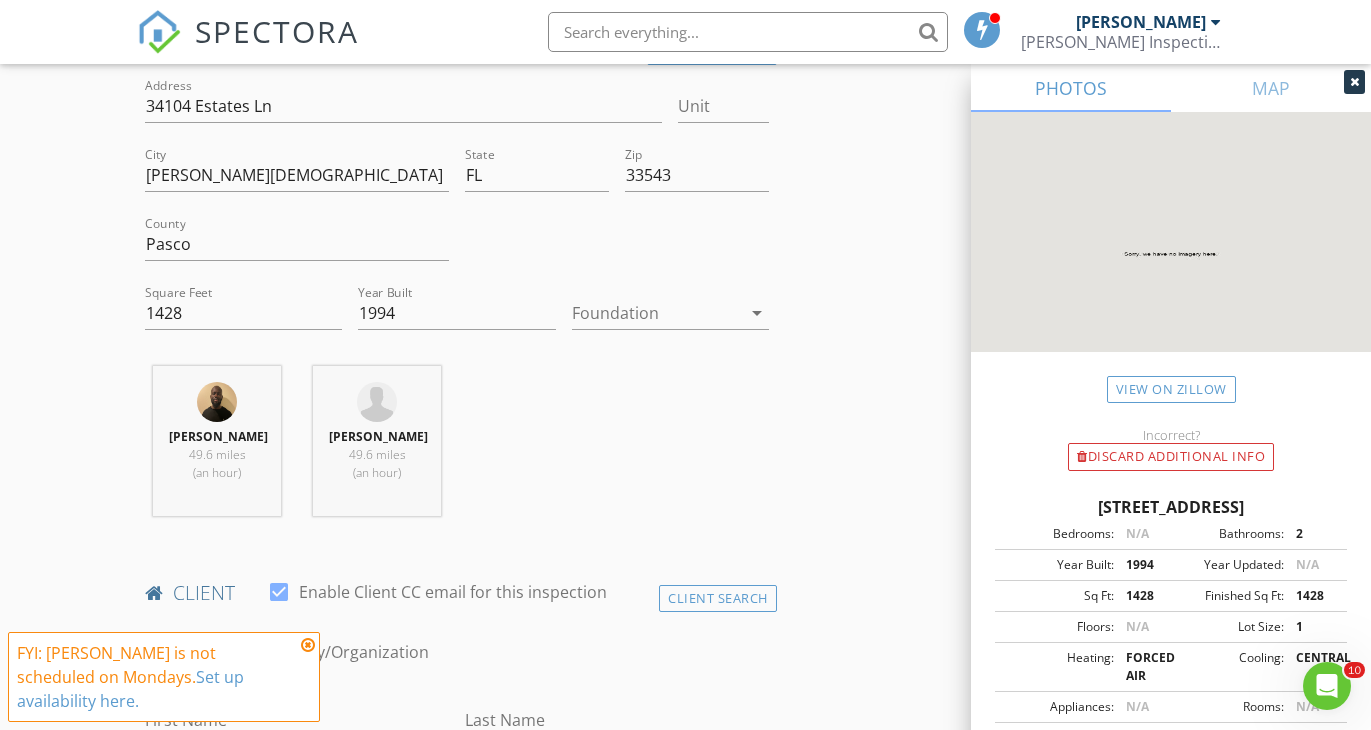 scroll, scrollTop: 842, scrollLeft: 0, axis: vertical 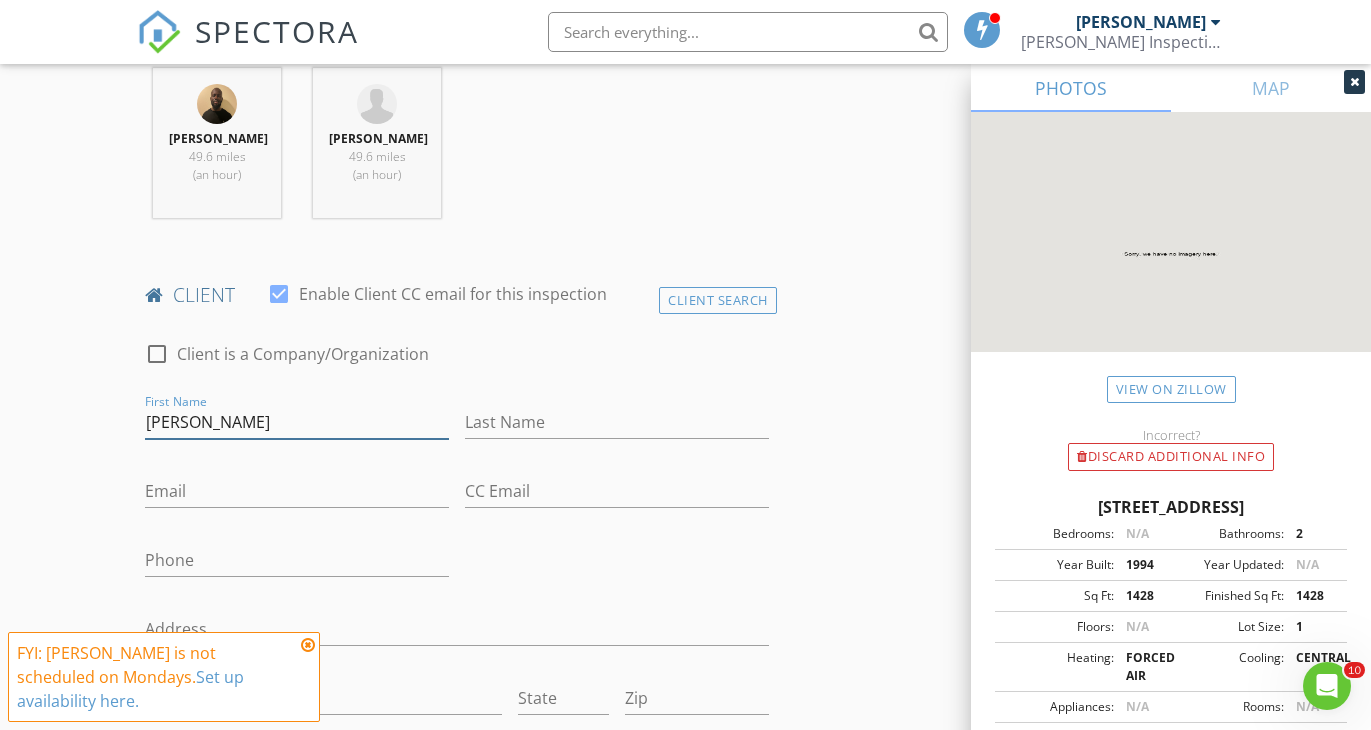type on "Dona" 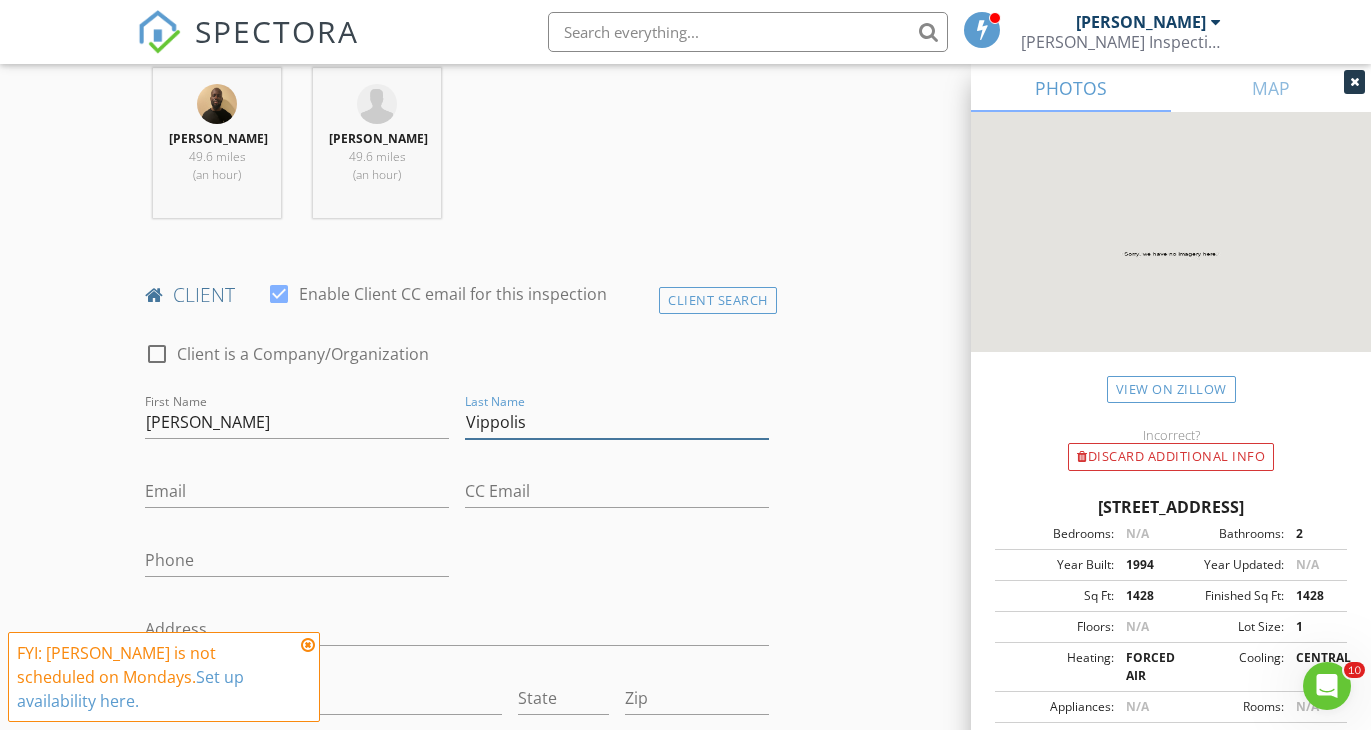 type on "Vippolis" 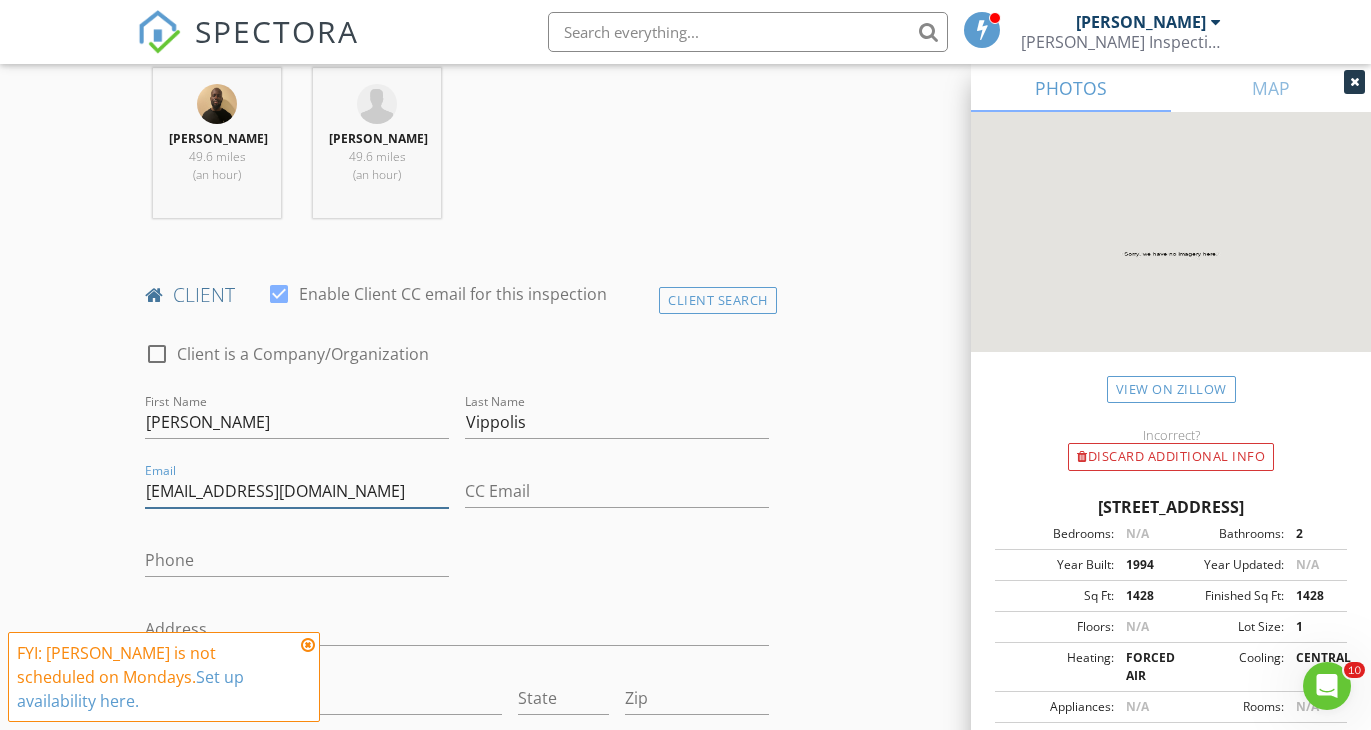 type on "dvippolis@aol.com" 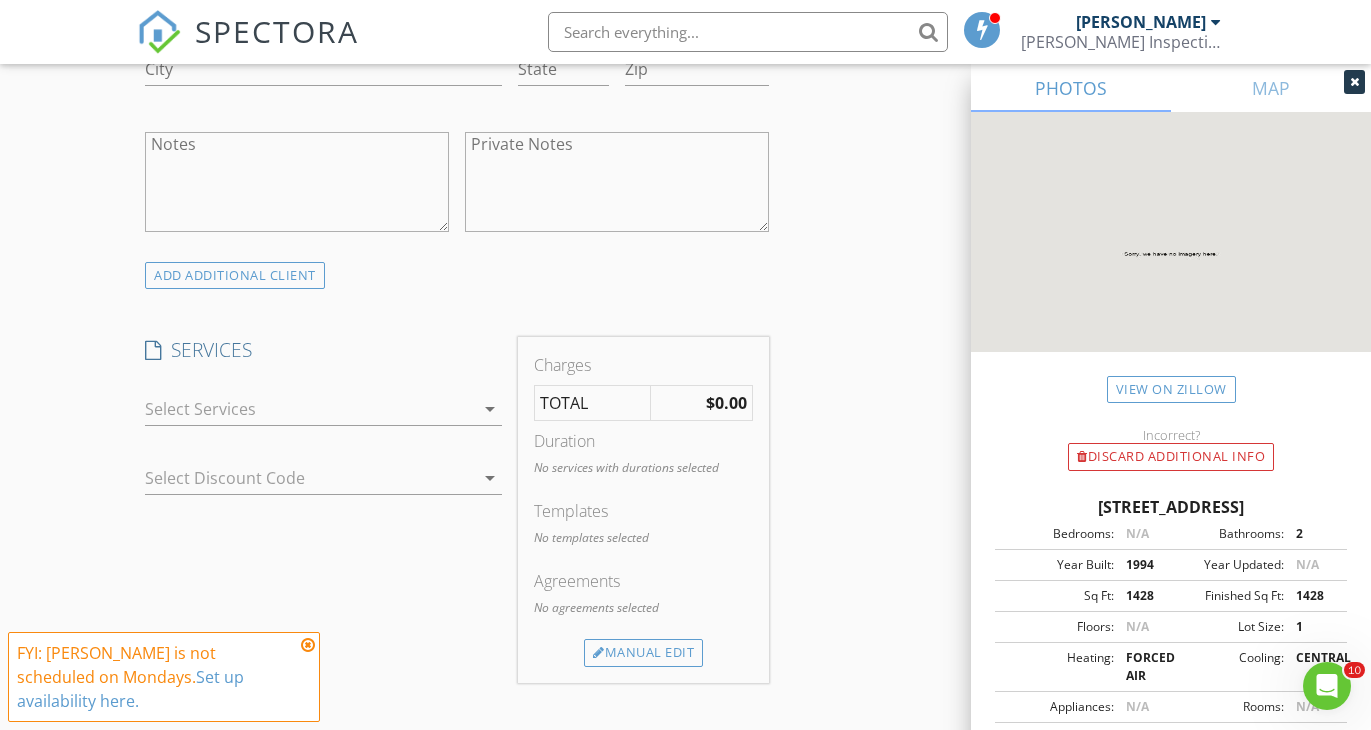 scroll, scrollTop: 1480, scrollLeft: 0, axis: vertical 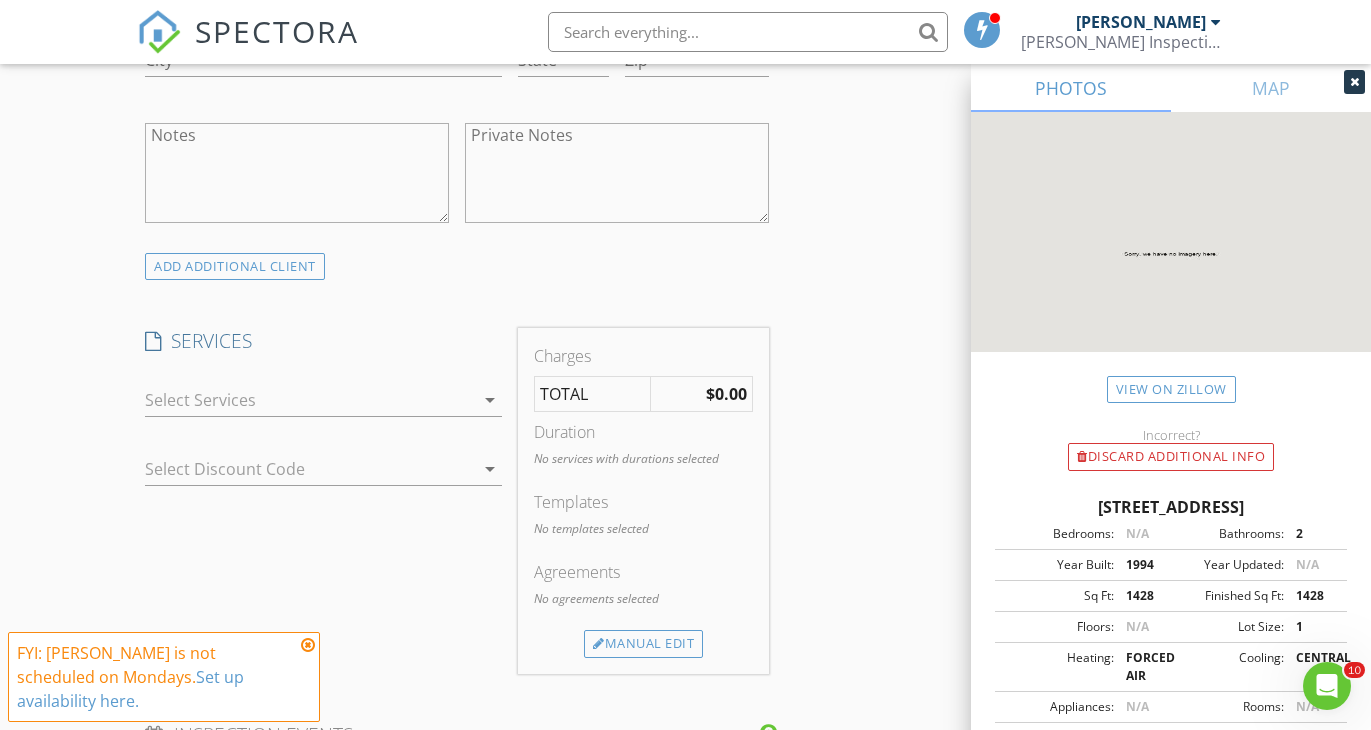 type on "845-826-5071" 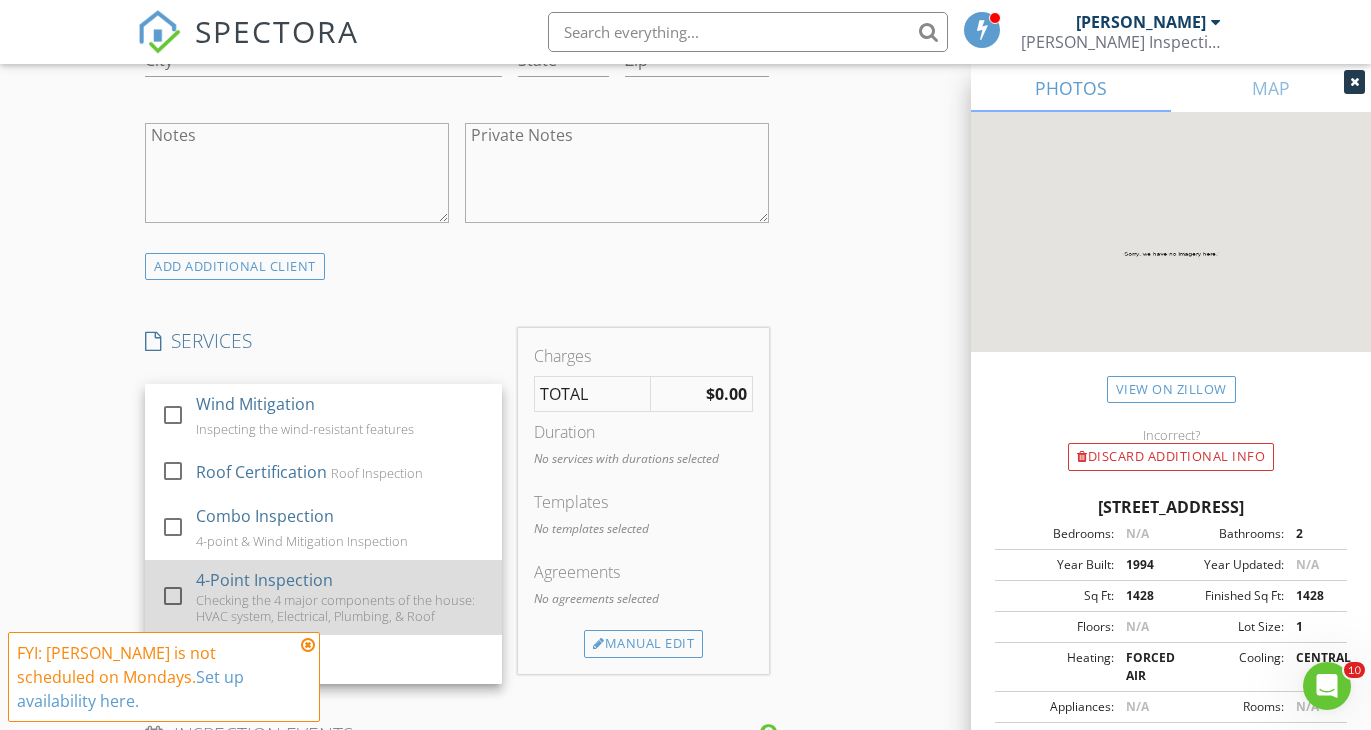click at bounding box center [173, 596] 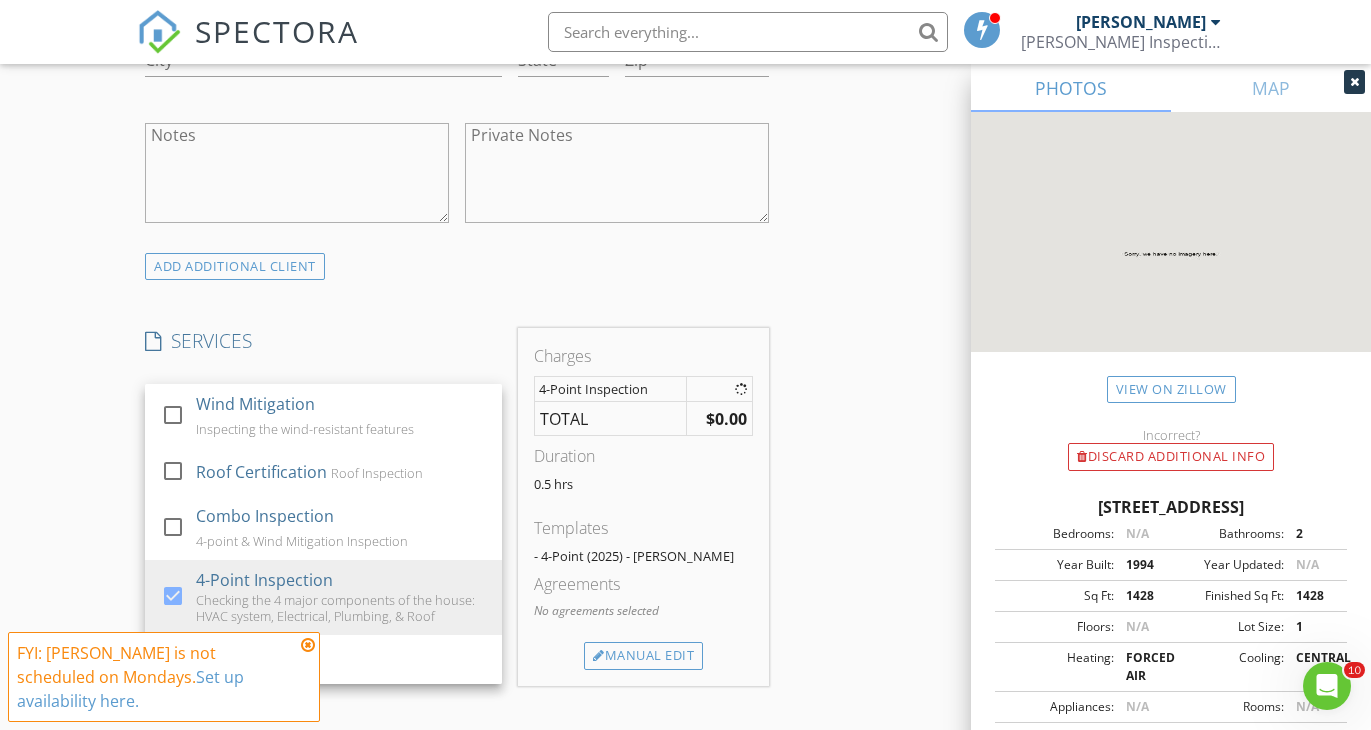 click on "New Inspection
Click here to use the New Order Form
INSPECTOR(S)
check_box   Chris Russell     check_box_outline_blank   Alex Diaz     check_box   William Grant   PRIMARY   William Grant,  Chris Russell arrow_drop_down   check_box_outline_blank Chris Russell specifically requested check_box_outline_blank William Grant specifically requested
Date/Time
07/14/2025 3:00 PM
Location
Address Search       Address 34104 Estates Ln   Unit   City Wesley Chapel   State FL   Zip 33543   County Pasco     Square Feet 1428   Year Built 1994   Foundation arrow_drop_down     Chris Russell     49.6 miles     (an hour)         William Grant     49.6 miles     (an hour)
client
check_box Enable Client CC email for this inspection   Client Search     check_box_outline_blank Client is a Company/Organization     First Name Dona   Last Name Vippolis   Email     Phone" at bounding box center [685, 415] 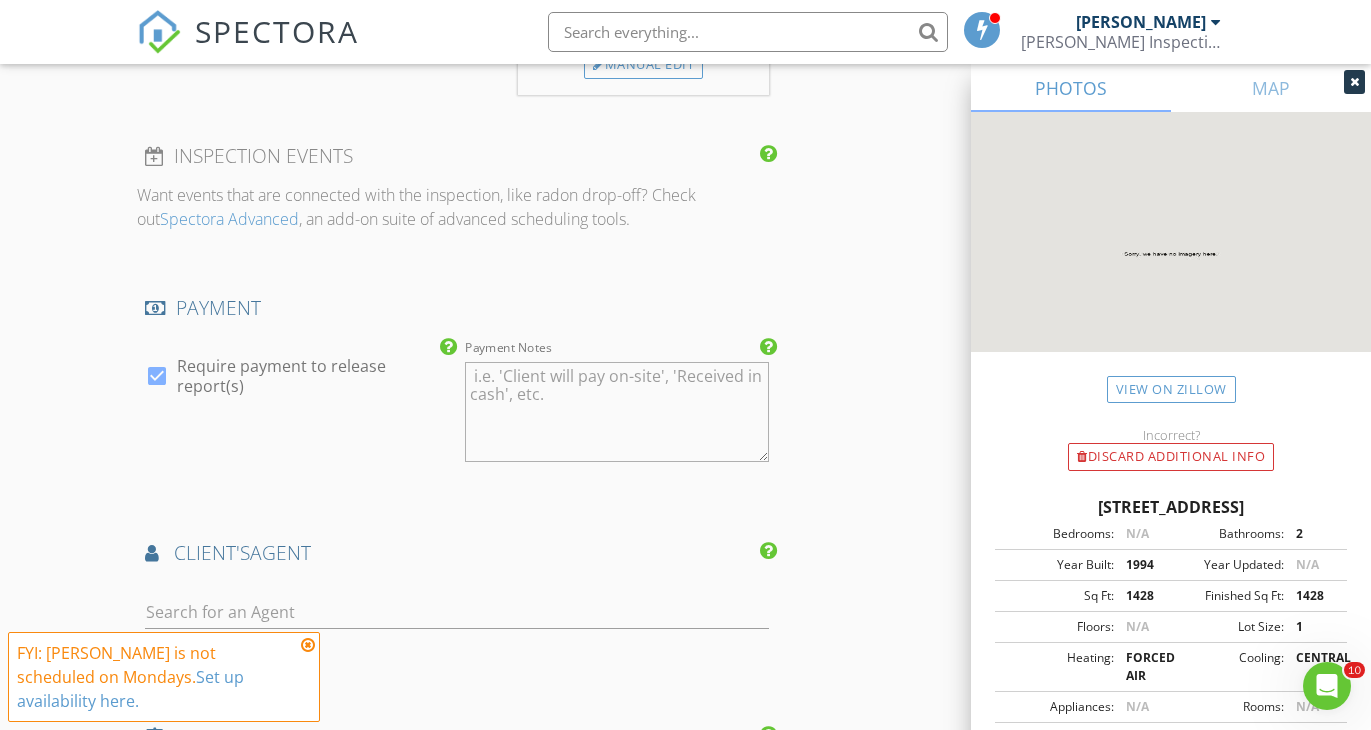 scroll, scrollTop: 2113, scrollLeft: 0, axis: vertical 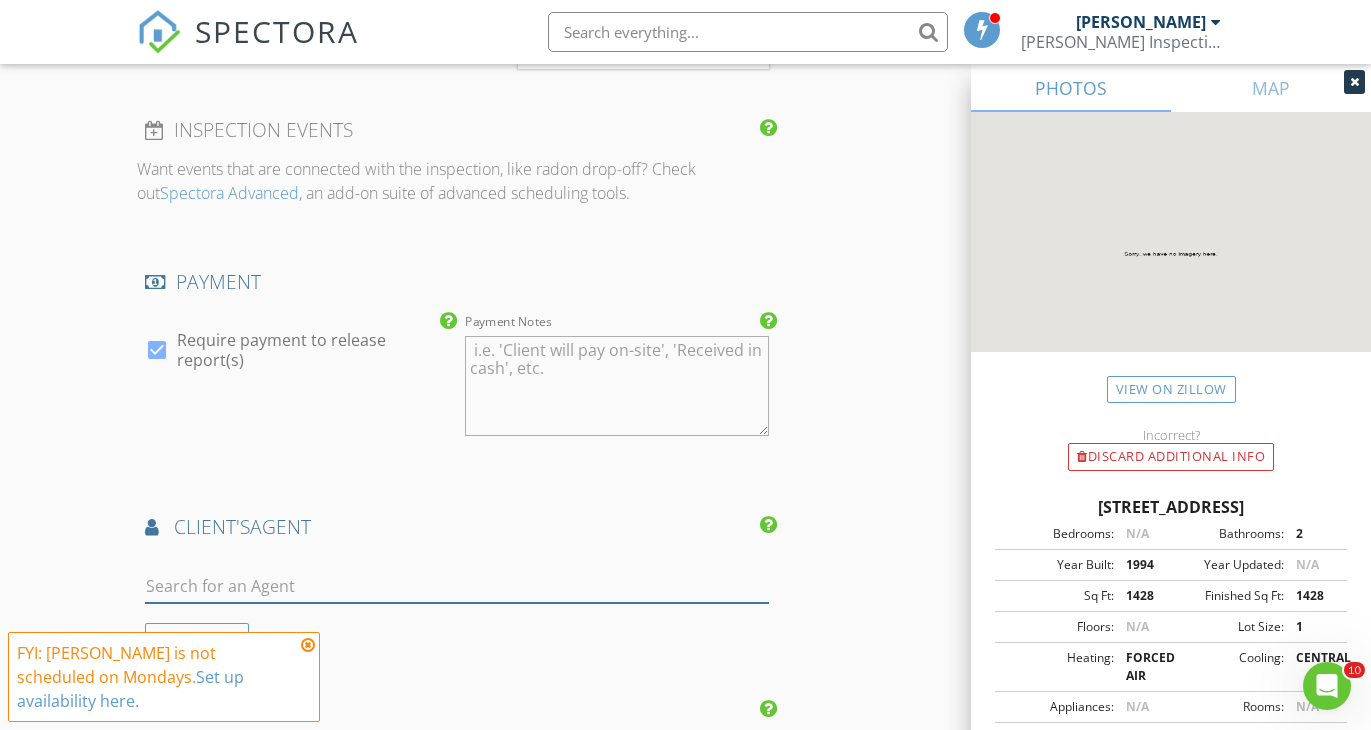 click at bounding box center (457, 586) 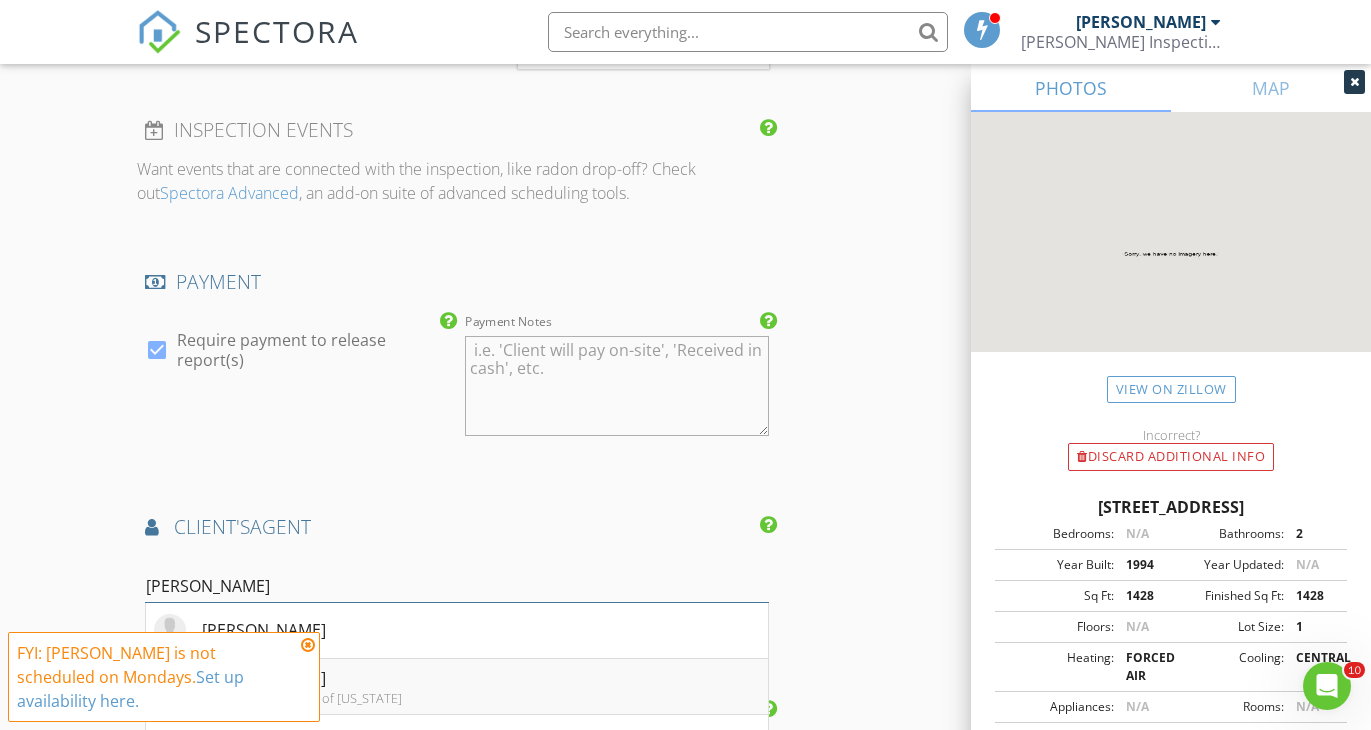 scroll, scrollTop: 2246, scrollLeft: 0, axis: vertical 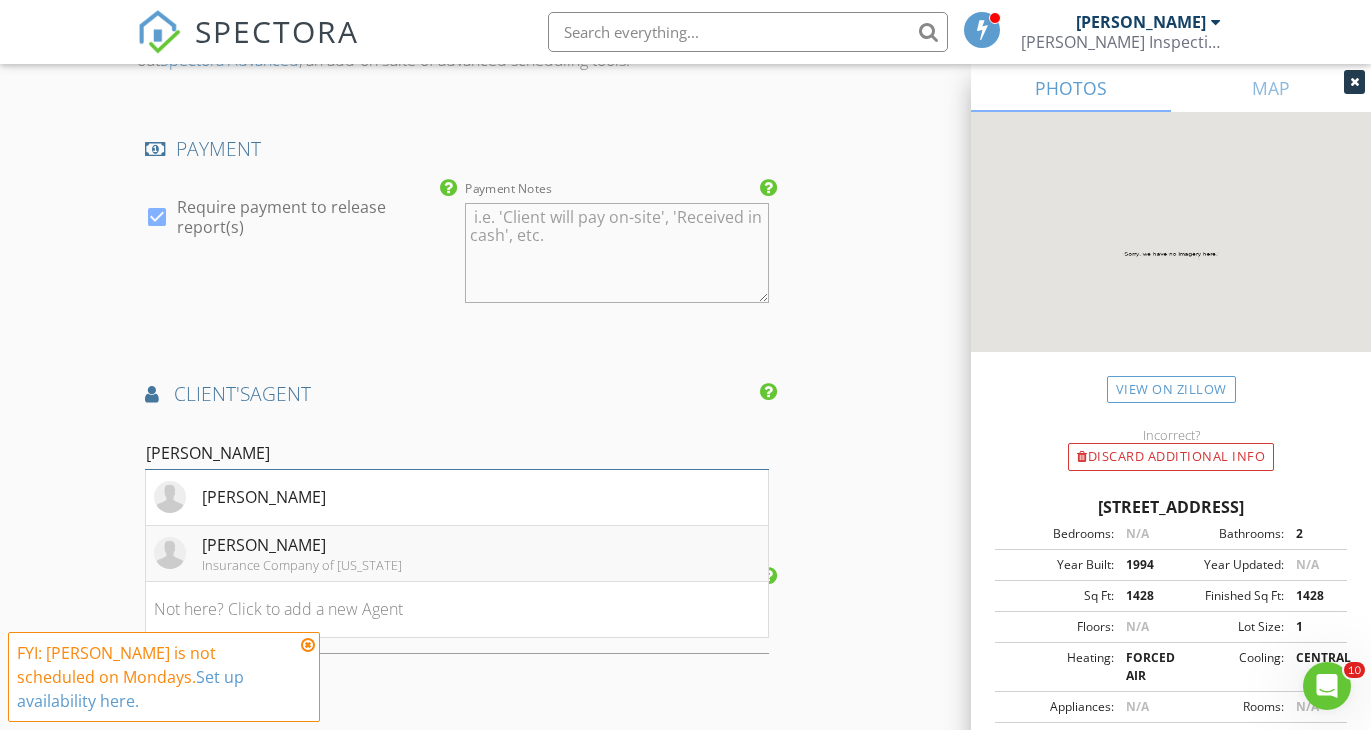 type on "kay" 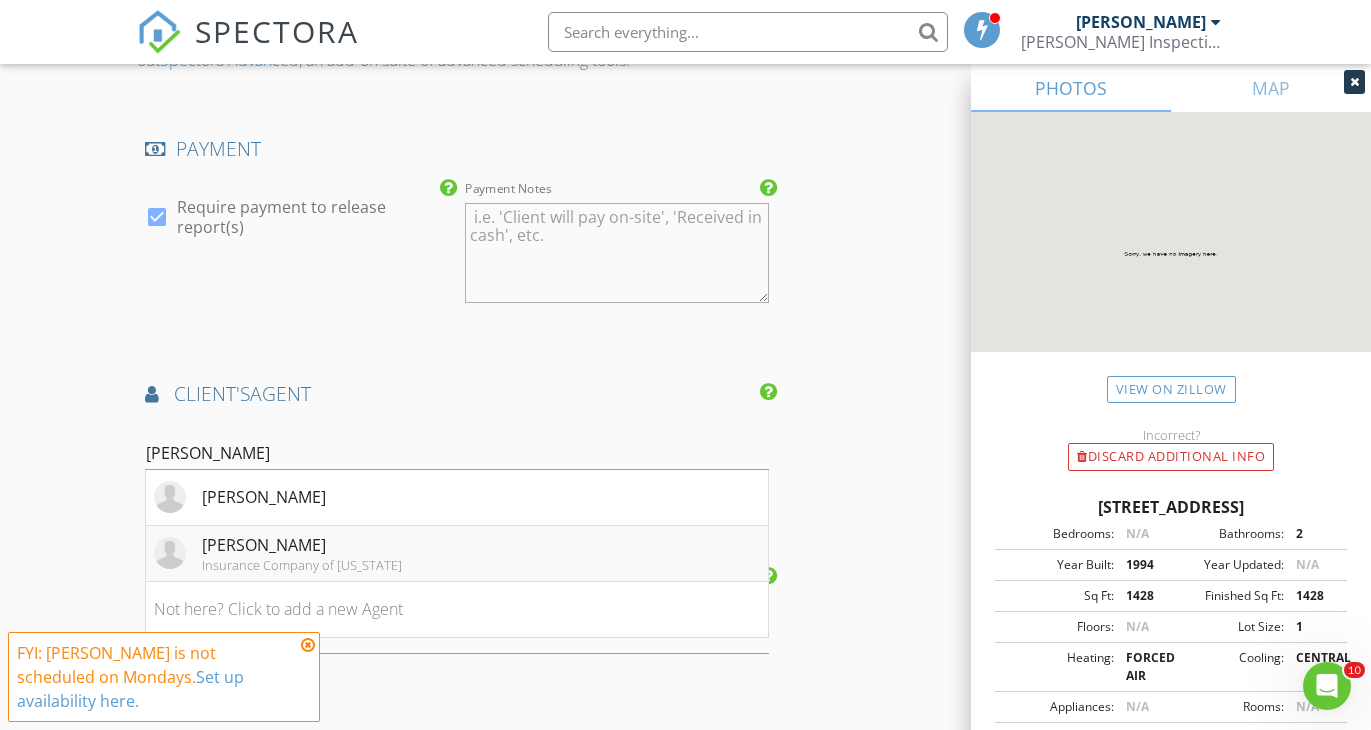 click on "Kayla Nettles" at bounding box center [302, 545] 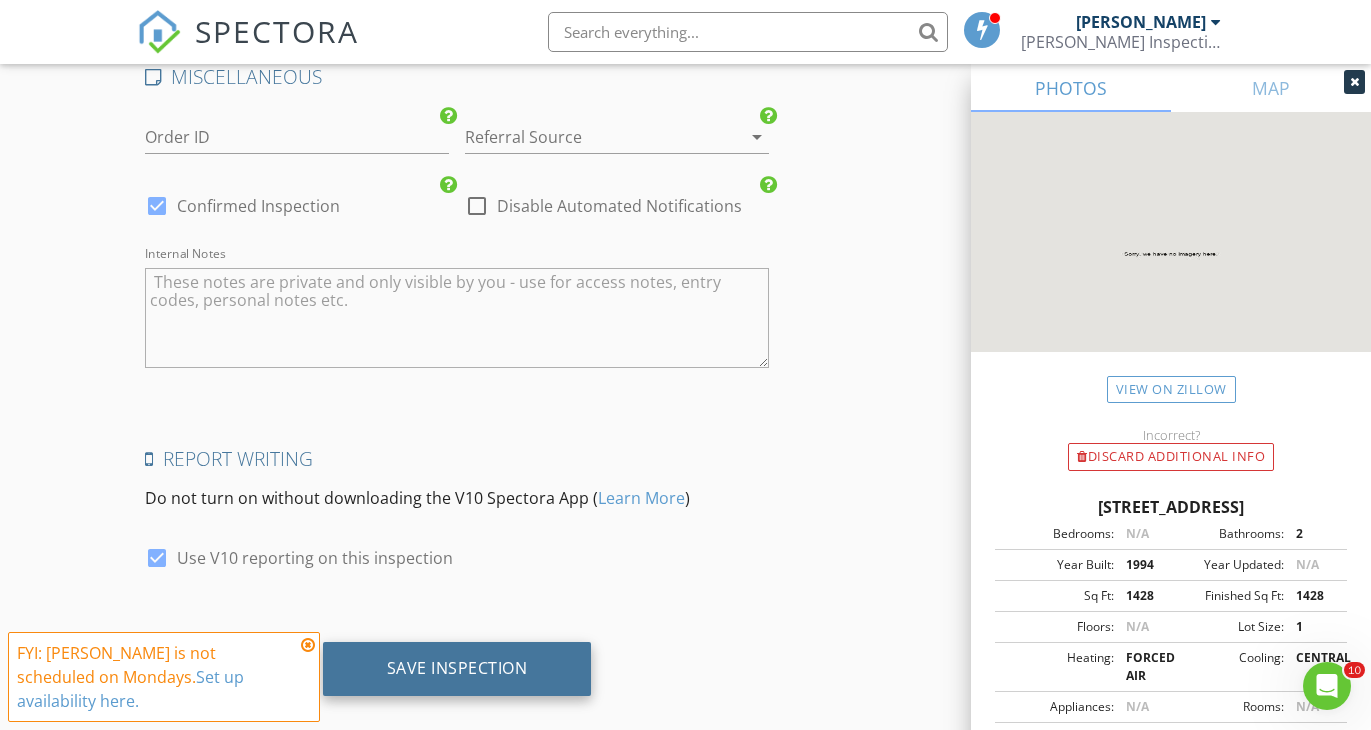 scroll, scrollTop: 3511, scrollLeft: 0, axis: vertical 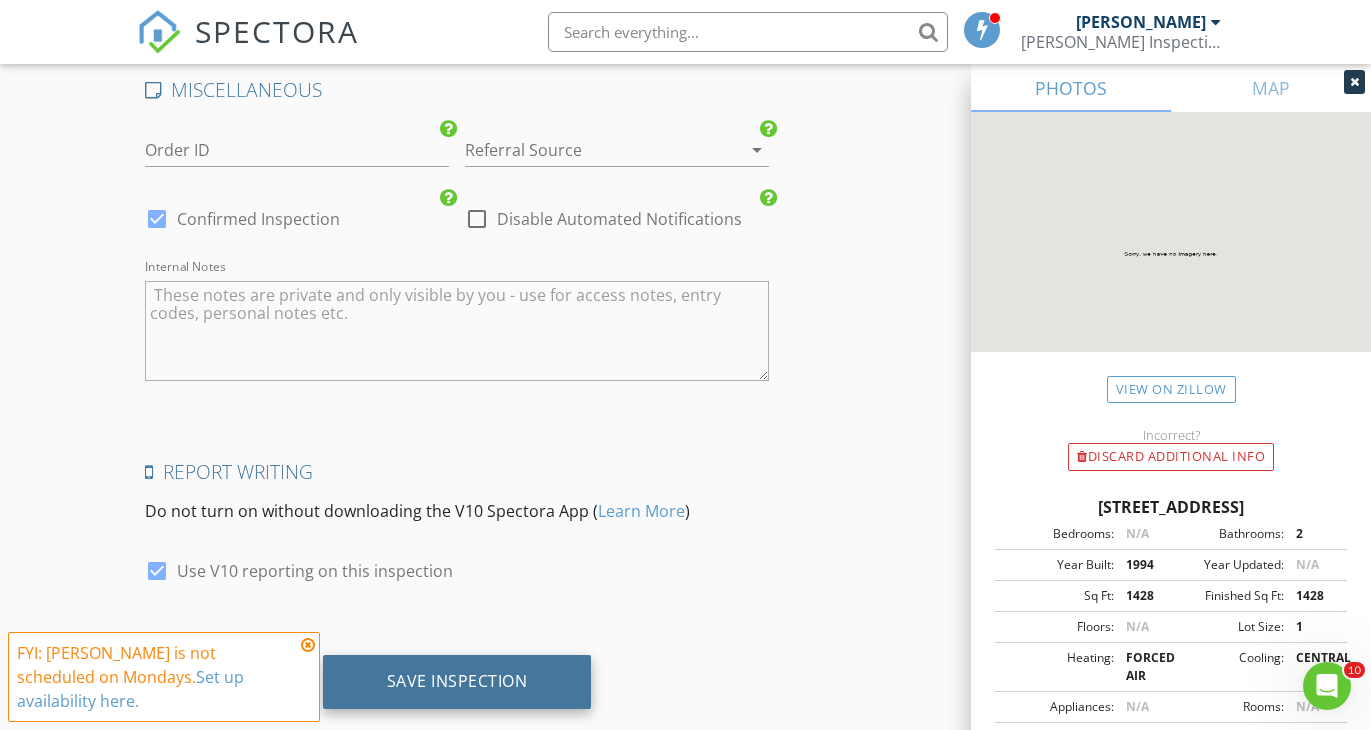 click on "Save Inspection" at bounding box center (457, 682) 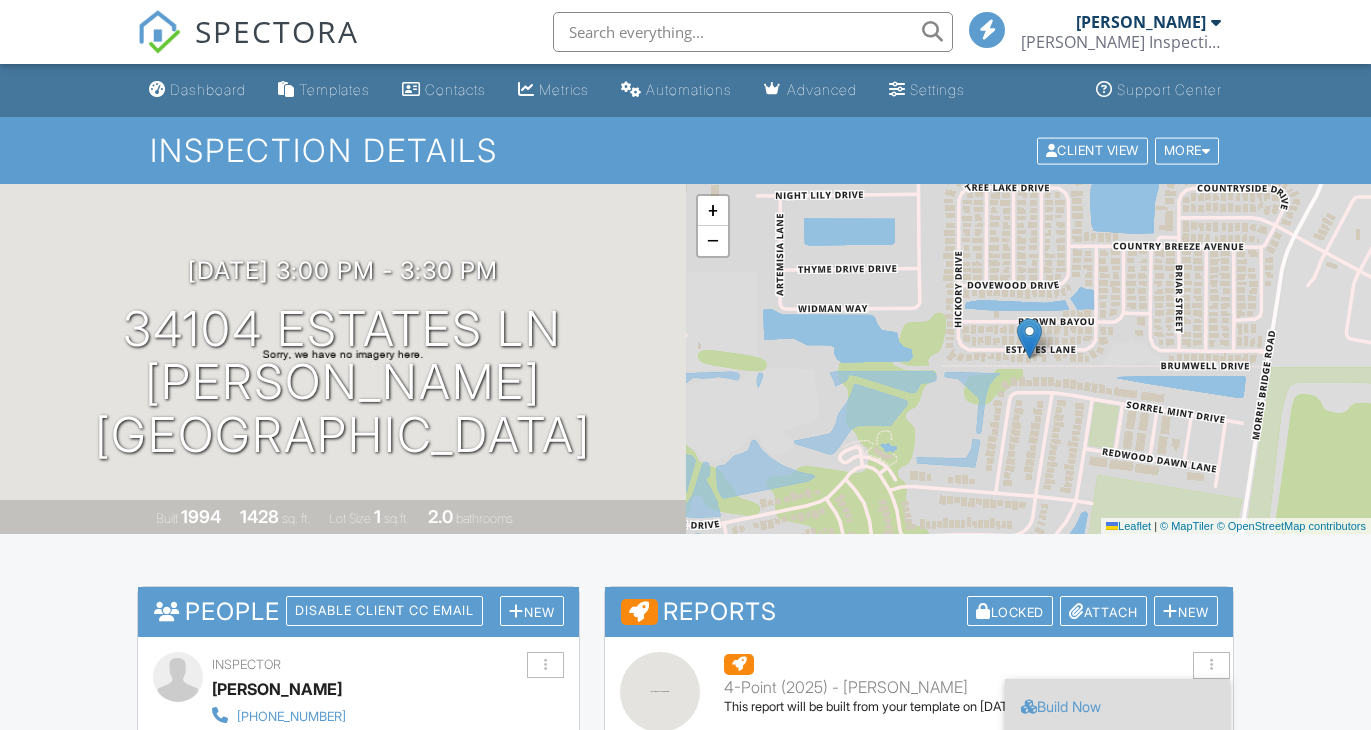 scroll, scrollTop: 183, scrollLeft: 0, axis: vertical 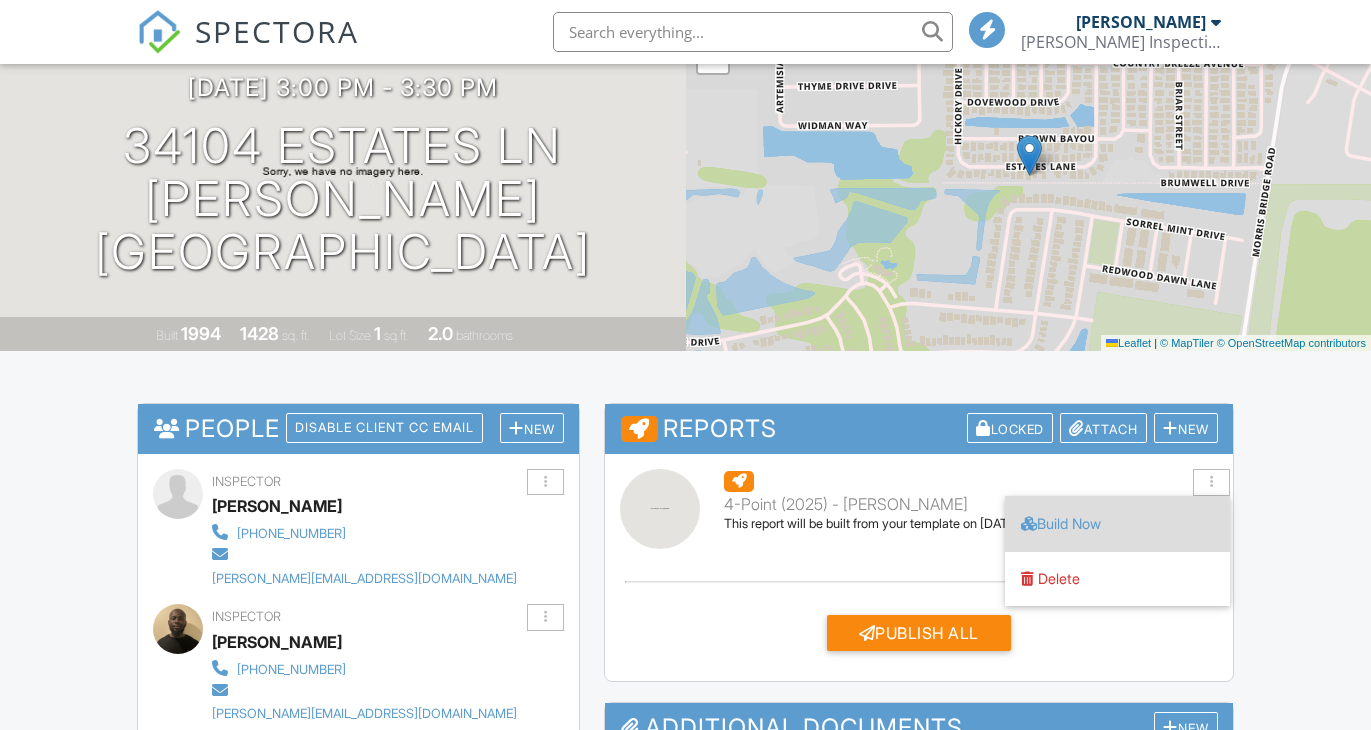 click on "Build Now" at bounding box center (1117, 524) 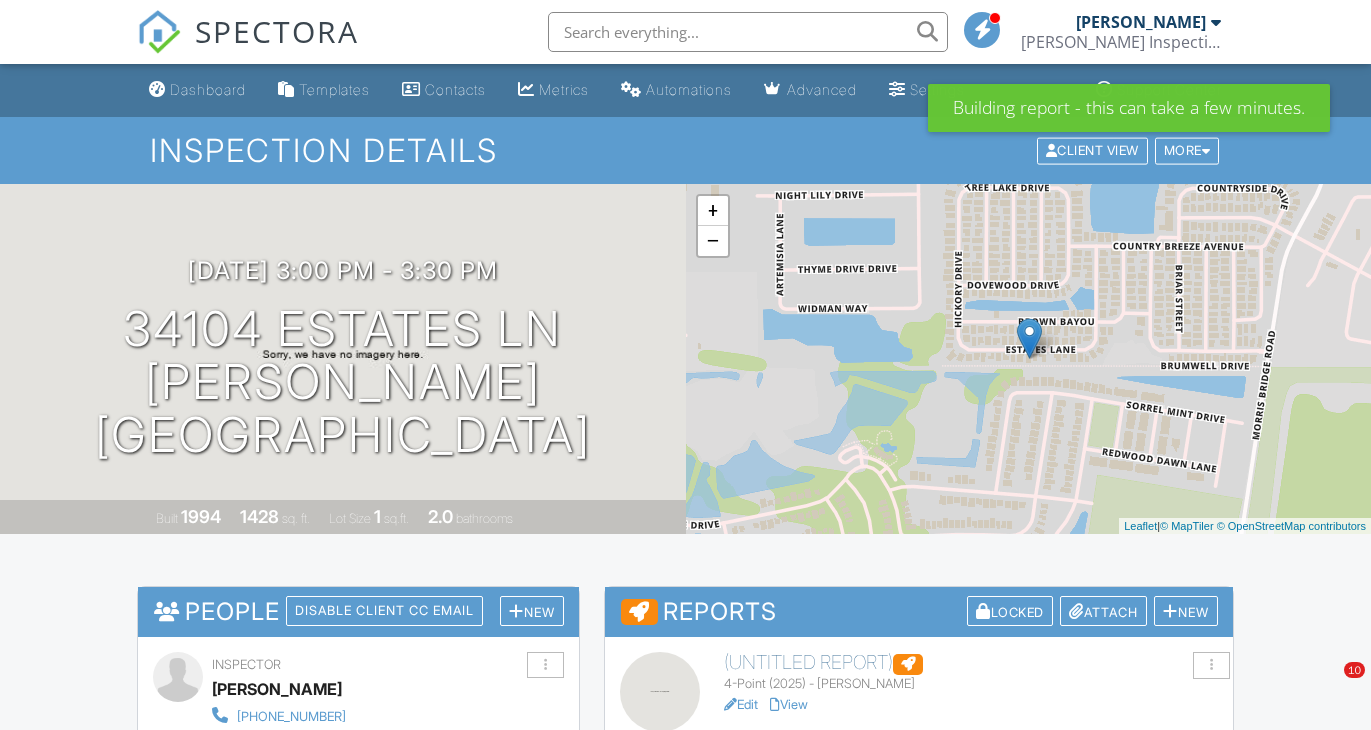 scroll, scrollTop: 0, scrollLeft: 0, axis: both 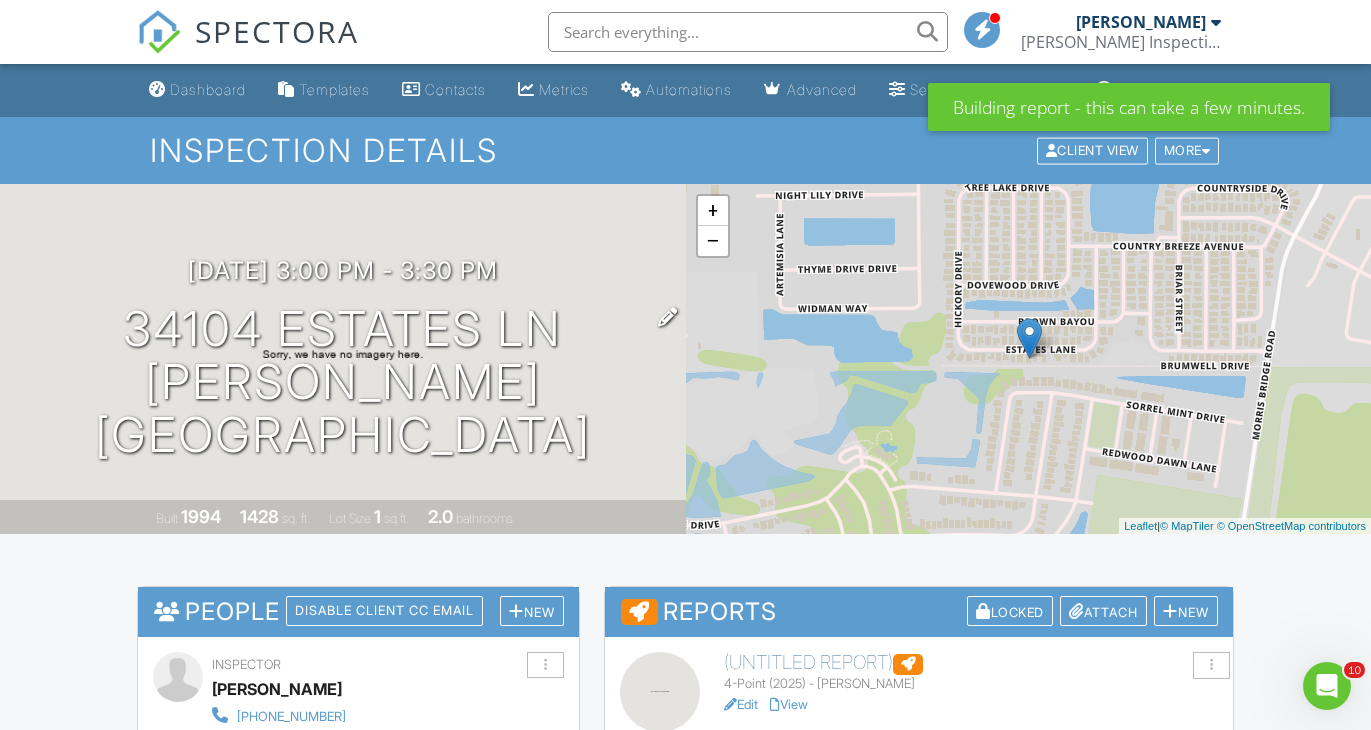 click on "34104 Estates Ln
Wesley Chapel, FL 33543" at bounding box center [343, 382] 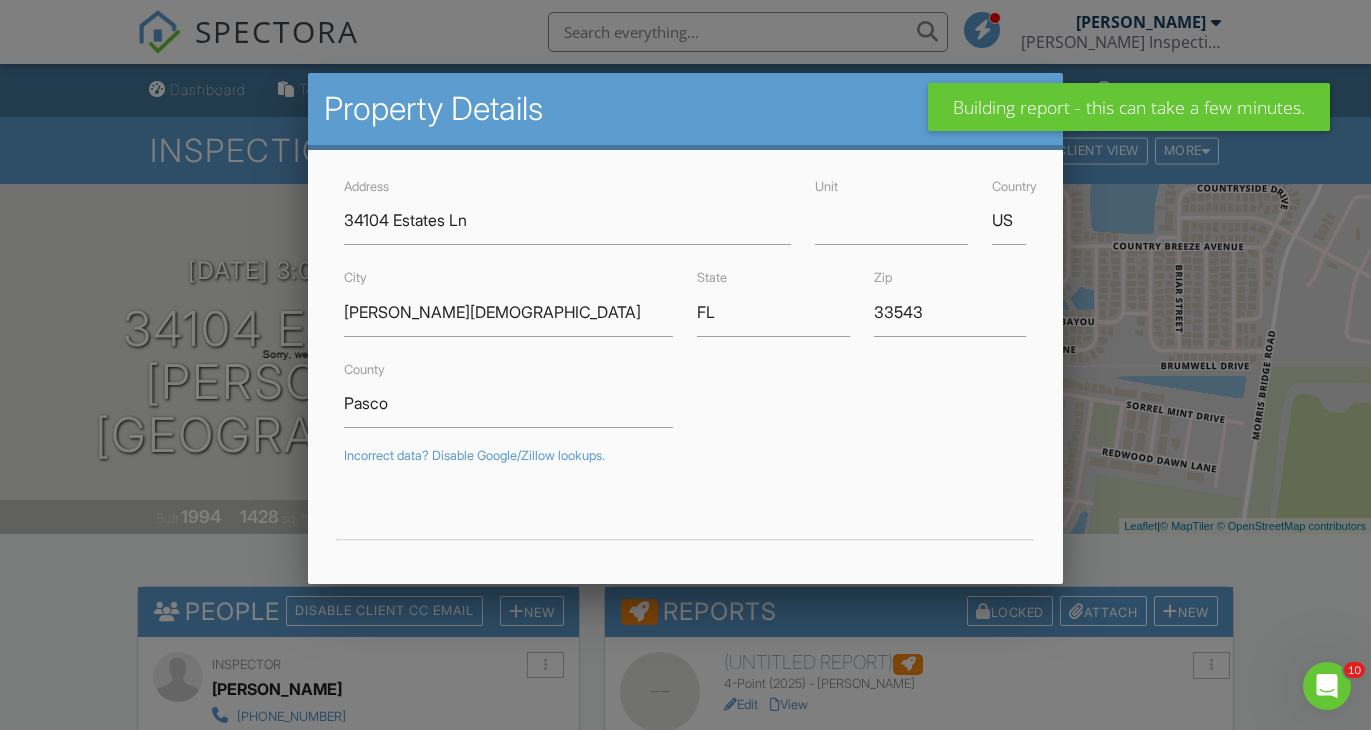 click at bounding box center [685, 356] 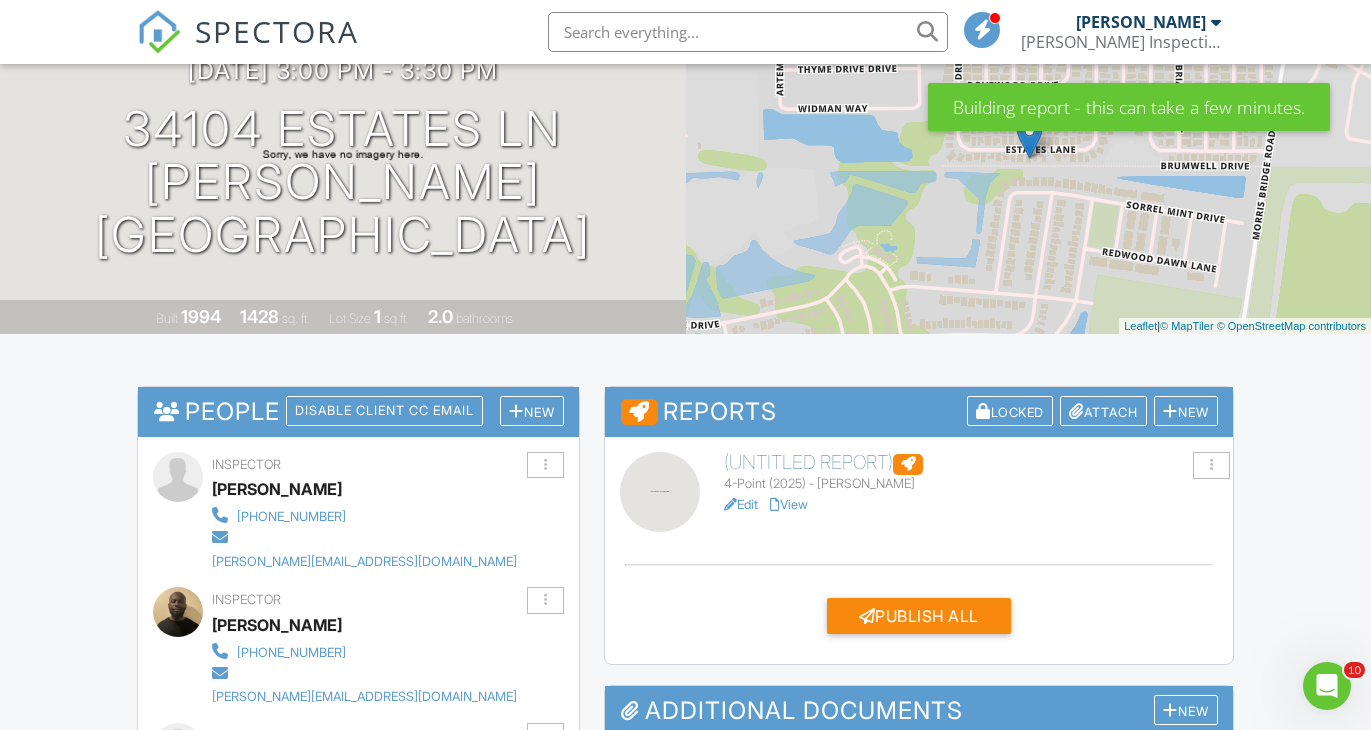 scroll, scrollTop: 221, scrollLeft: 0, axis: vertical 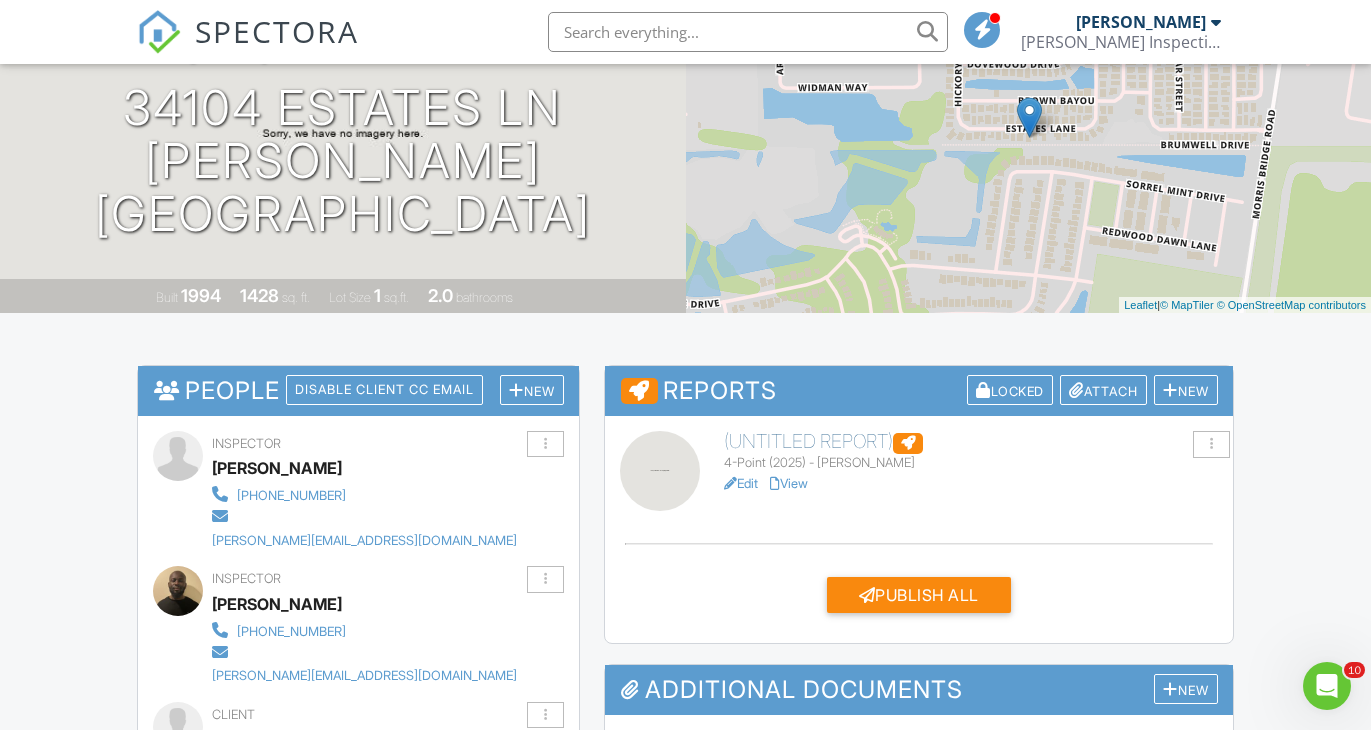 click on "People
Disable Client CC Email
New
Inspector
Client
Listing Agent
Add Another Person
Inspector
William Grant
941-324-0779
william@russellinspectionsfl.com
Make Invisible
Mark As Requested
Remove
Inspector
Chris Russell
+1 786-863-2906
chris@russellinspectionsfl.com
Make Primary Inspector
Make Invisible
Mark As Requested
Remove
Update Client
First name
Dona
Last name
Vippolis
Email (required)
dvippolis@aol.com
CC Email
Phone
845-826-5071
Address
City
State
Zip
Internal notes visible only to the company
Private notes visible only to company admins
Cancel
Save
Confirm client deletion" at bounding box center (358, 1014) 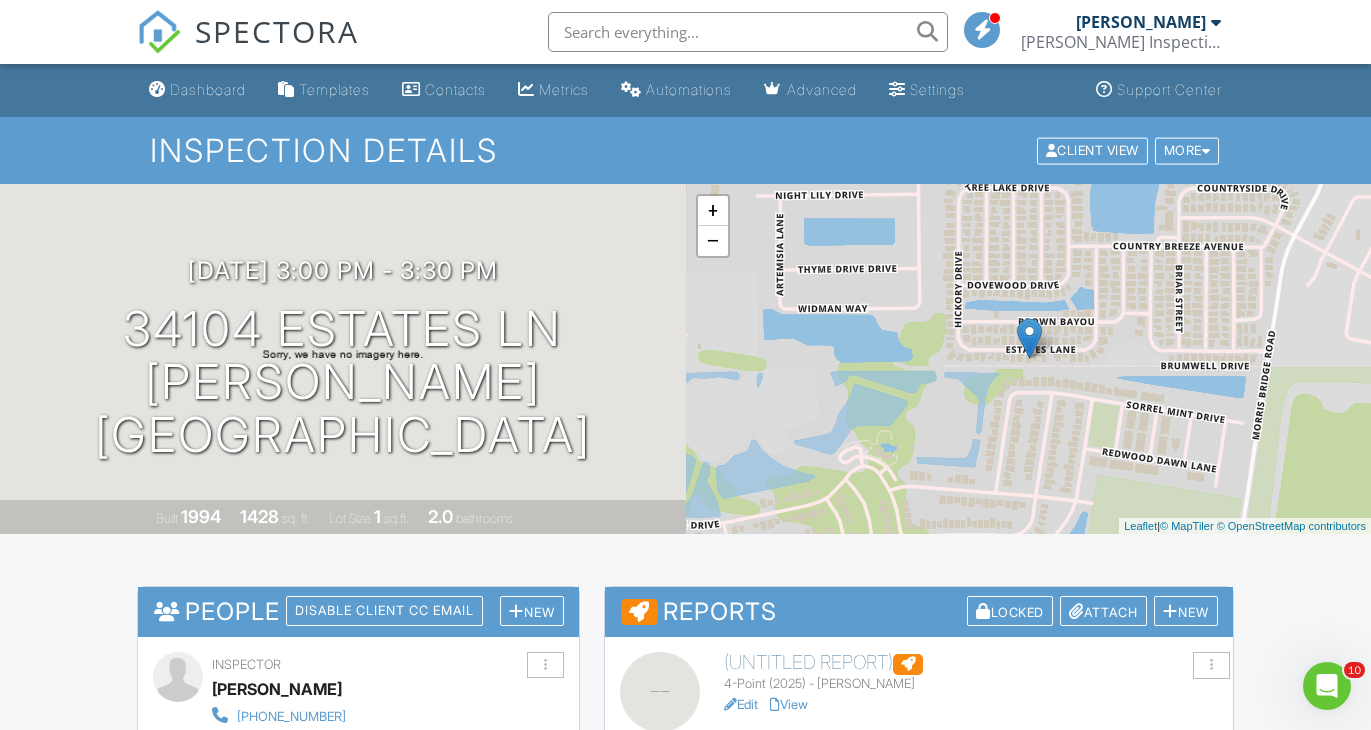 scroll, scrollTop: 0, scrollLeft: 0, axis: both 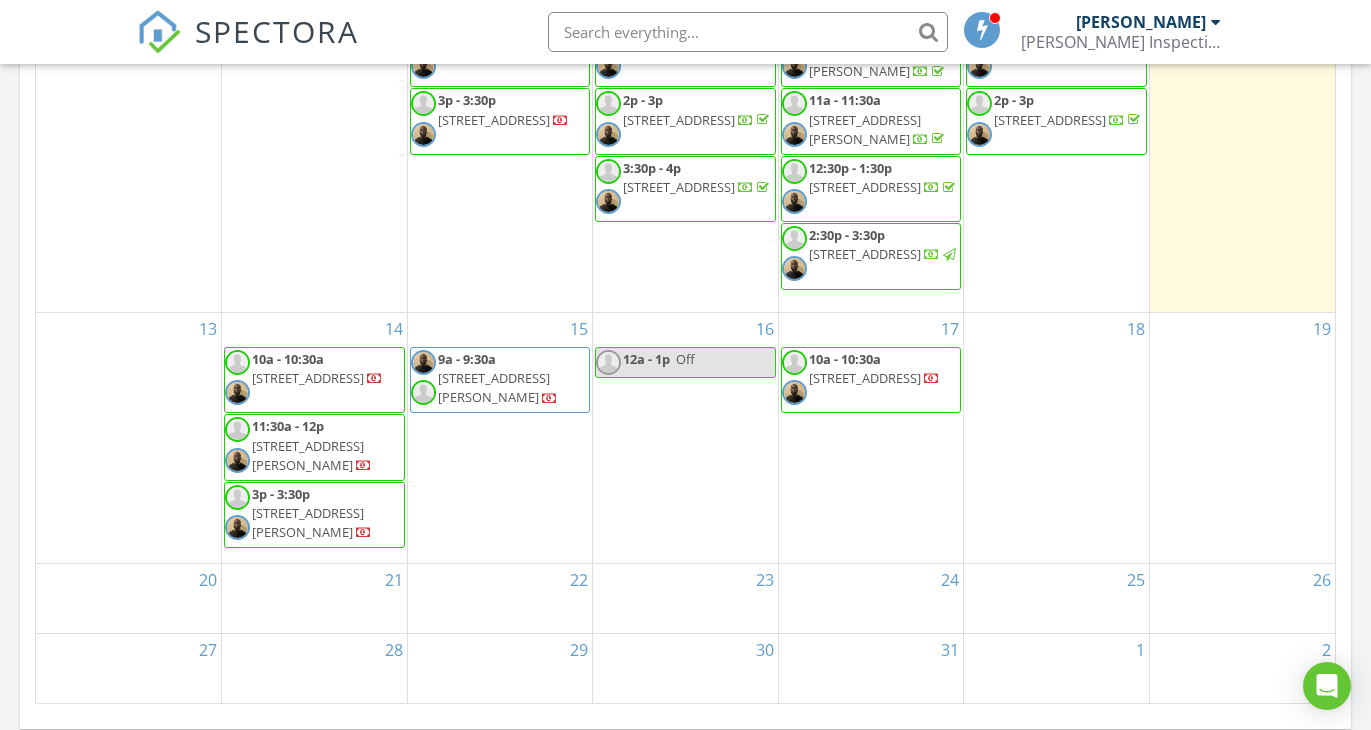 click on "14
10a - 10:30a
12430 81st Pl, Seminole 33772
11:30a - 12p
1561 Scott St, Clearwater 33755
3p - 3:30p
34104 Estates Ln, Wesley Chapel 33543" at bounding box center [314, 438] 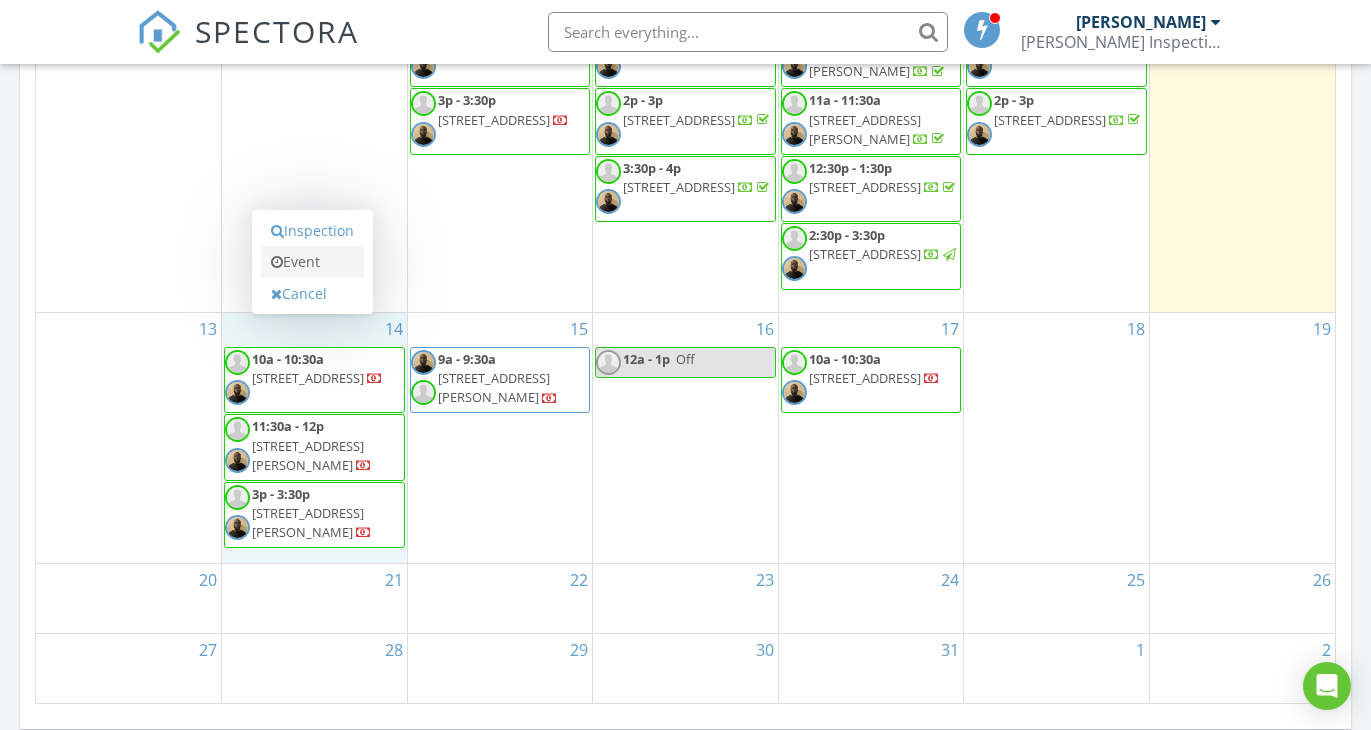 scroll, scrollTop: 10, scrollLeft: 10, axis: both 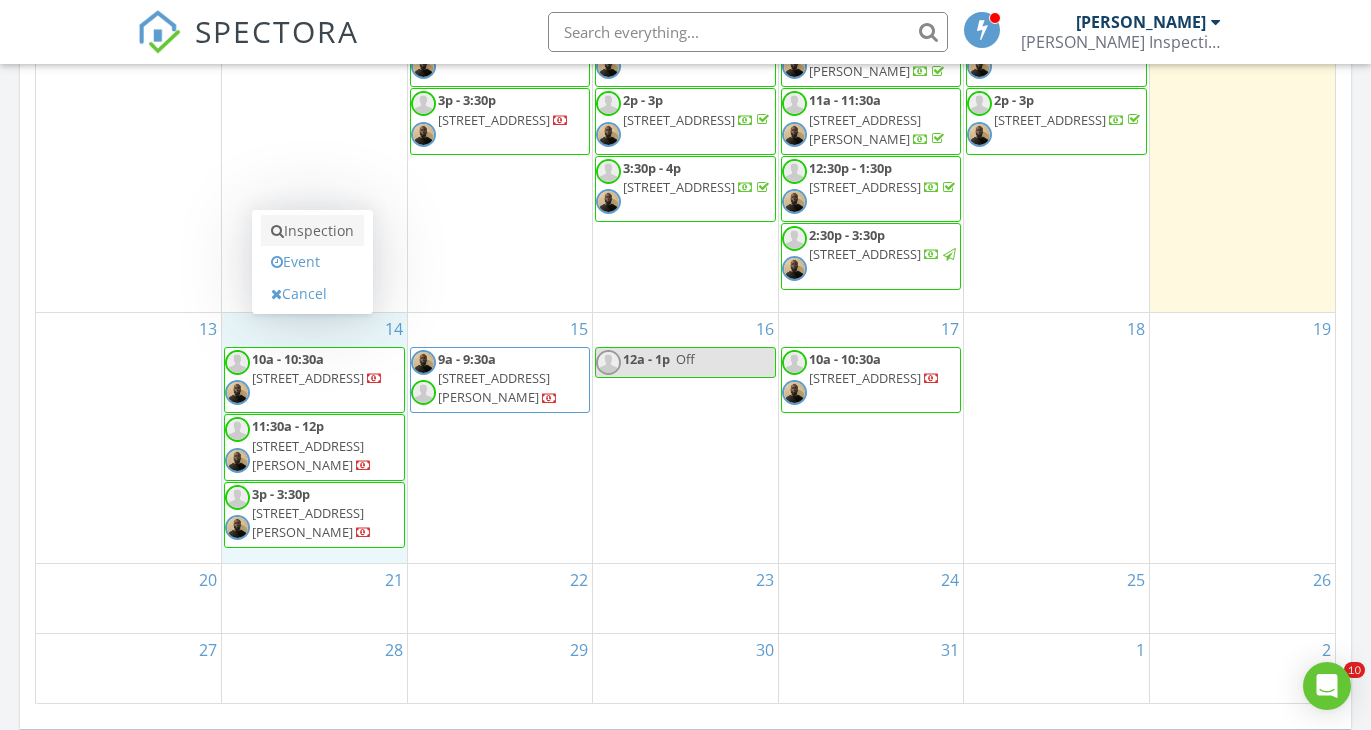 click on "Inspection" at bounding box center (312, 231) 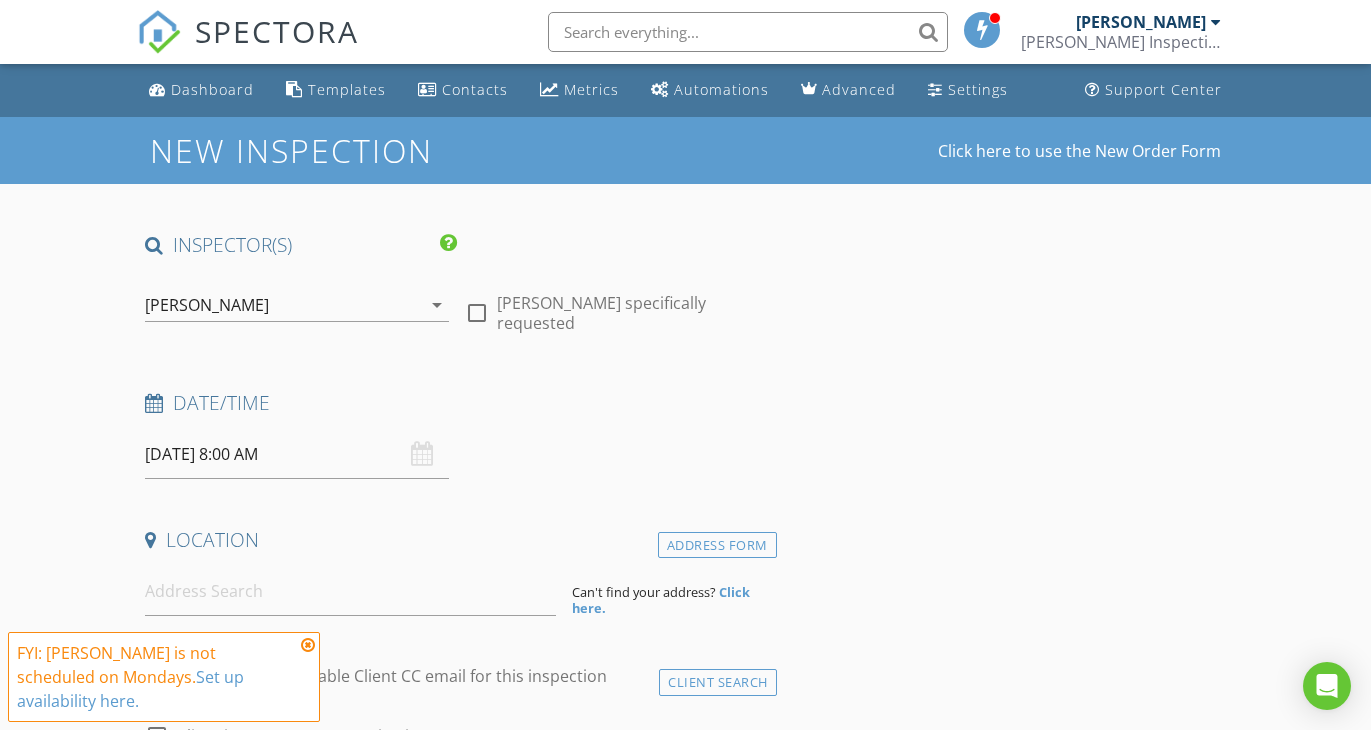 scroll, scrollTop: 0, scrollLeft: 0, axis: both 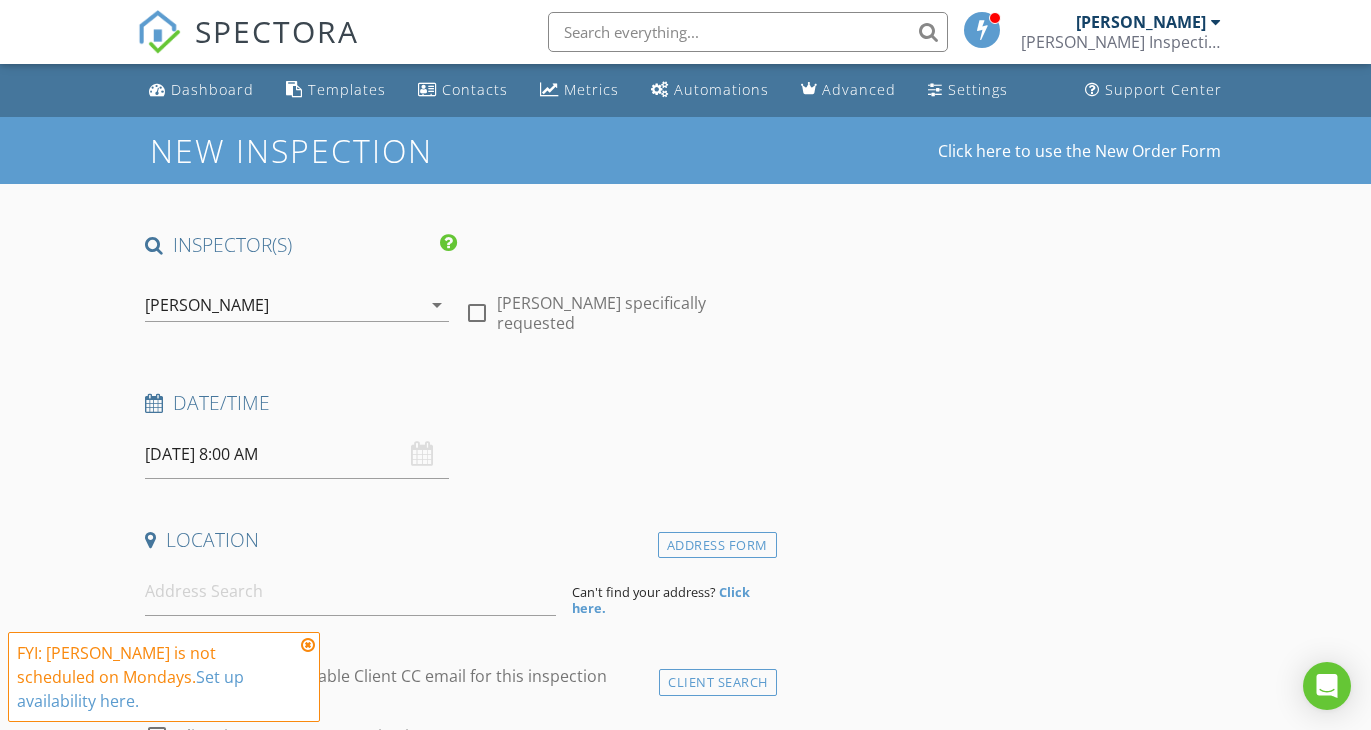 click on "[PERSON_NAME]" at bounding box center [283, 305] 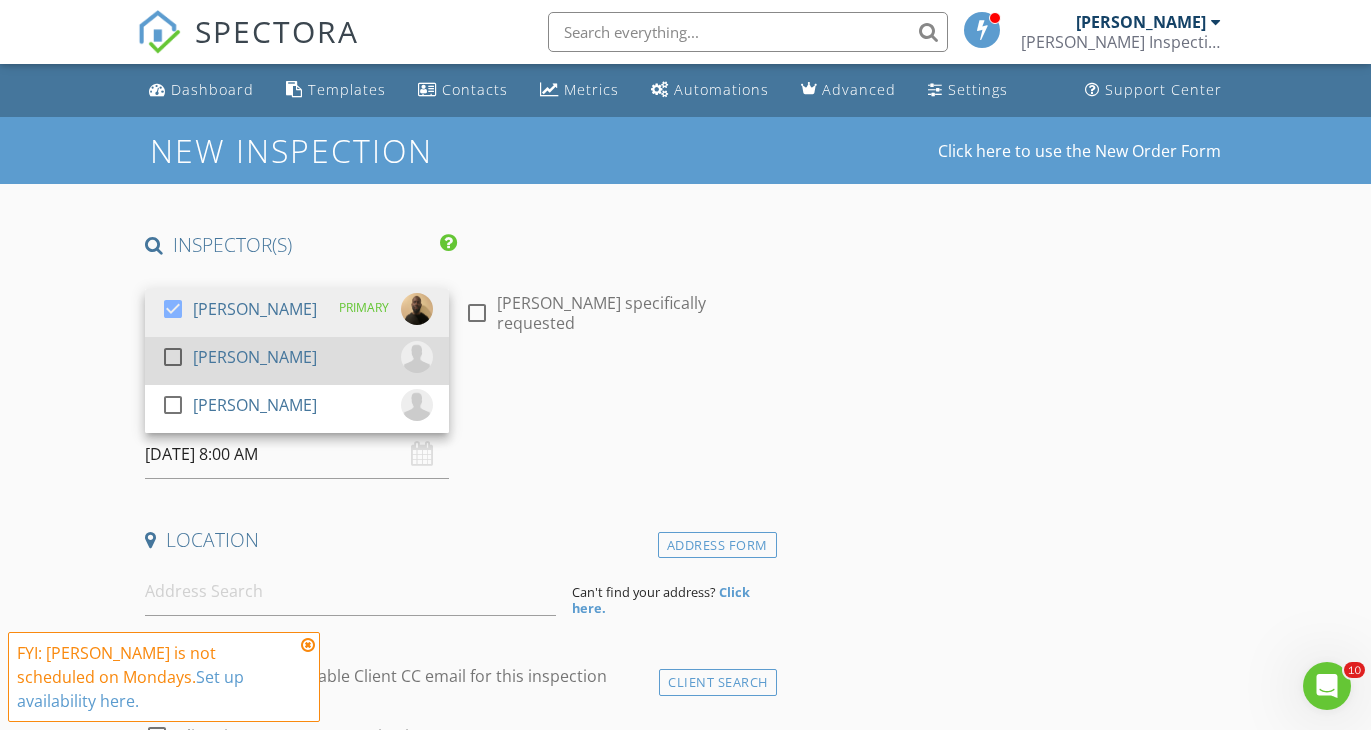 scroll, scrollTop: 0, scrollLeft: 0, axis: both 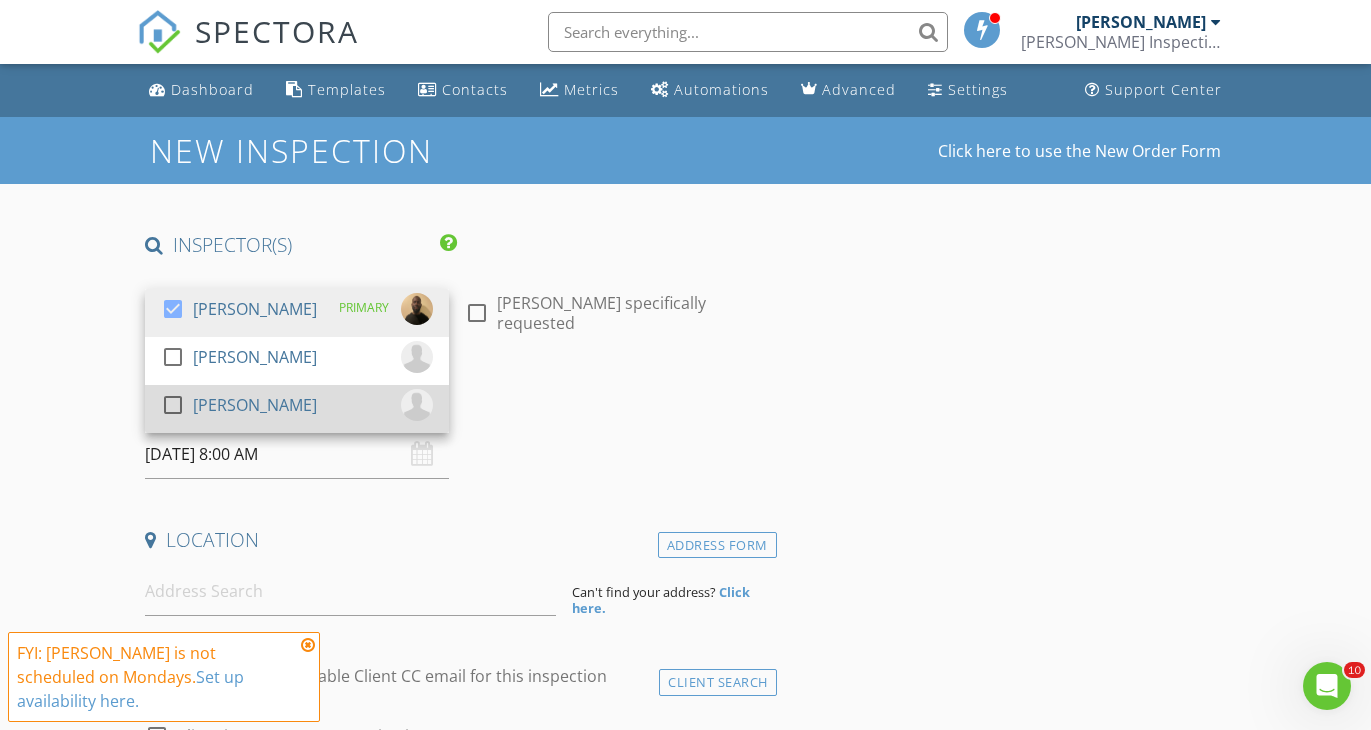 click at bounding box center (173, 405) 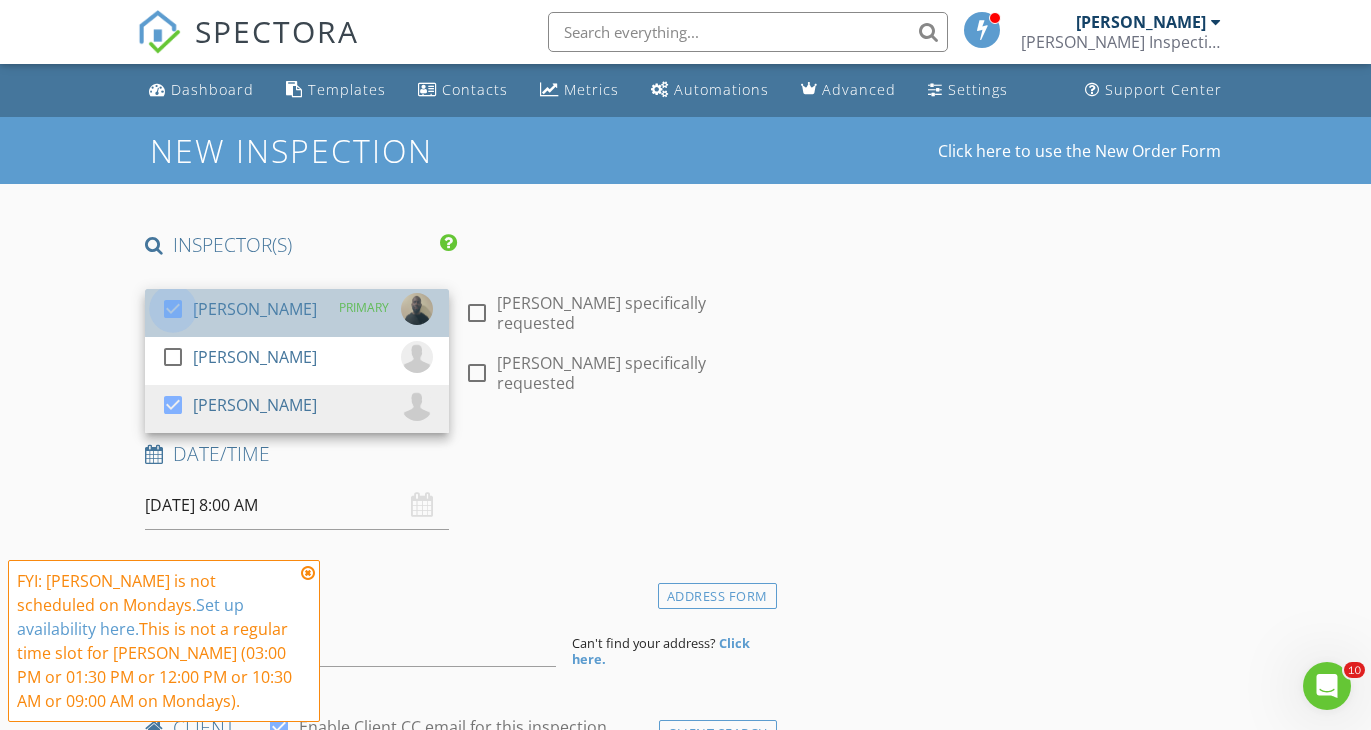 click at bounding box center (173, 309) 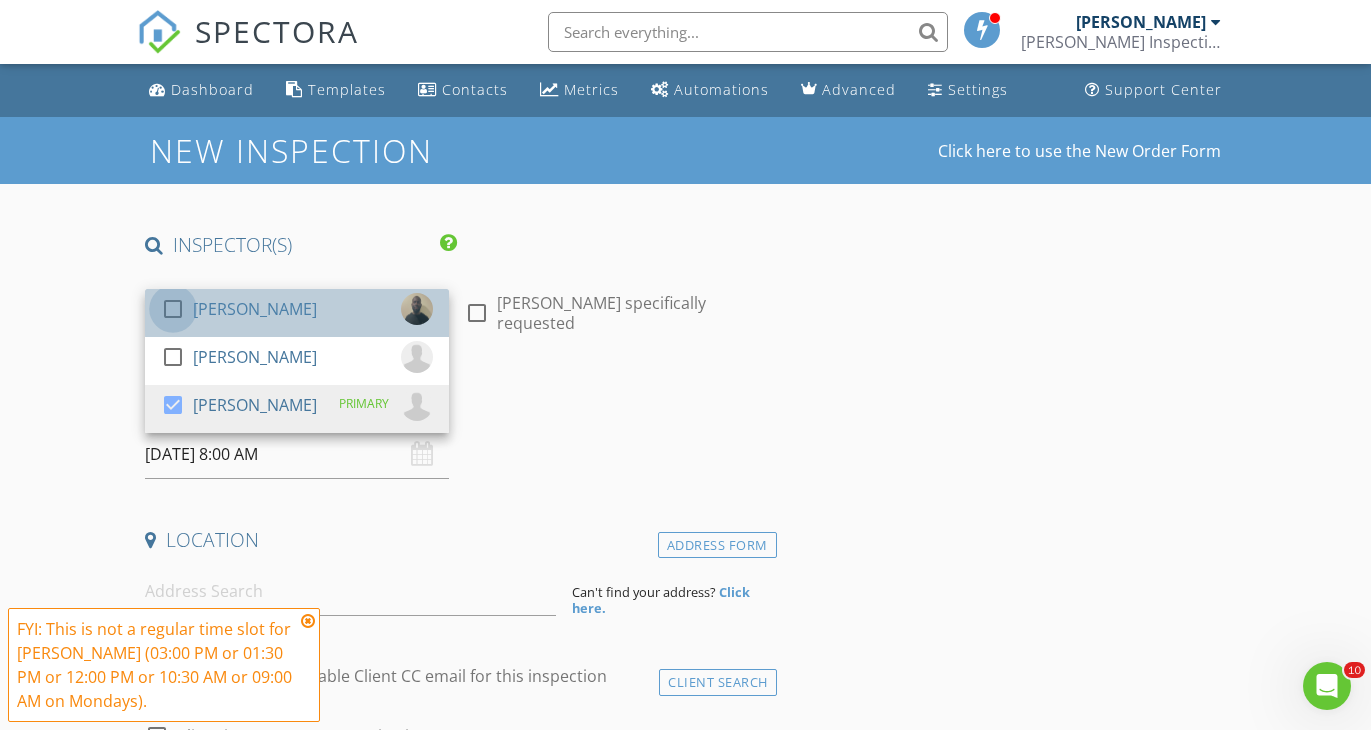click at bounding box center (173, 309) 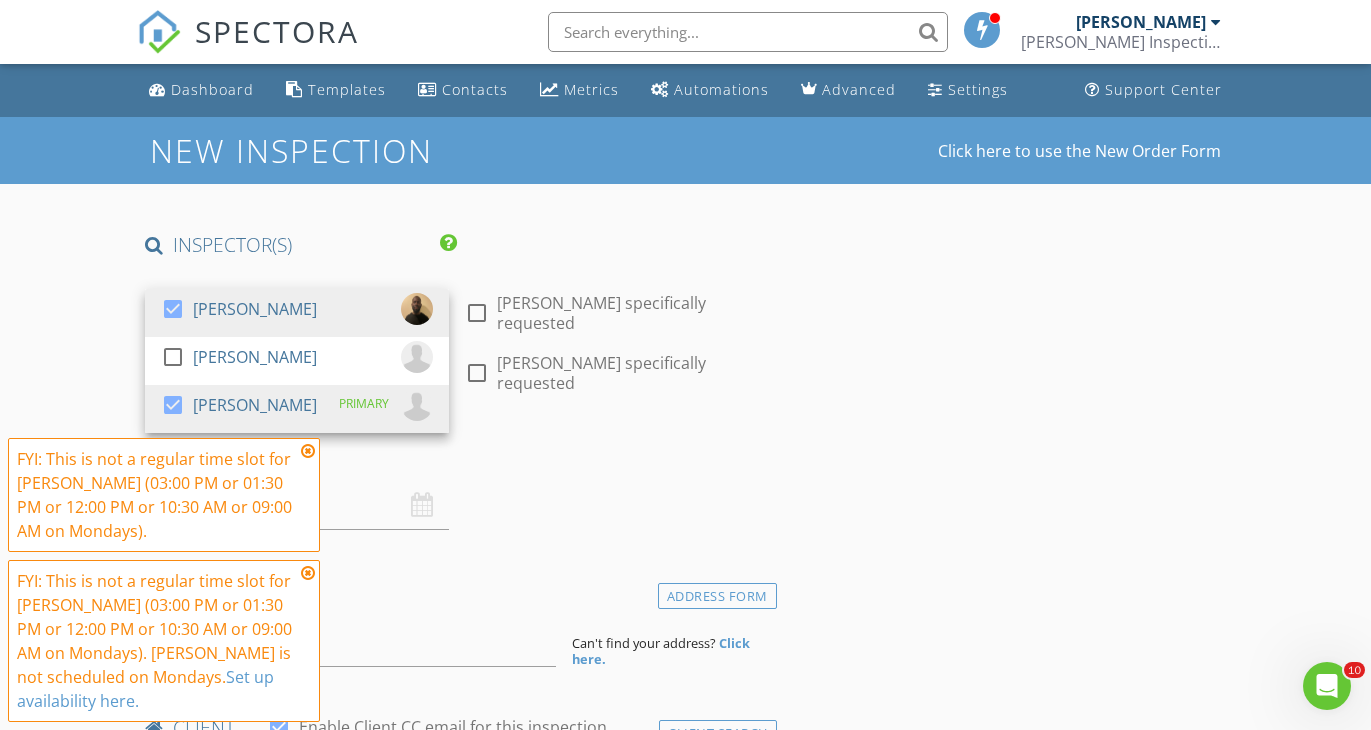 click on "New Inspection
Click here to use the New Order Form
INSPECTOR(S)
check_box   Chris Russell     check_box_outline_blank   Alex Diaz     check_box   William Grant   PRIMARY   William Grant,  Chris Russell arrow_drop_down   check_box_outline_blank Chris Russell specifically requested check_box_outline_blank William Grant specifically requested
Date/Time
07/14/2025 8:00 AM
Location
Address Form       Can't find your address?   Click here.
client
check_box Enable Client CC email for this inspection   Client Search     check_box_outline_blank Client is a Company/Organization     First Name   Last Name   Email   CC Email   Phone   Address   City   State   Zip       Notes   Private Notes
ADD ADDITIONAL client
SERVICES
check_box_outline_blank   Wind Mitigation" at bounding box center [685, 1684] 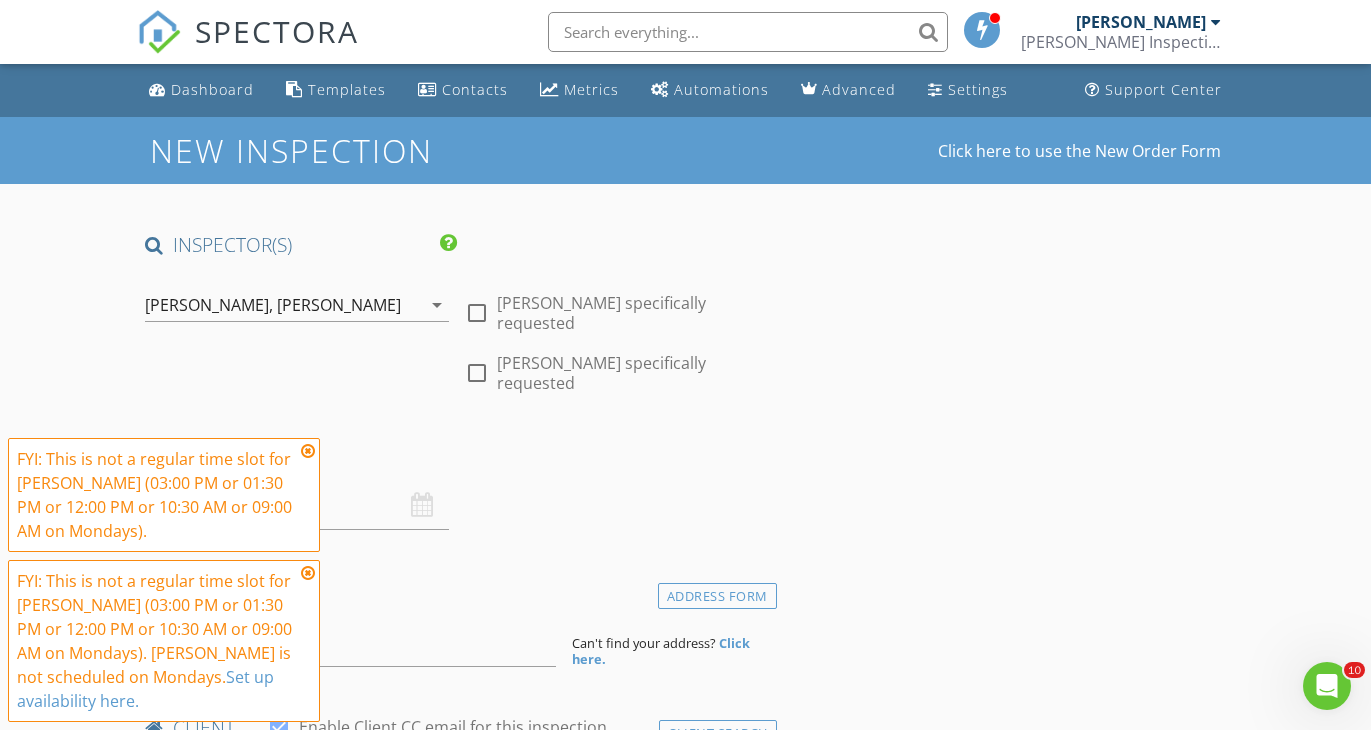 click at bounding box center (308, 451) 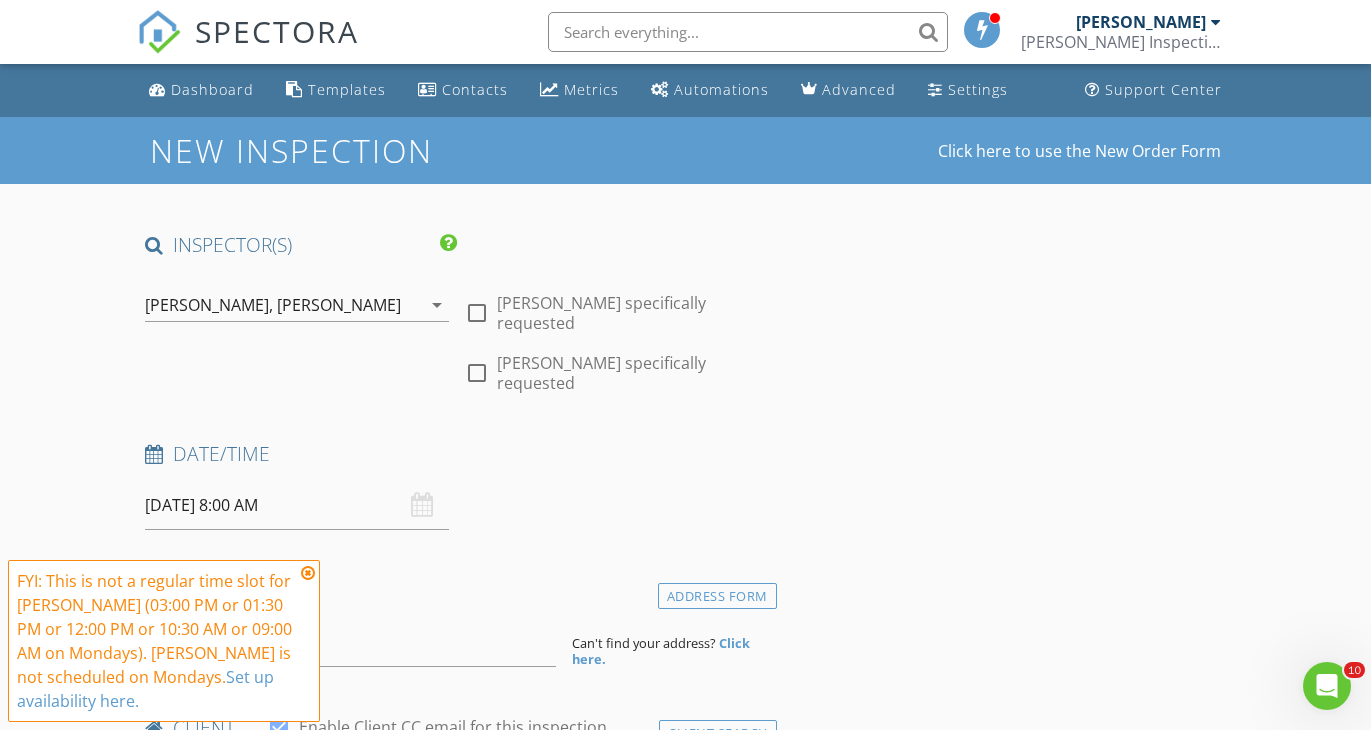 click on "07/14/2025 8:00 AM" at bounding box center (297, 505) 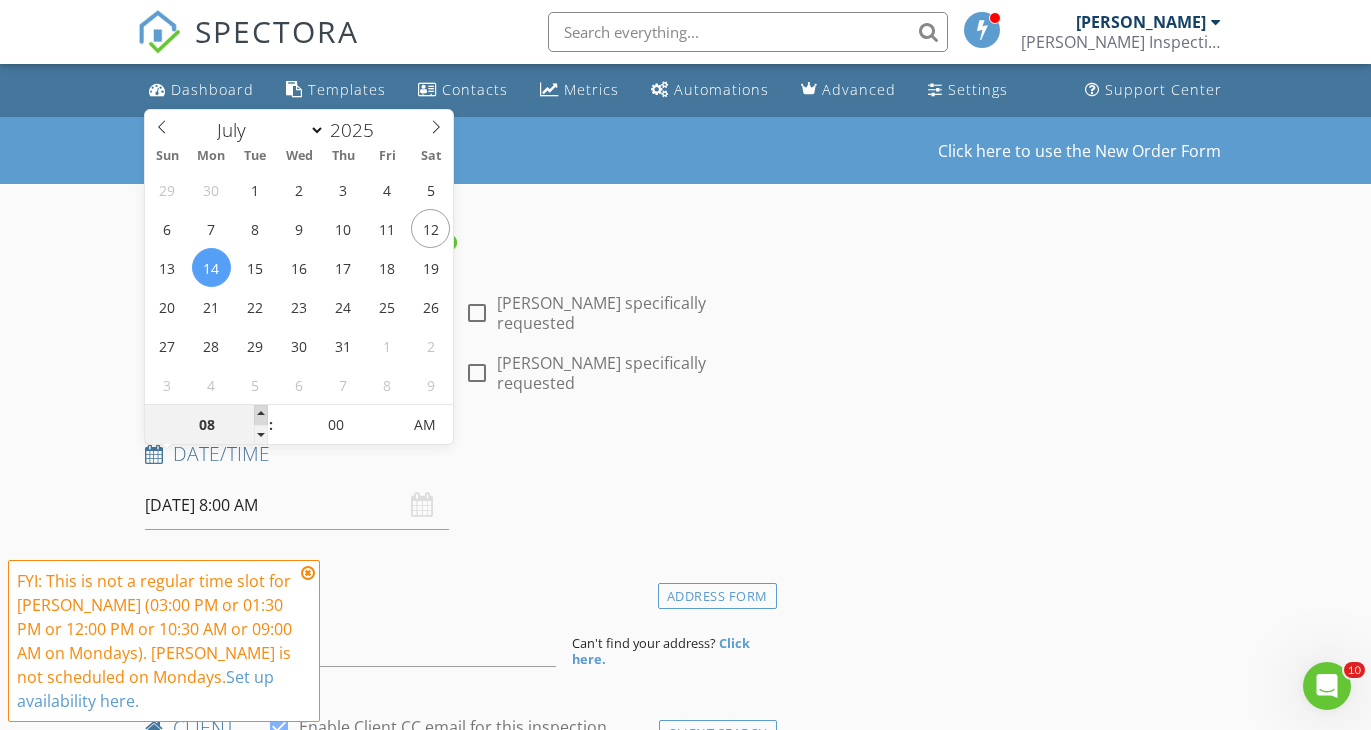 type on "07/14/2025 9:00 AM" 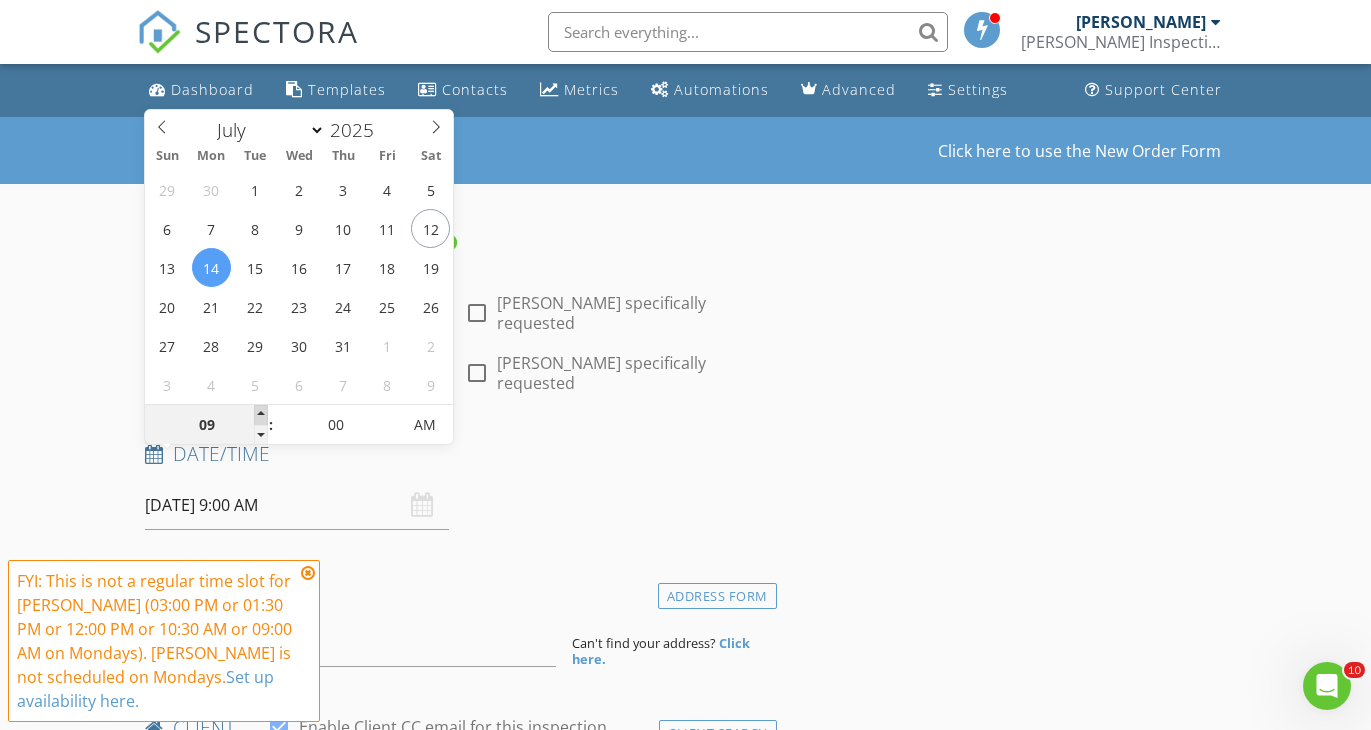 click at bounding box center [261, 415] 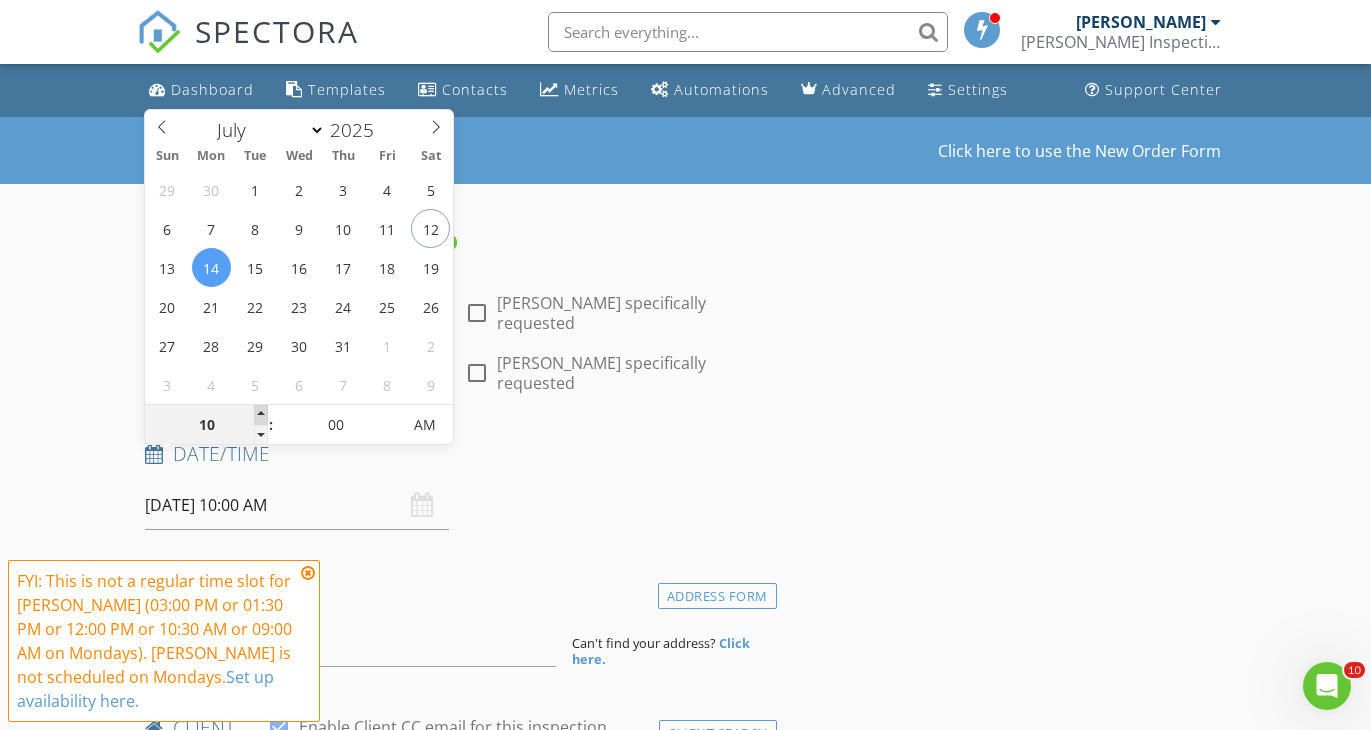 click at bounding box center (261, 415) 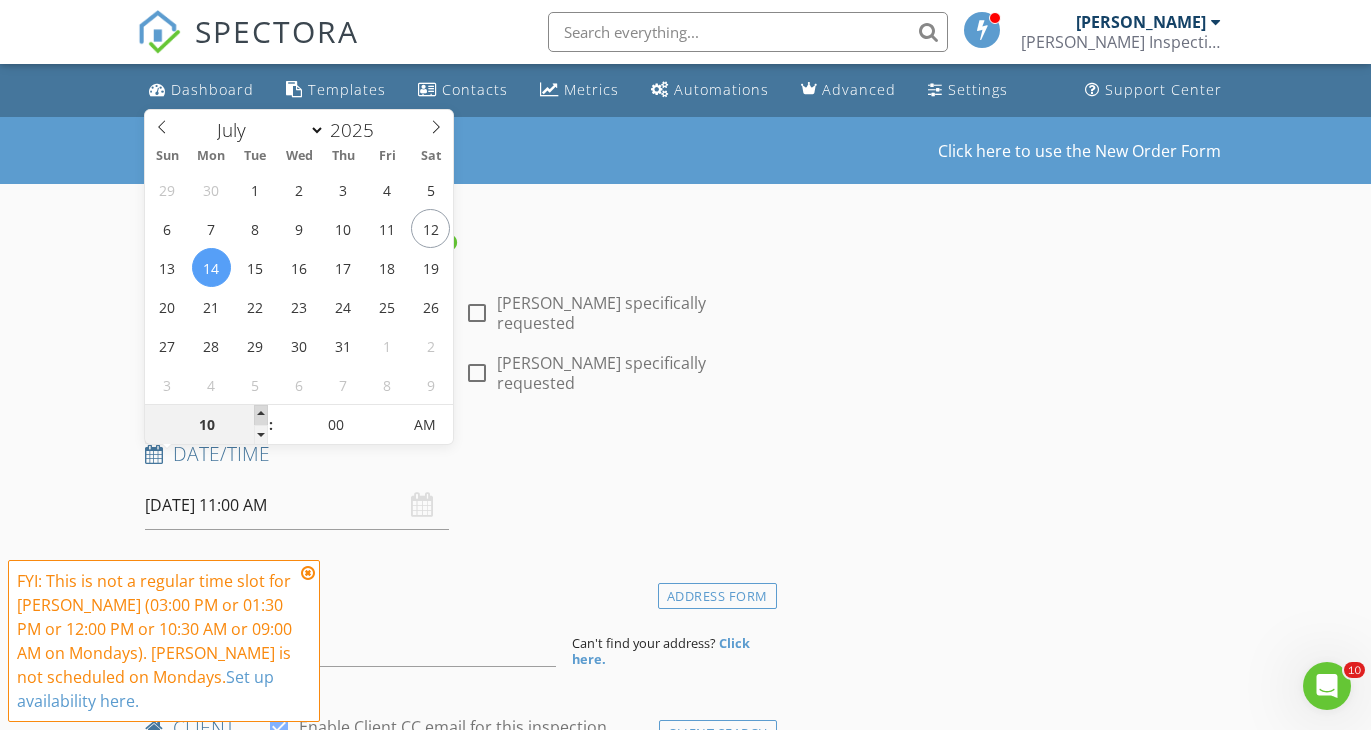type on "11" 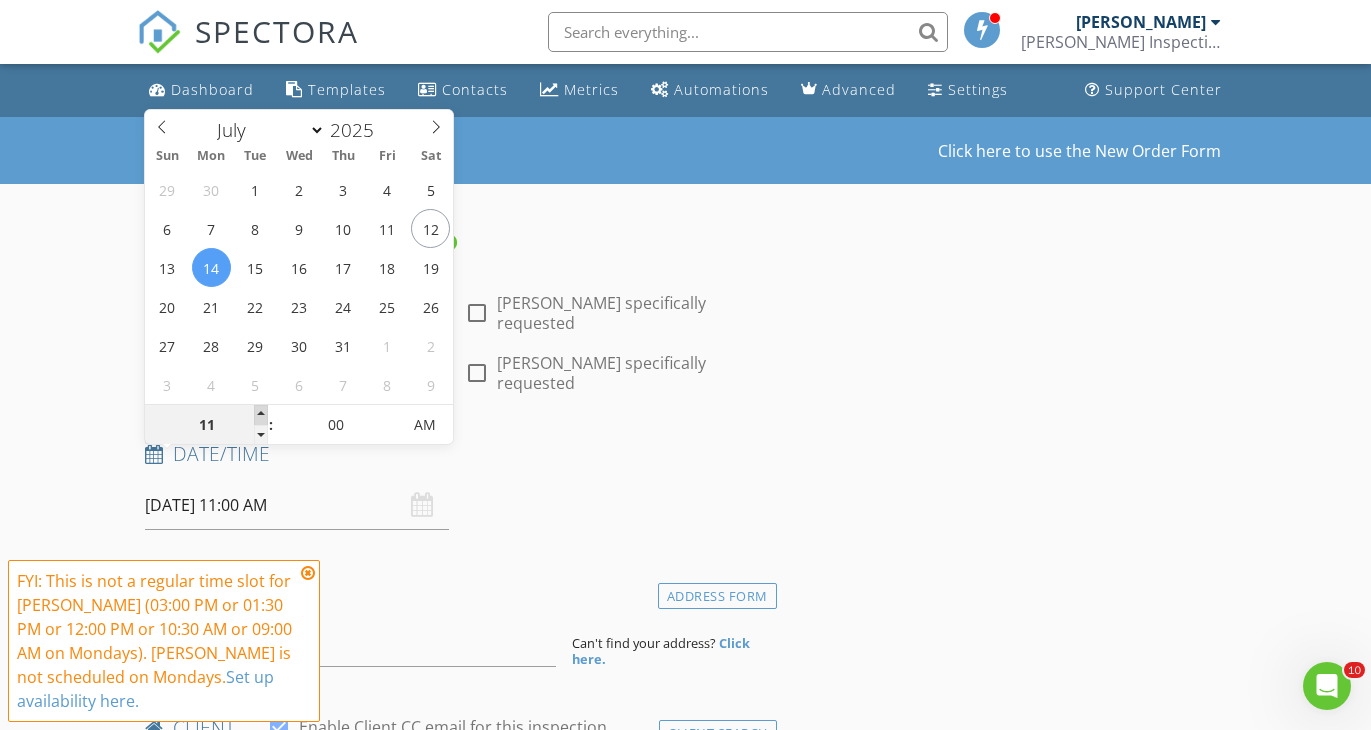 click at bounding box center (261, 415) 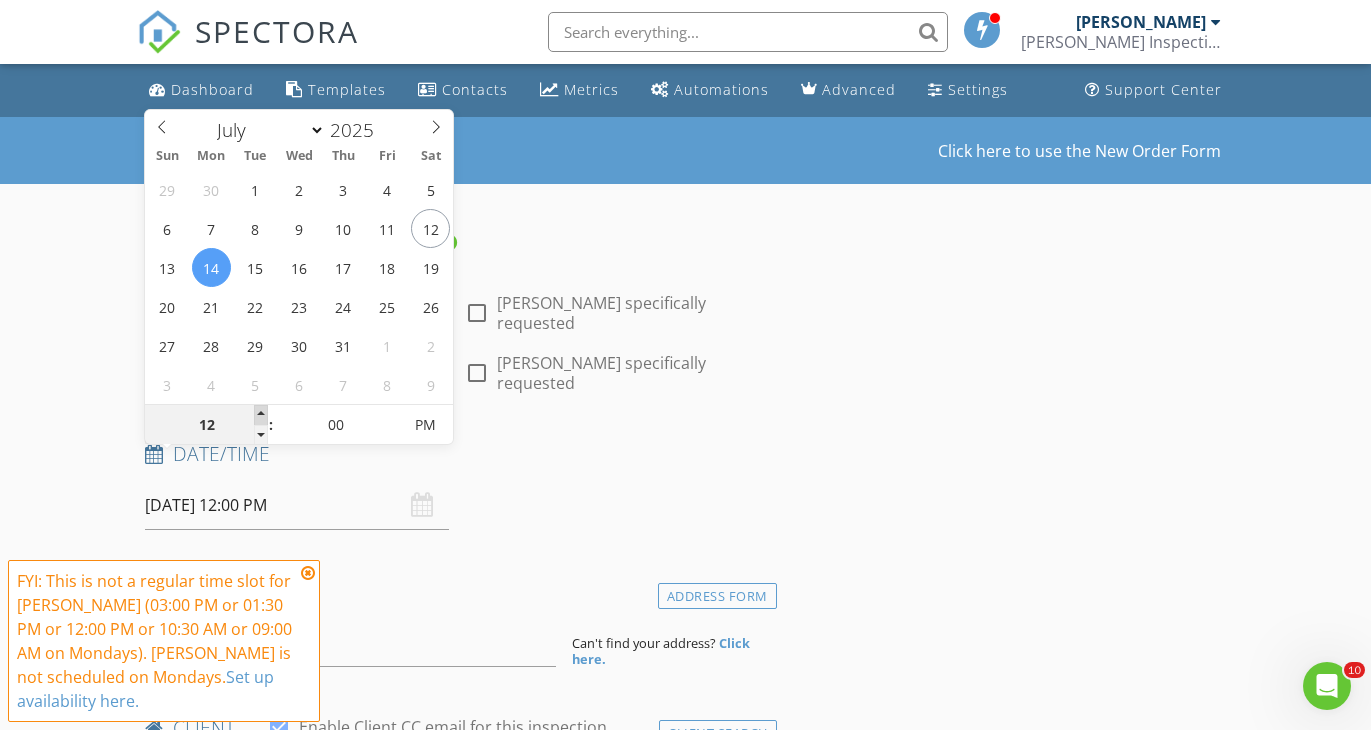 click at bounding box center (261, 415) 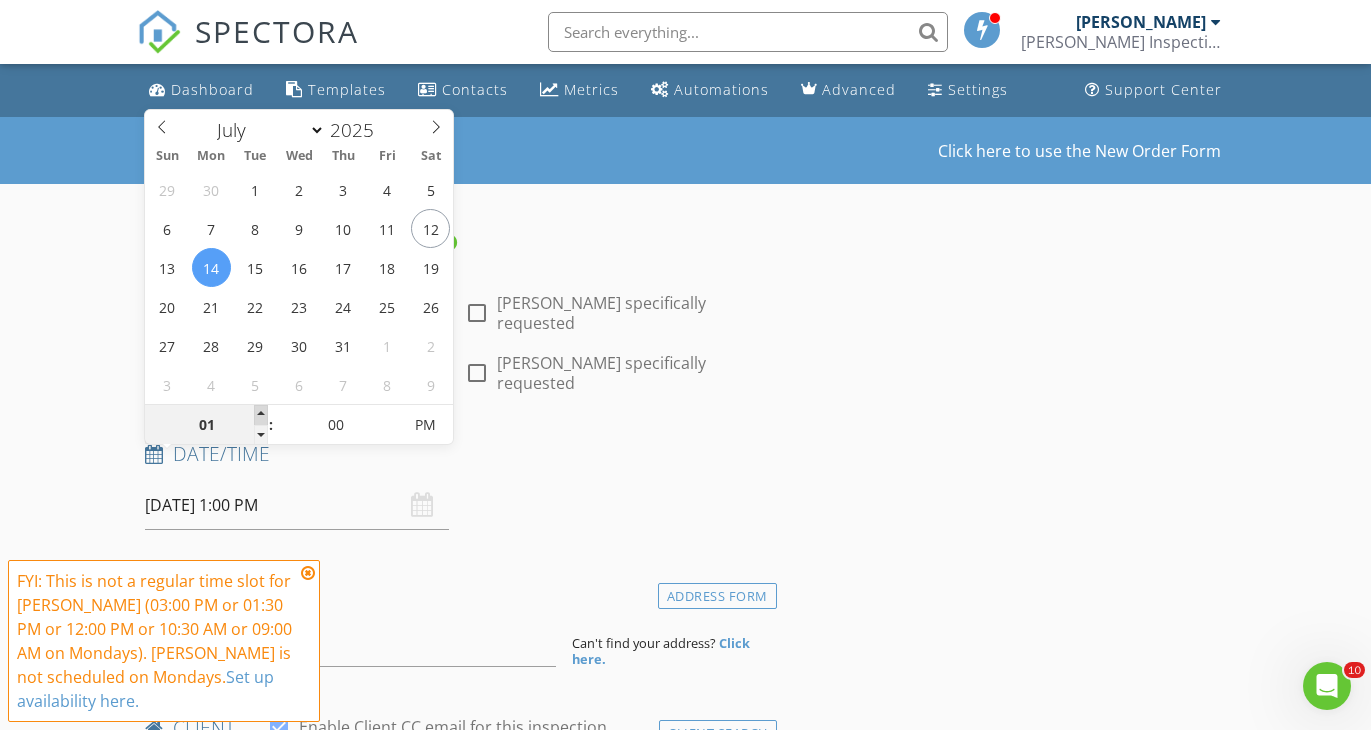 click at bounding box center [261, 415] 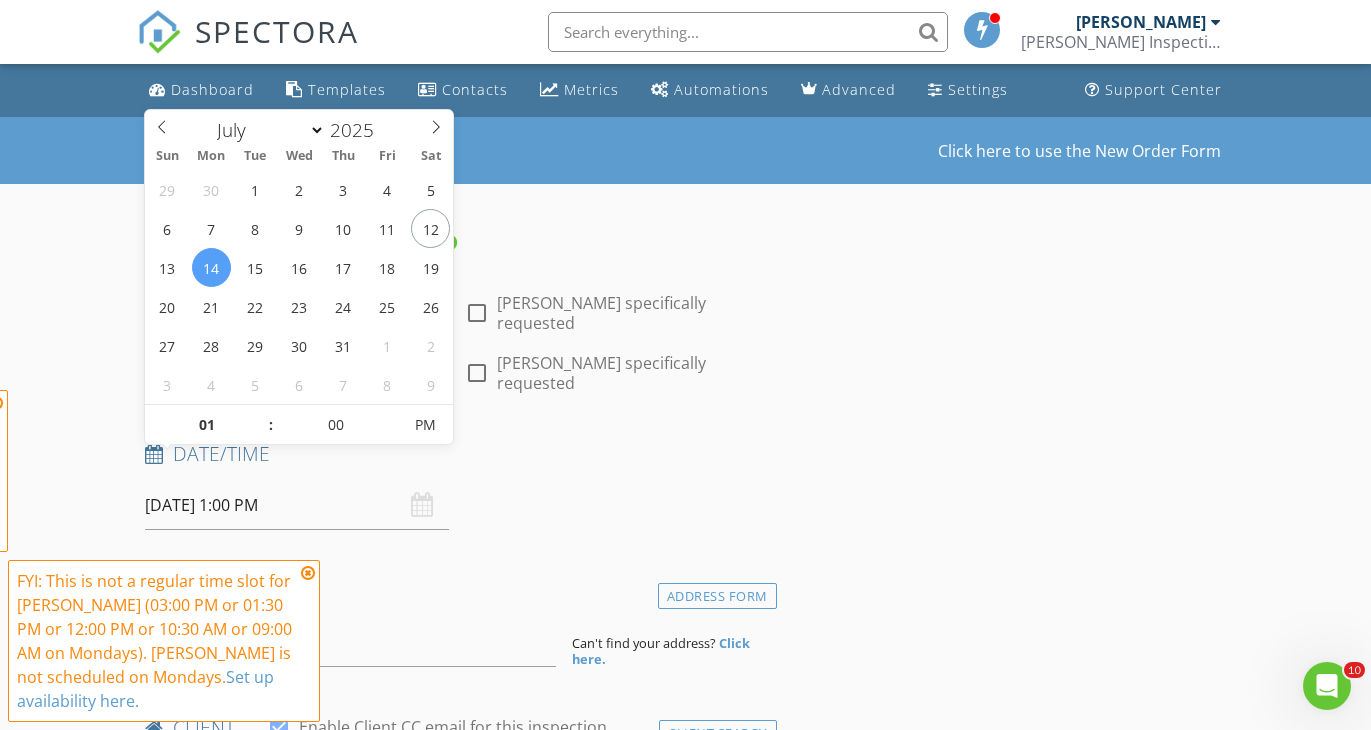 click on "New Inspection
Click here to use the New Order Form
INSPECTOR(S)
check_box   Chris Russell     check_box_outline_blank   Alex Diaz     check_box   William Grant   PRIMARY   William Grant,  Chris Russell arrow_drop_down   check_box_outline_blank Chris Russell specifically requested check_box_outline_blank William Grant specifically requested
Date/Time
07/14/2025 1:00 PM
Location
Address Form       Can't find your address?   Click here.
client
check_box Enable Client CC email for this inspection   Client Search     check_box_outline_blank Client is a Company/Organization     First Name   Last Name   Email   CC Email   Phone   Address   City   State   Zip       Notes   Private Notes
ADD ADDITIONAL client
SERVICES
check_box_outline_blank   Wind Mitigation" at bounding box center (685, 1684) 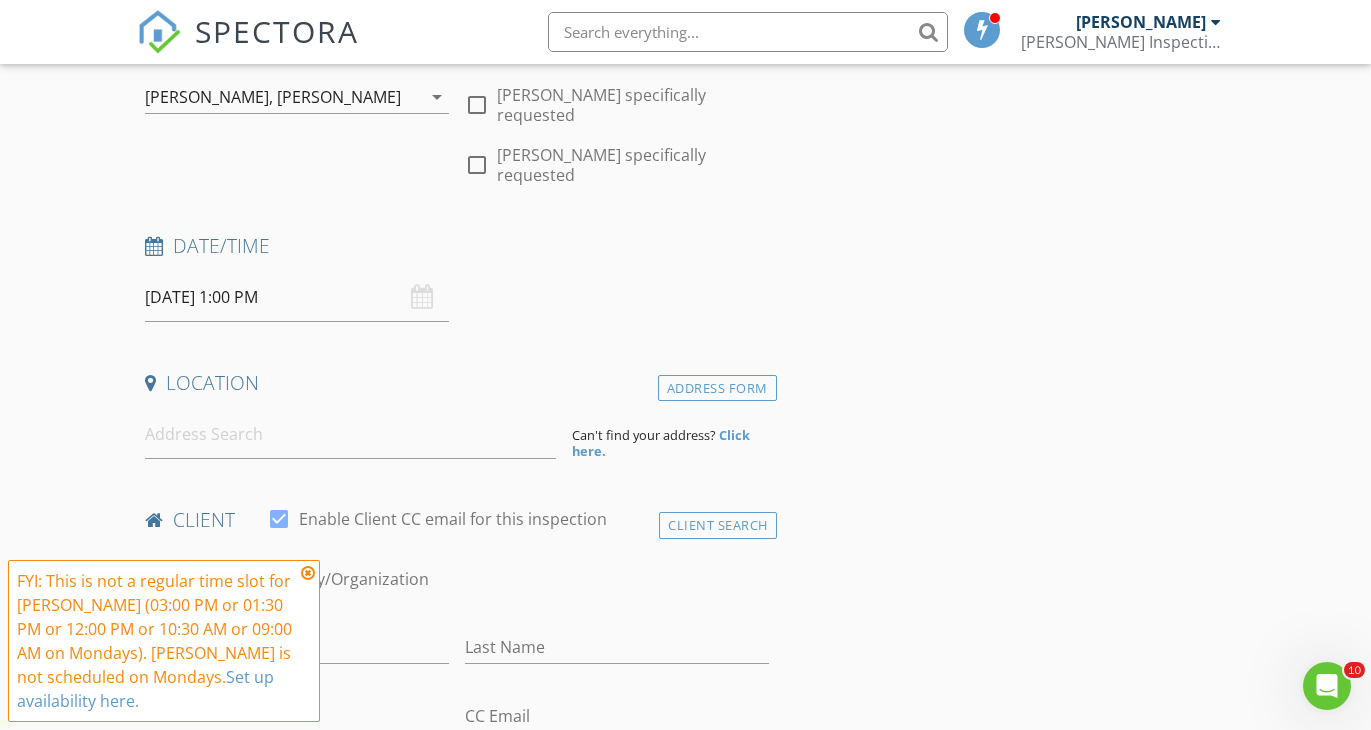 scroll, scrollTop: 226, scrollLeft: 0, axis: vertical 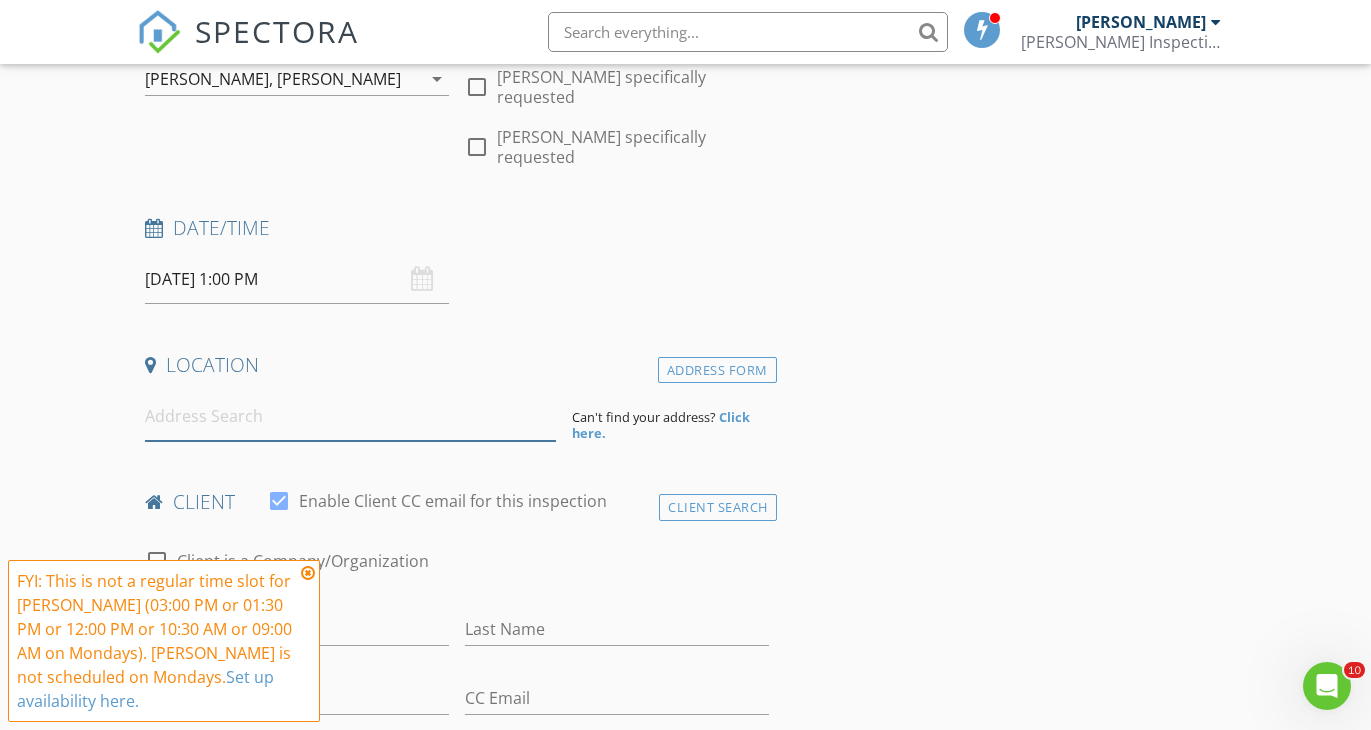 click at bounding box center [350, 416] 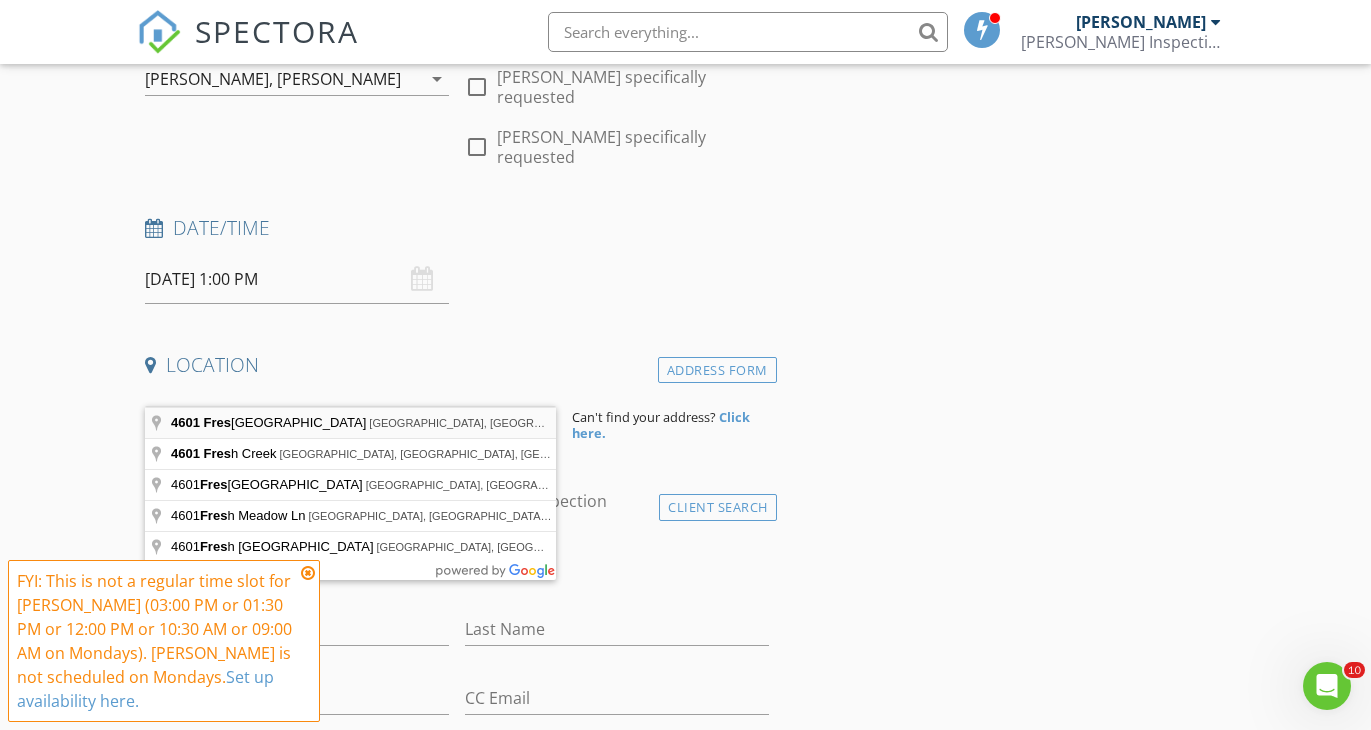 type on "4601 Freshwind Avenue, Tampa, FL, USA" 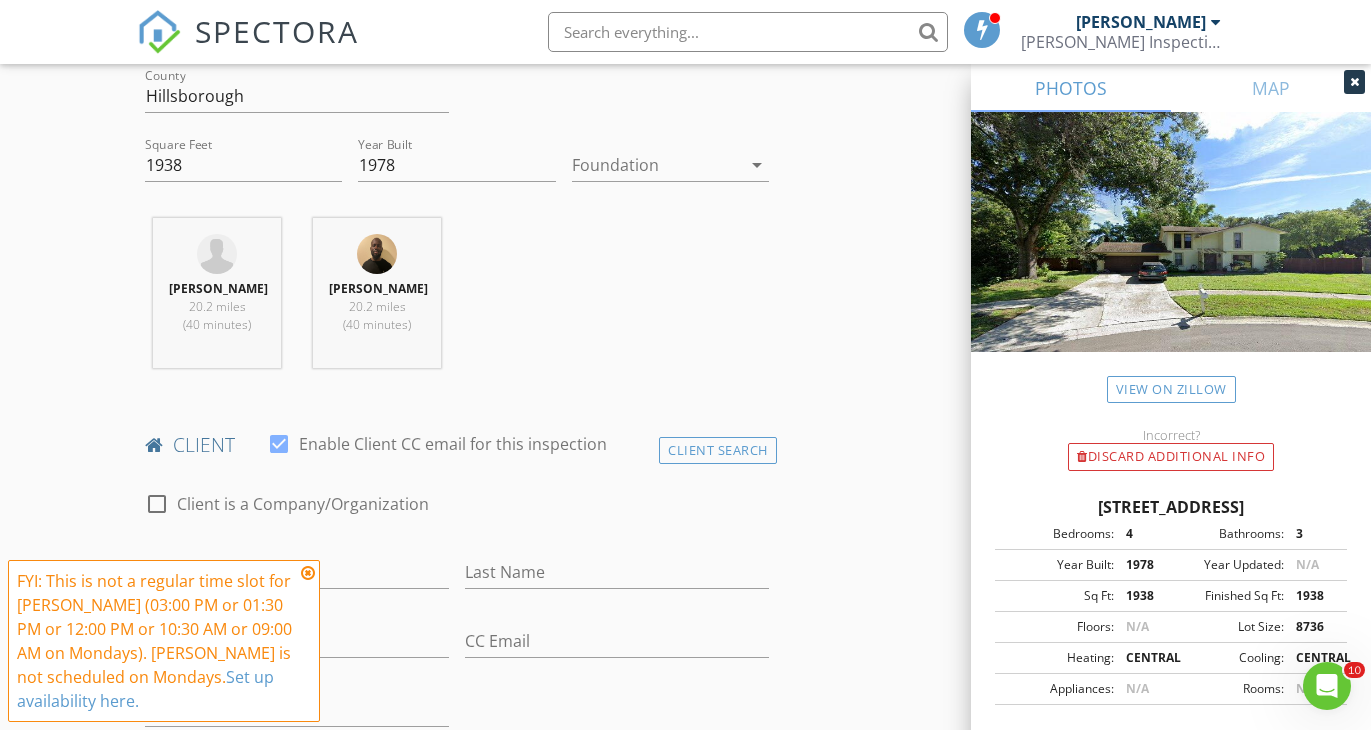 scroll, scrollTop: 525, scrollLeft: 0, axis: vertical 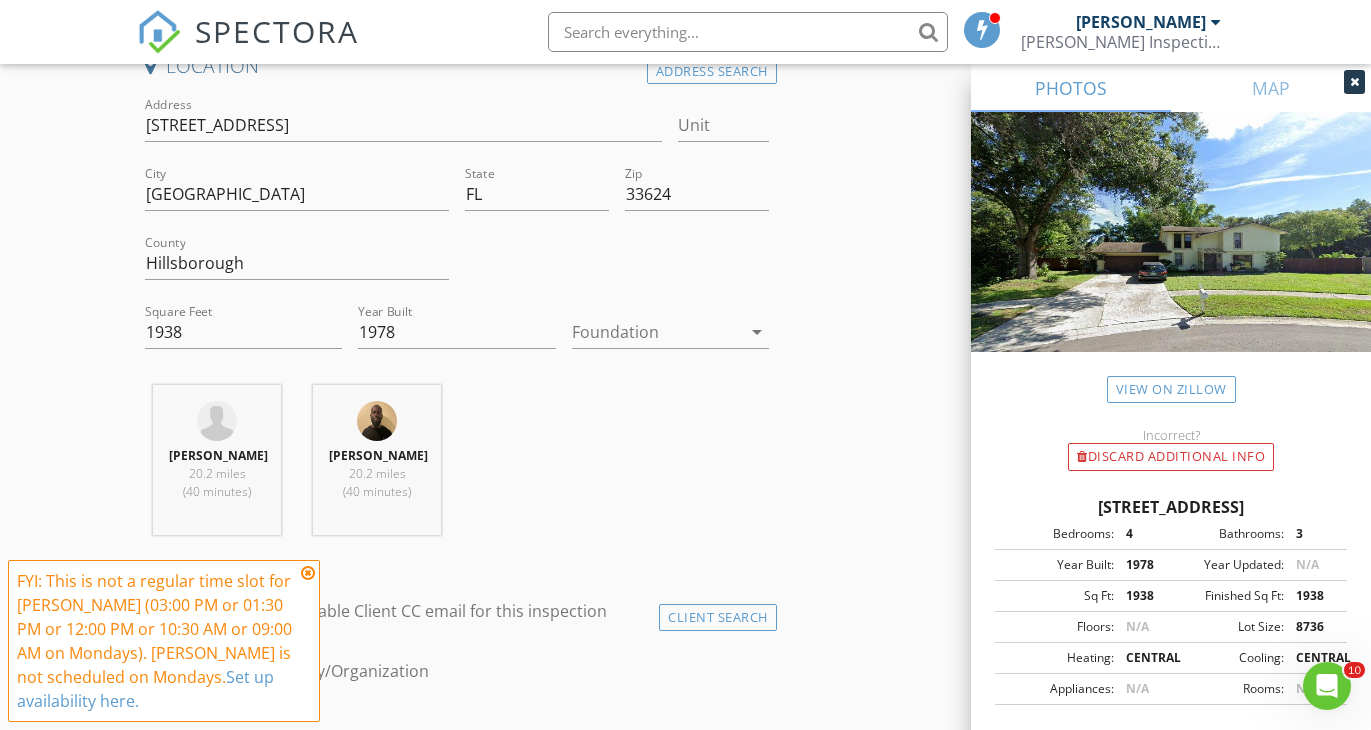 click on "Location
Address Search       Address 4601 Freshwind Ave   Unit   City Tampa   State FL   Zip 33624   County Hillsborough     Square Feet 1938   Year Built 1978   Foundation arrow_drop_down     William Grant     20.2 miles     (40 minutes)         Chris Russell     20.2 miles     (40 minutes)" at bounding box center [457, 302] 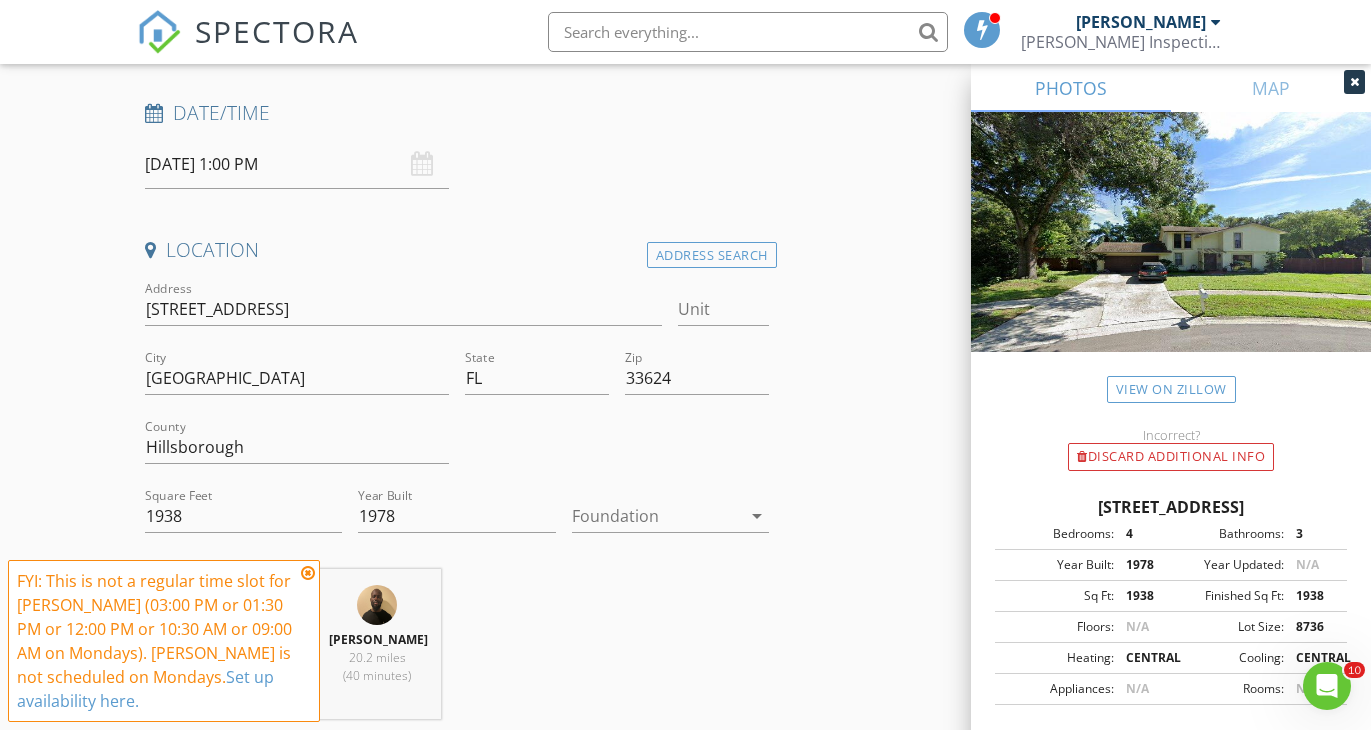 scroll, scrollTop: 346, scrollLeft: 0, axis: vertical 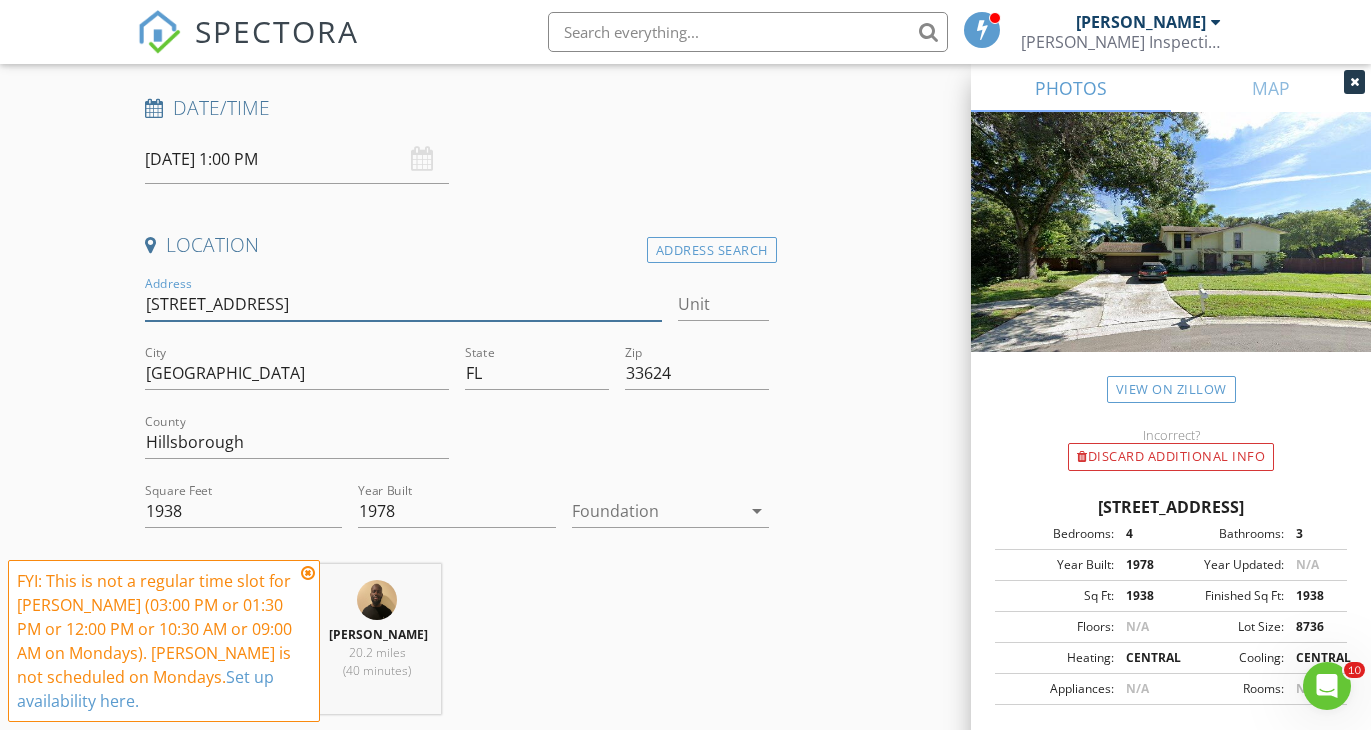 click on "4601 Freshwind Ave" at bounding box center [403, 304] 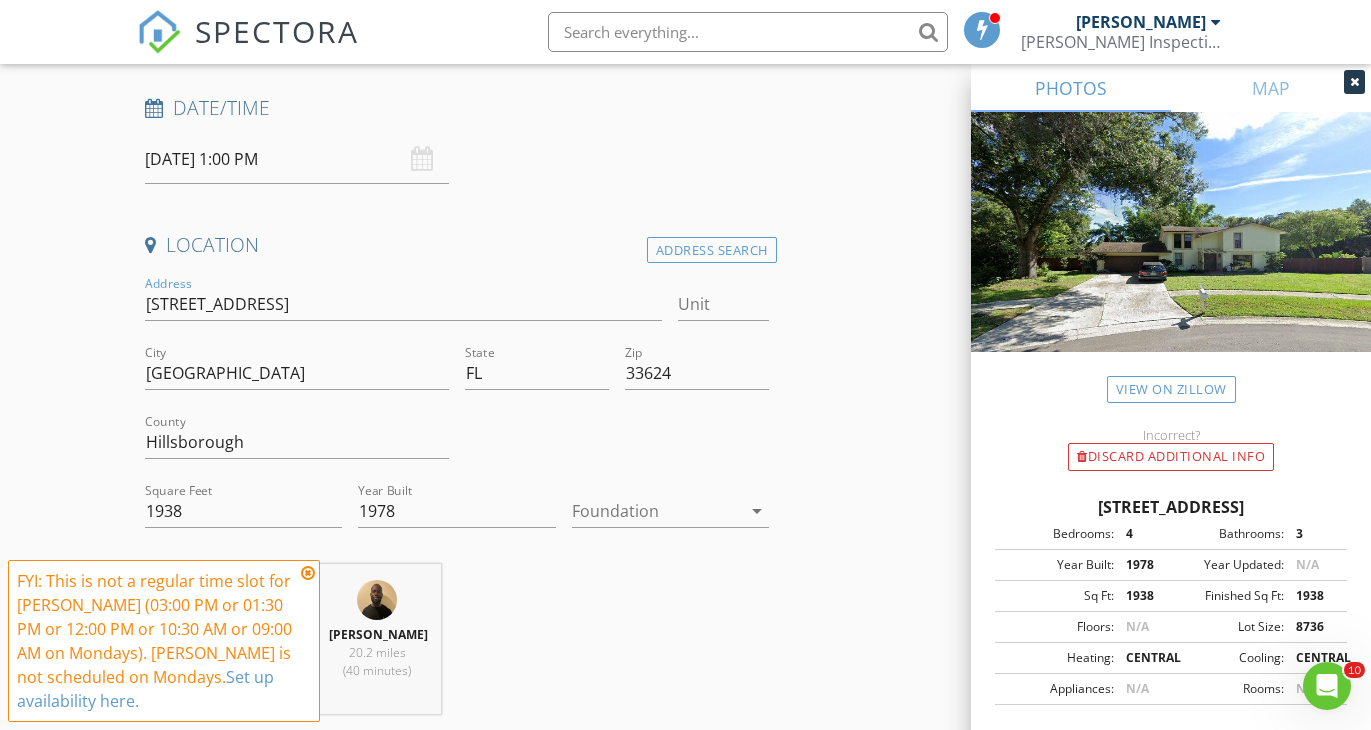 click on "William Grant     20.2 miles     (40 minutes)         Chris Russell     20.2 miles     (40 minutes)" at bounding box center (457, 647) 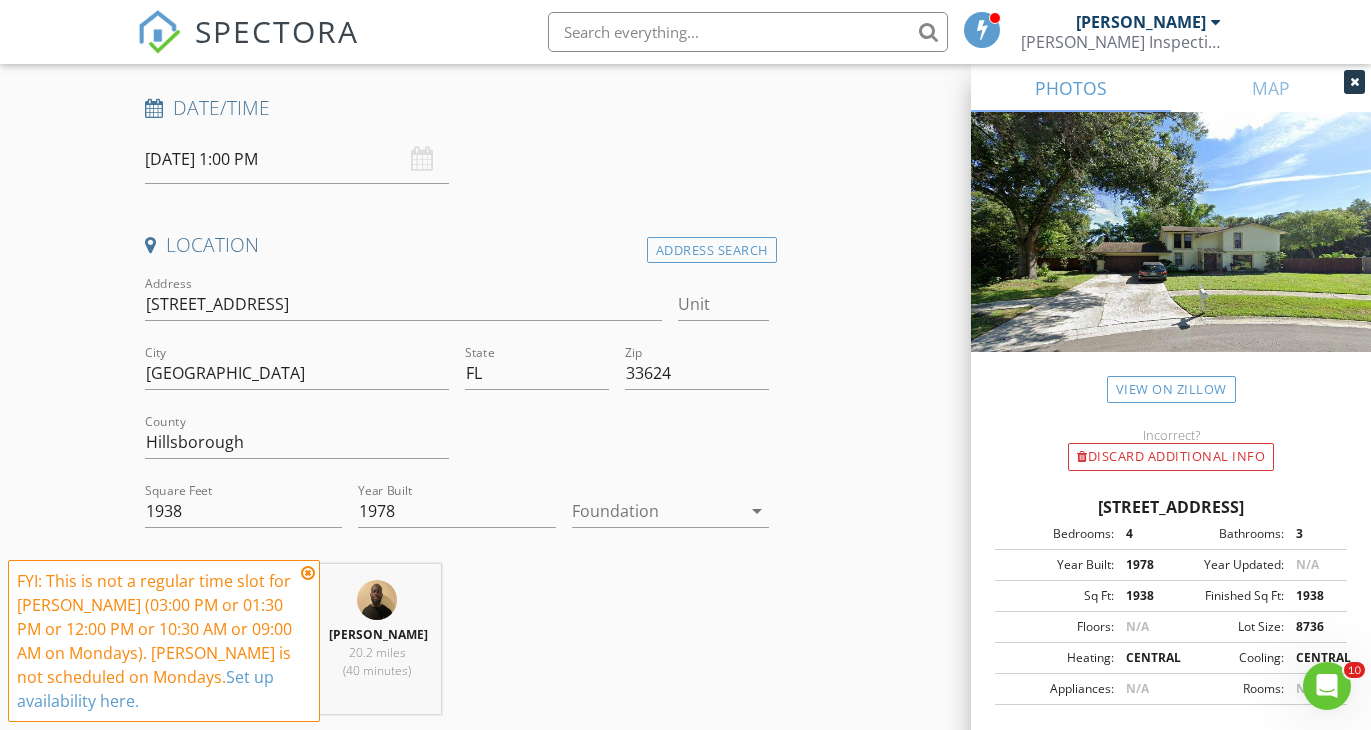 type 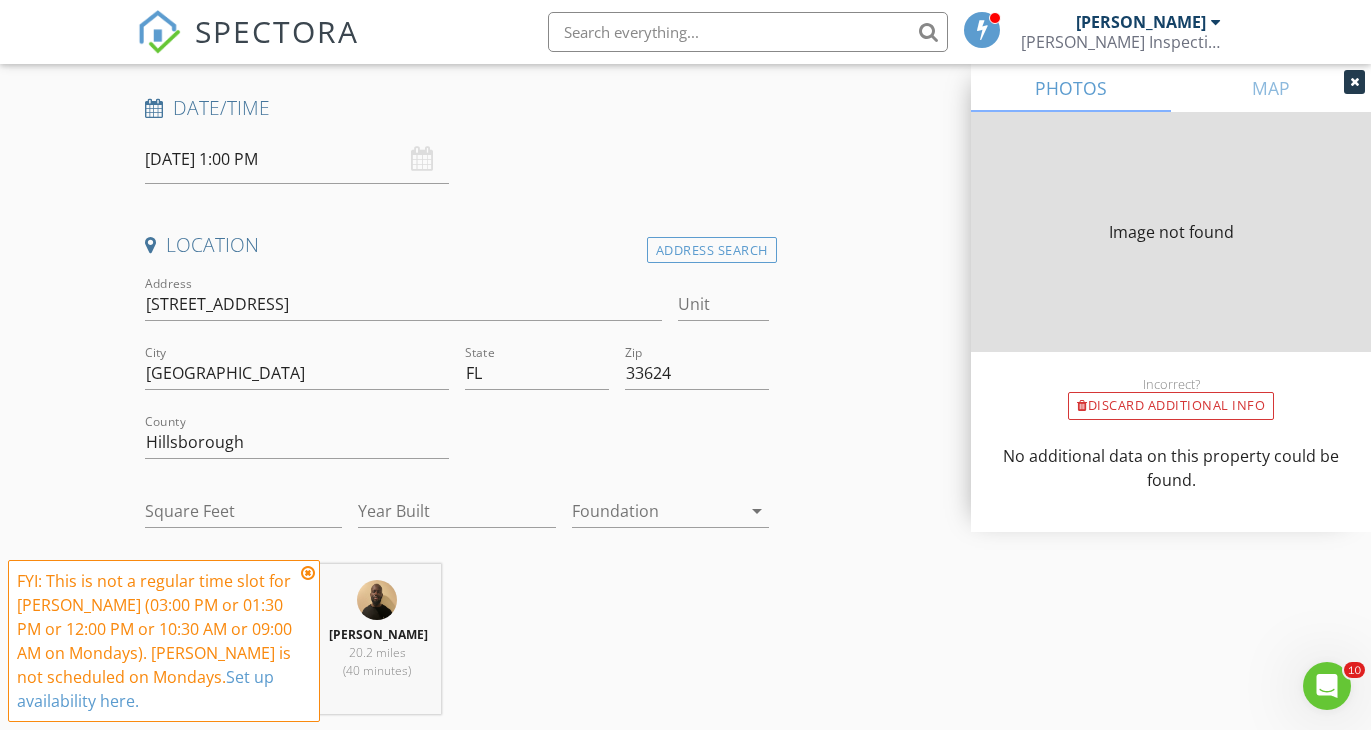 scroll, scrollTop: 483, scrollLeft: 0, axis: vertical 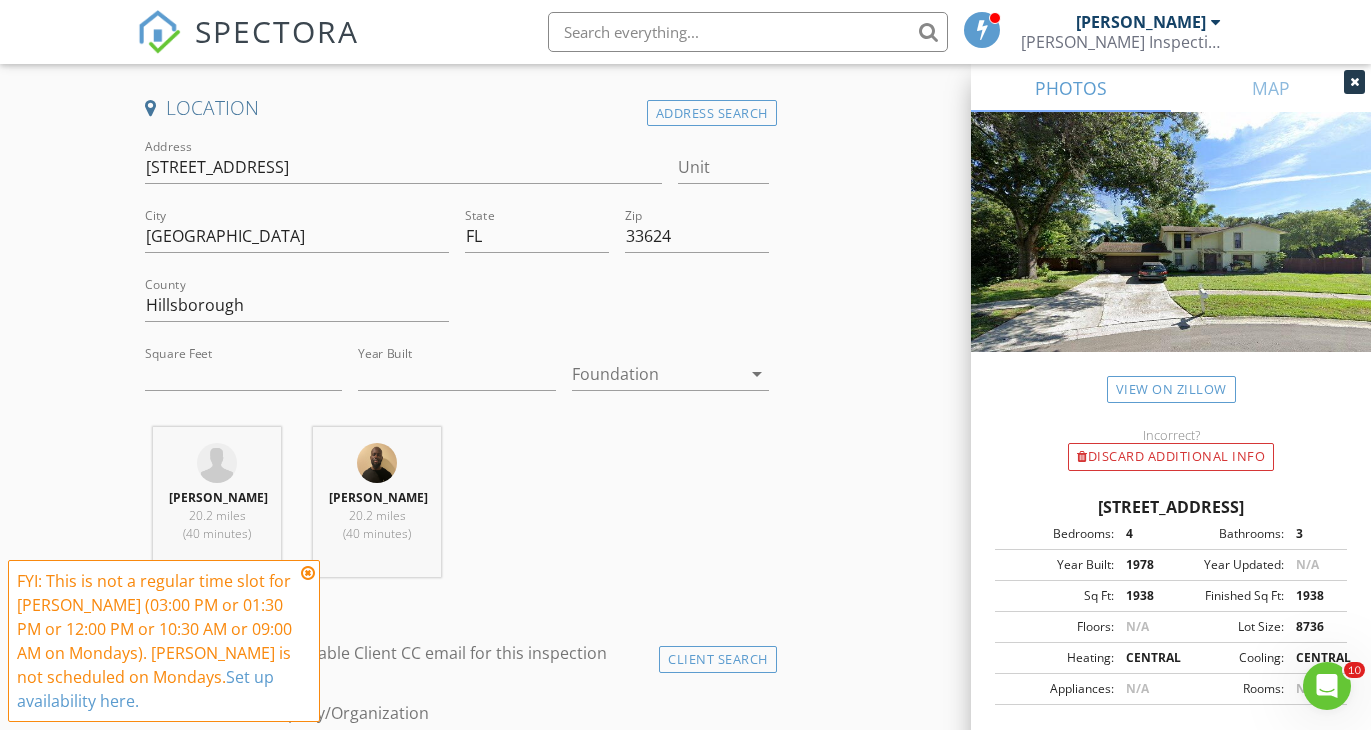 type on "1938" 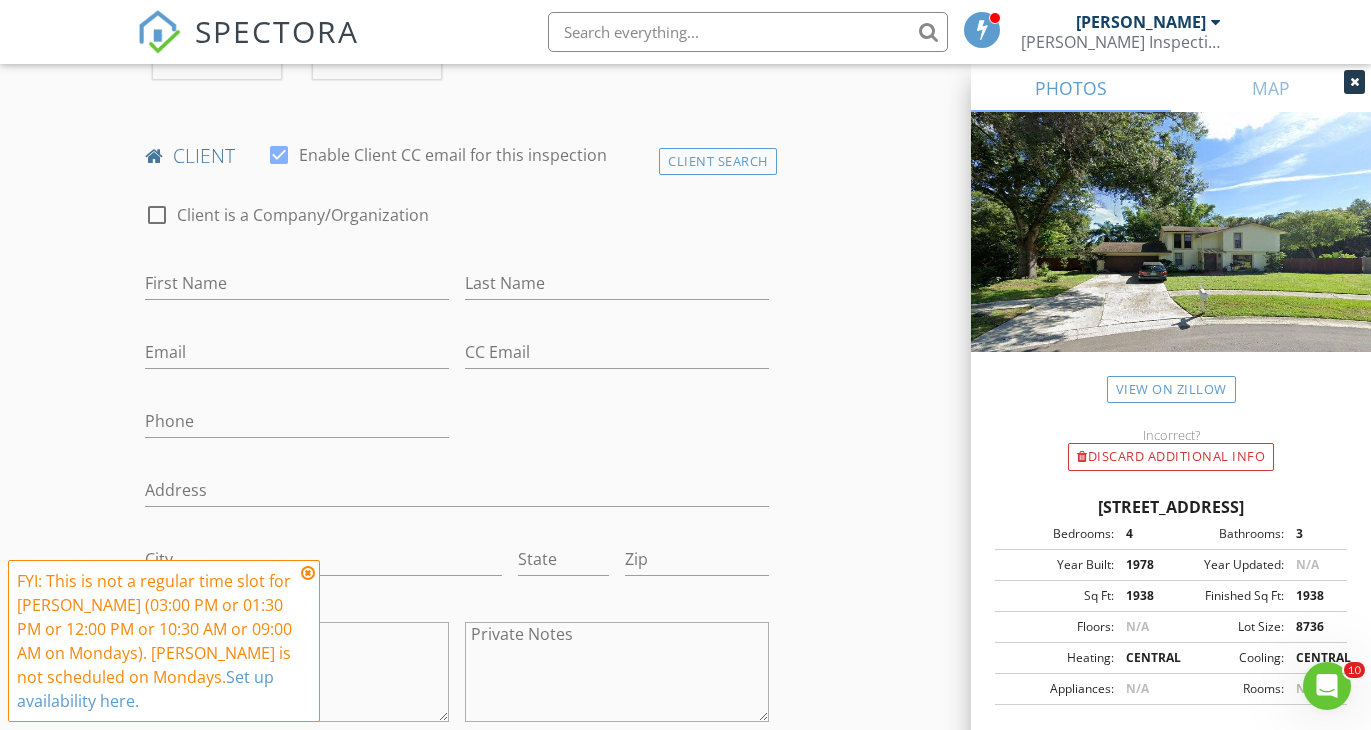 scroll, scrollTop: 995, scrollLeft: 0, axis: vertical 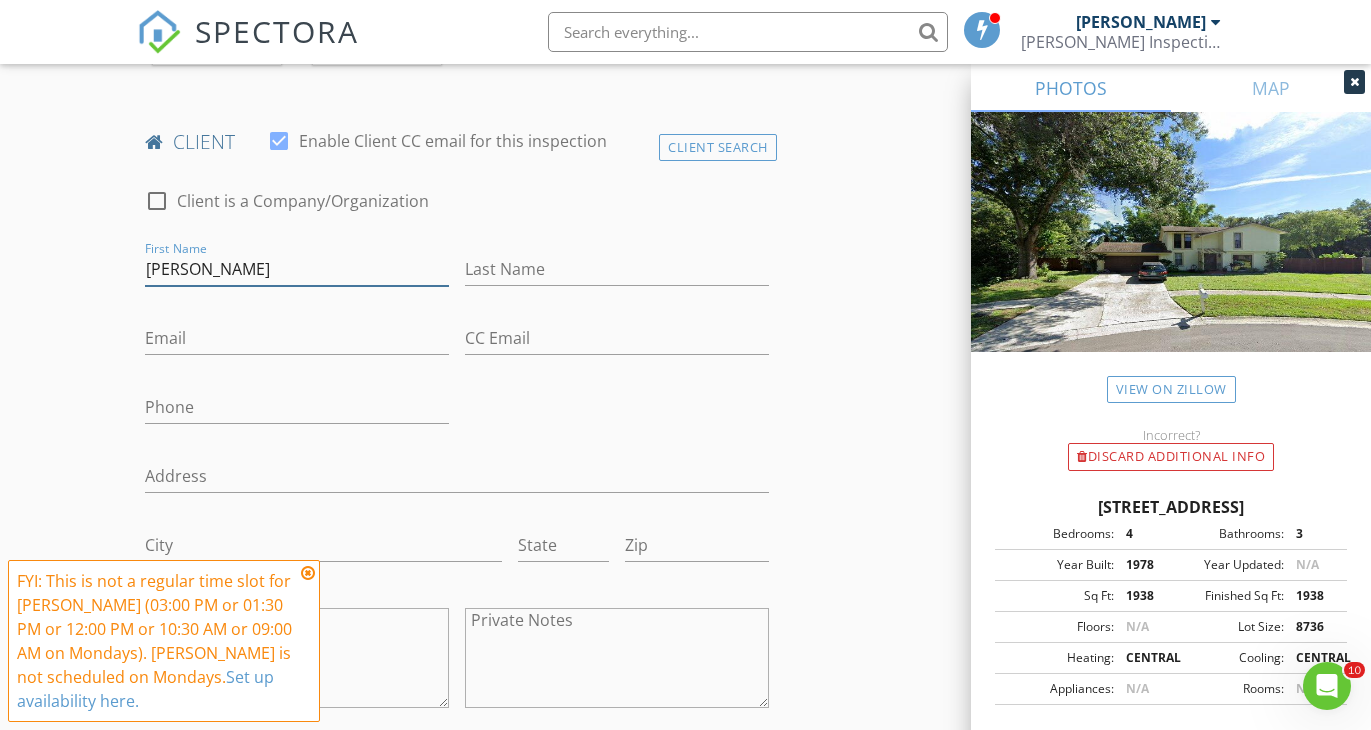 type on "Cassandra" 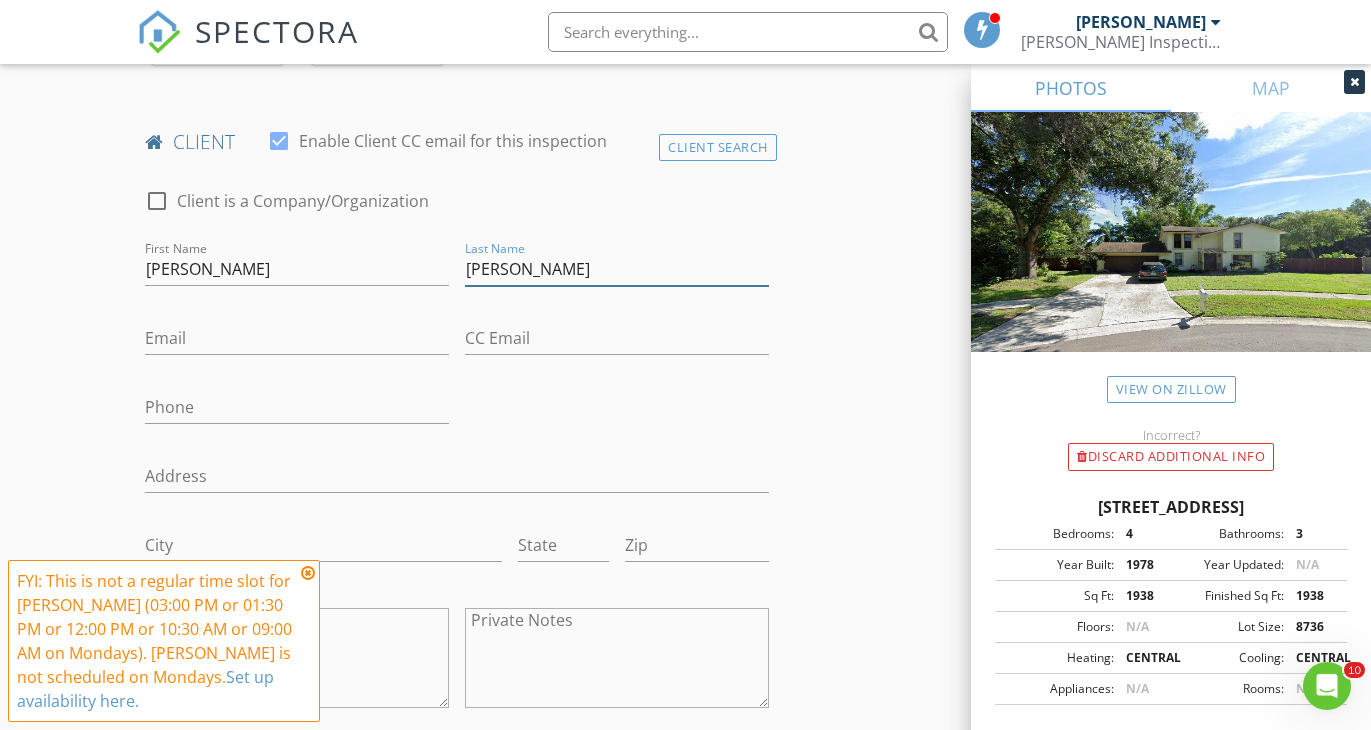 type on "Santos" 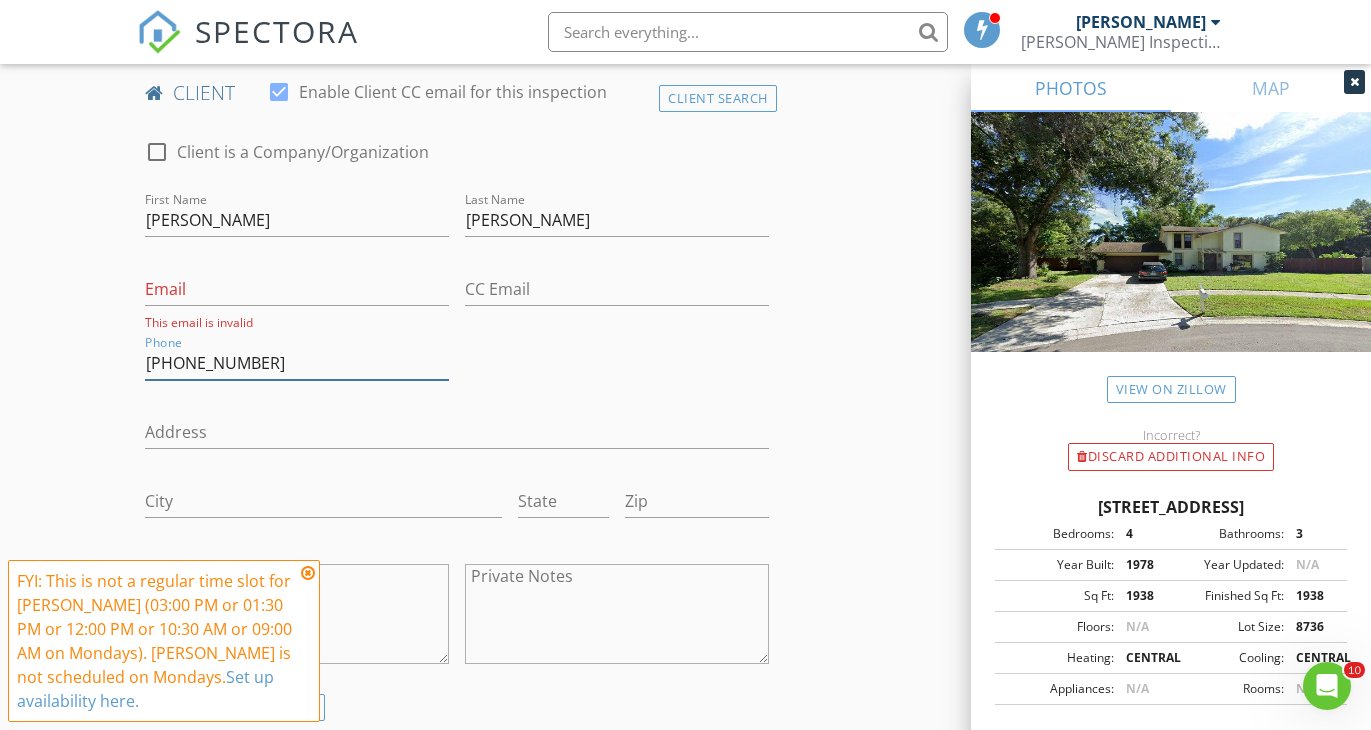 scroll, scrollTop: 1443, scrollLeft: 0, axis: vertical 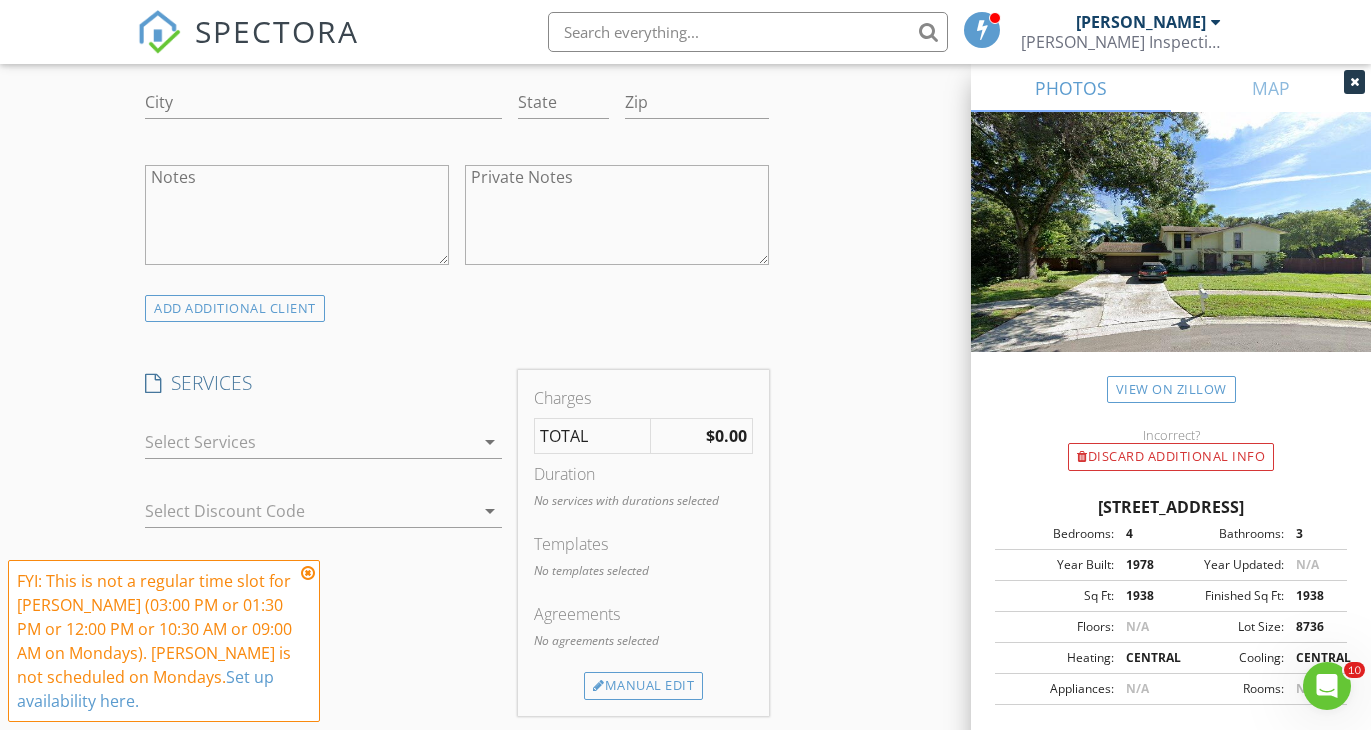 type on "518-487-9799" 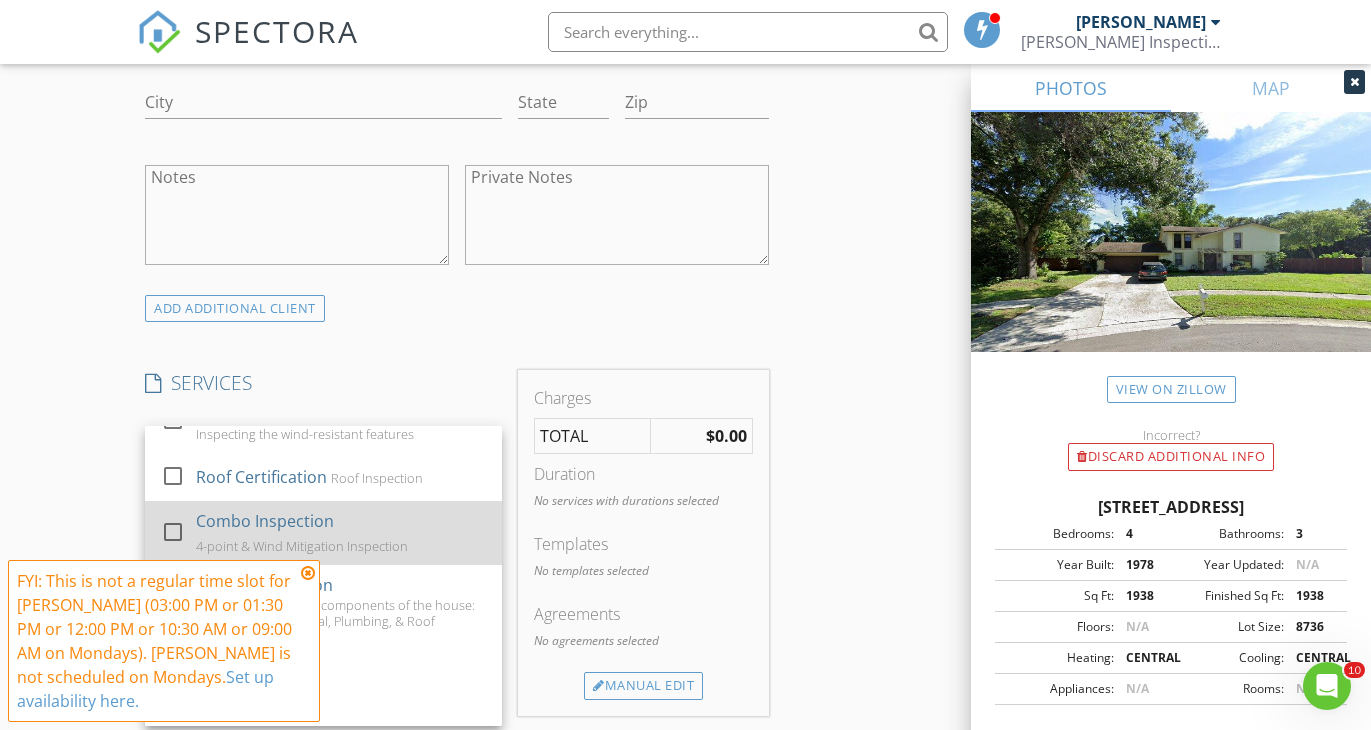 scroll, scrollTop: 86, scrollLeft: 0, axis: vertical 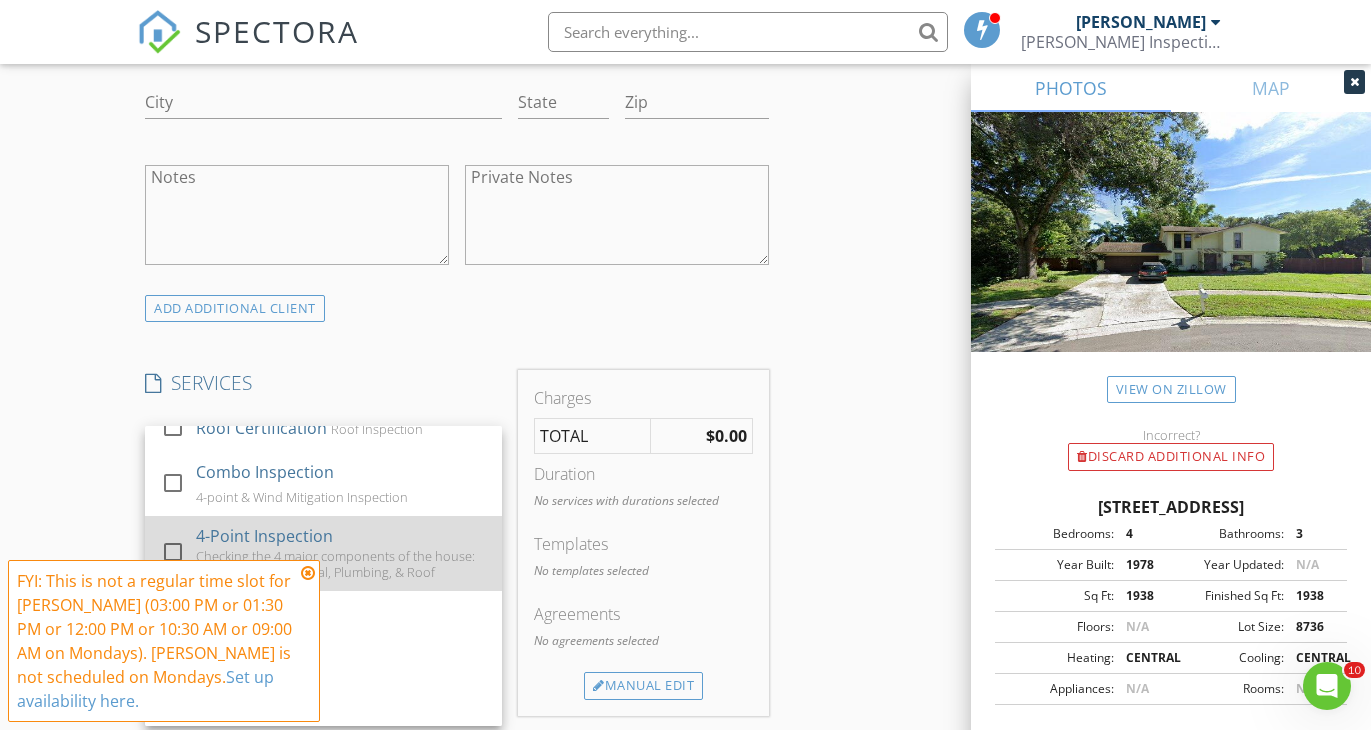 click at bounding box center [173, 552] 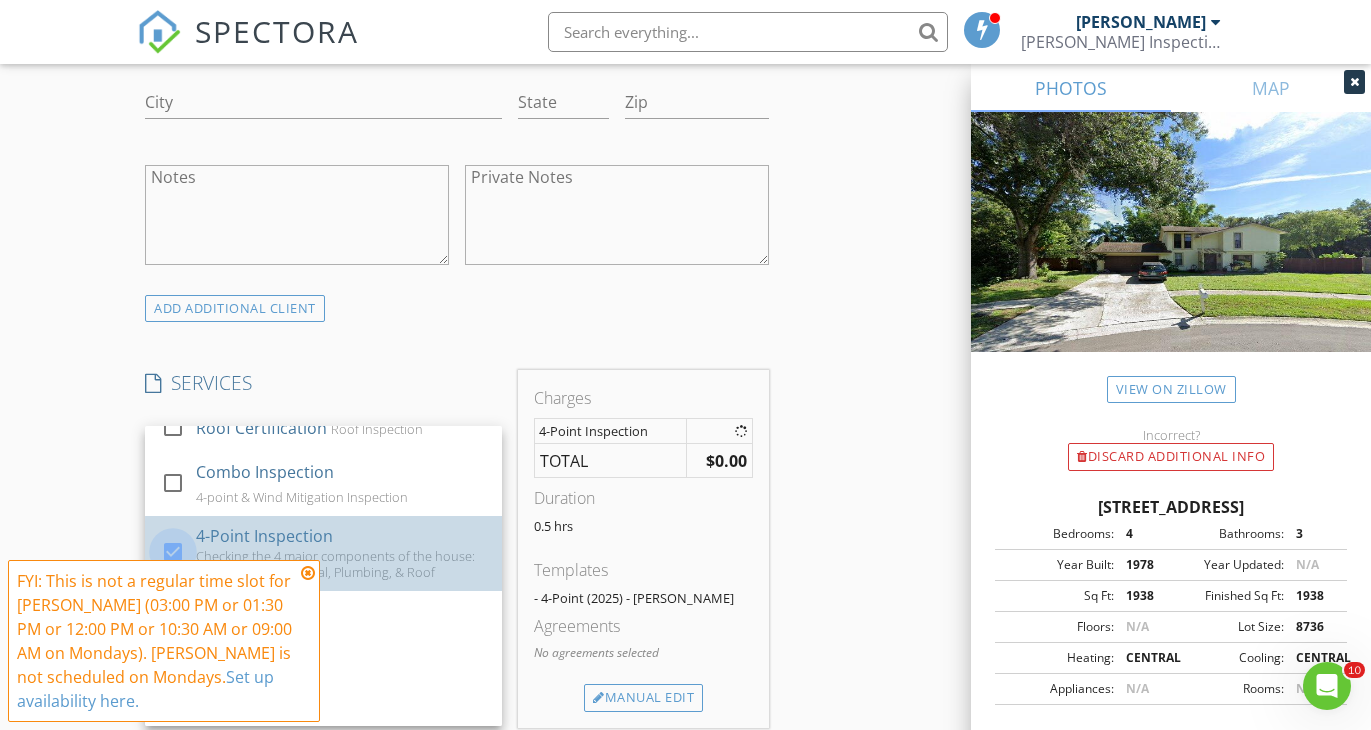 click on "New Inspection
Click here to use the New Order Form
INSPECTOR(S)
check_box   Chris Russell     check_box_outline_blank   Alex Diaz     check_box   William Grant   PRIMARY   William Grant,  Chris Russell arrow_drop_down   check_box_outline_blank Chris Russell specifically requested check_box_outline_blank William Grant specifically requested
Date/Time
07/14/2025 1:00 PM
Location
Address Search       Address 4601 Freshwind Ave   Unit   City Tampa   State FL   Zip 33624   County Hillsborough     Square Feet 1938   Year Built 1978   Foundation arrow_drop_down     William Grant     20.2 miles     (40 minutes)         Chris Russell     20.2 miles     (40 minutes)
client
check_box Enable Client CC email for this inspection   Client Search     check_box_outline_blank Client is a Company/Organization     First Name Cassandra   Last Name Santos   Email" at bounding box center [685, 454] 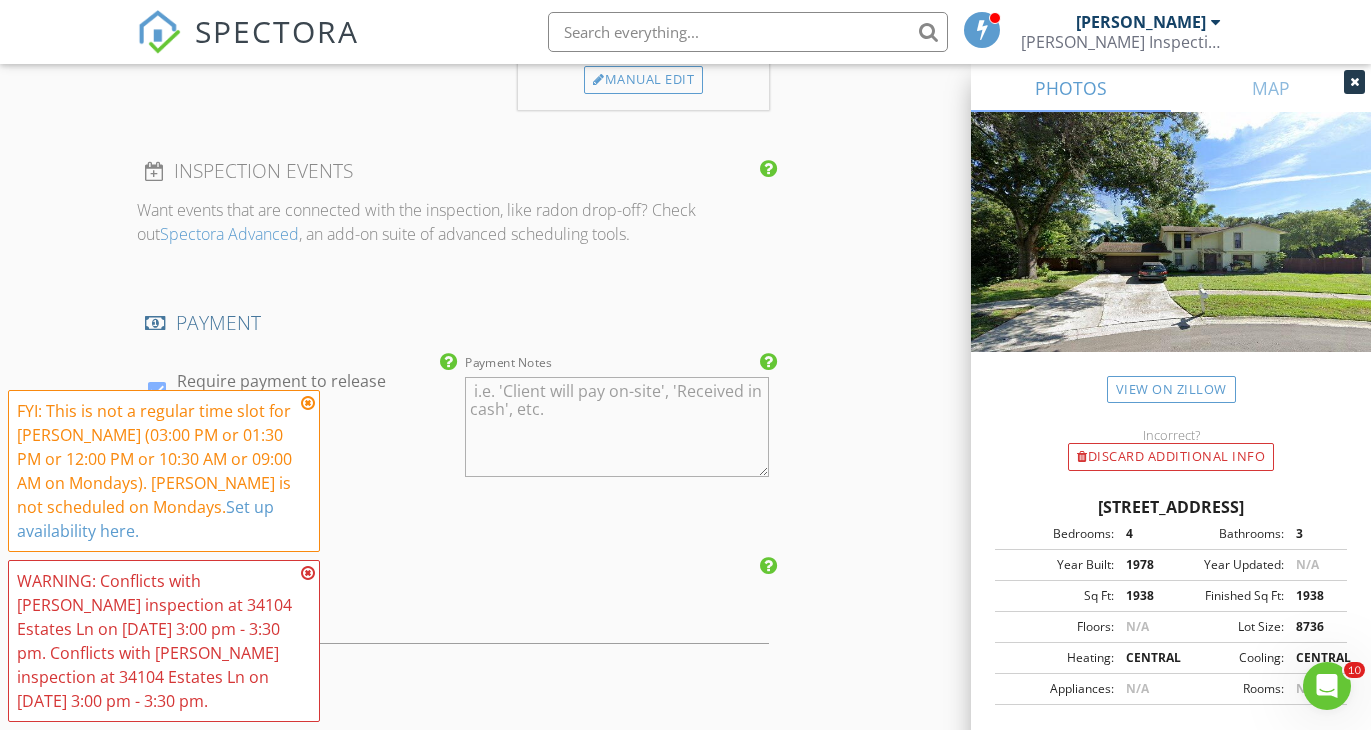 scroll, scrollTop: 2268, scrollLeft: 0, axis: vertical 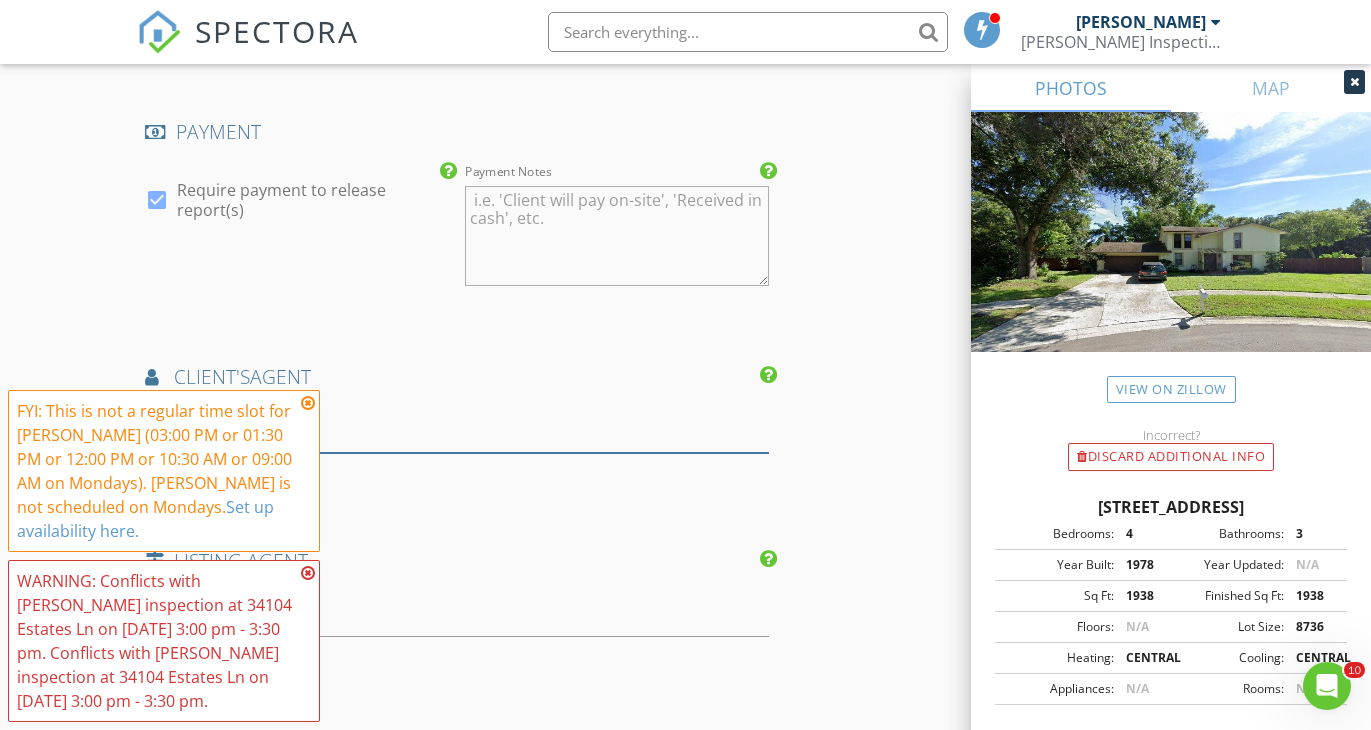 click at bounding box center [457, 436] 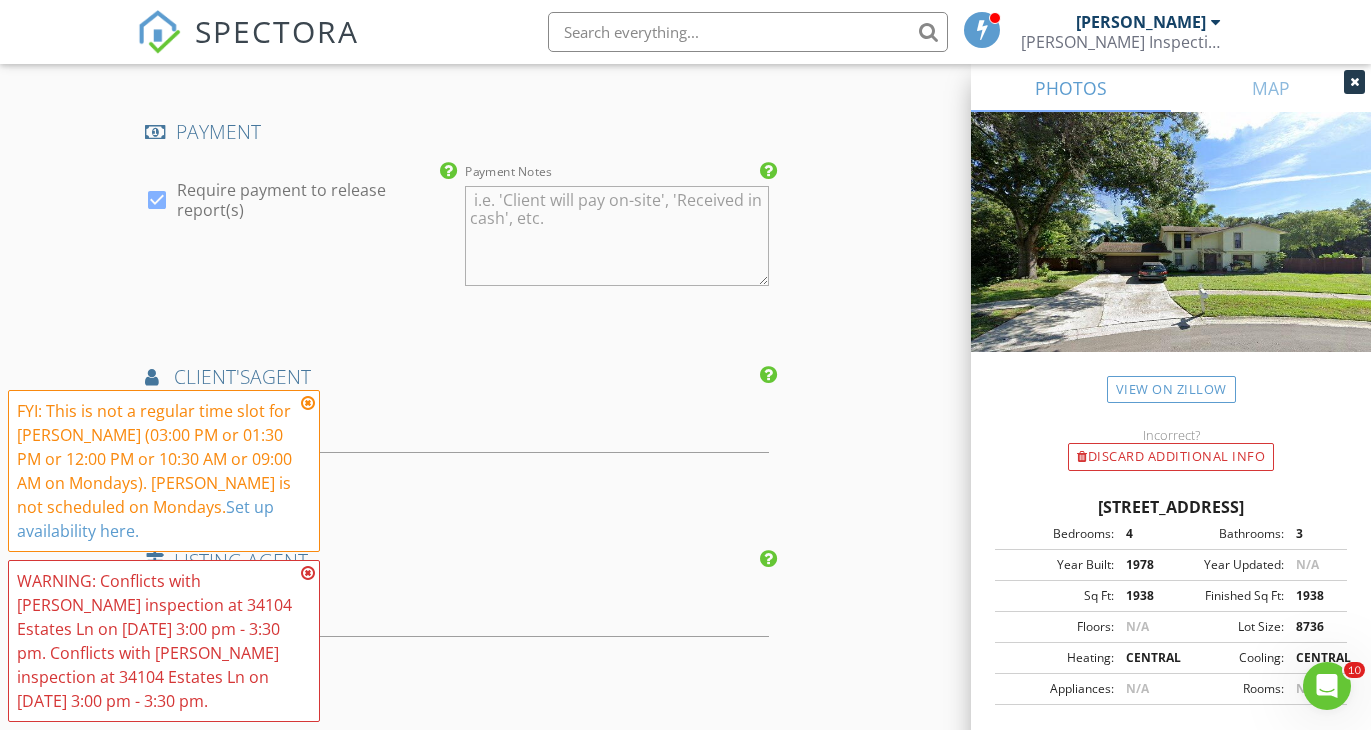 click at bounding box center [308, 403] 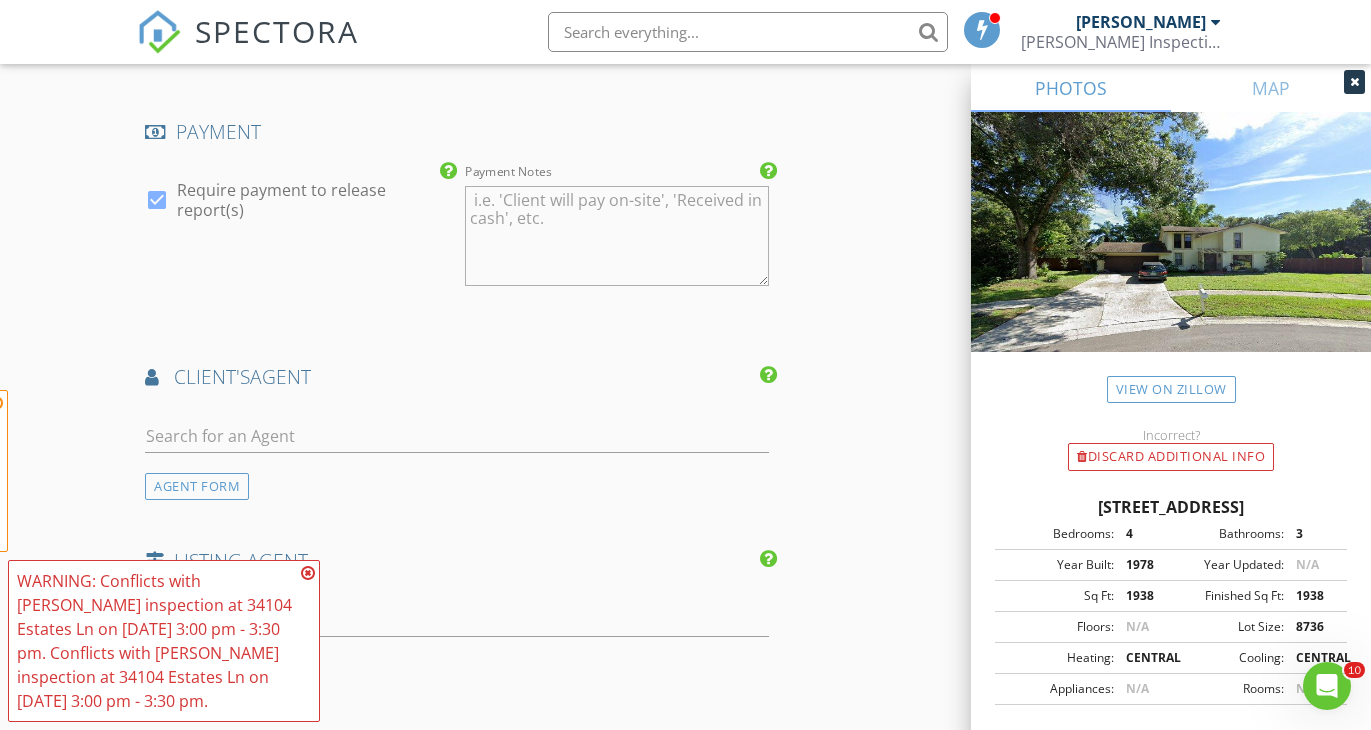 click on "New Inspection
Click here to use the New Order Form
INSPECTOR(S)
check_box   Chris Russell     check_box_outline_blank   Alex Diaz     check_box   William Grant   PRIMARY   William Grant,  Chris Russell arrow_drop_down   check_box_outline_blank Chris Russell specifically requested check_box_outline_blank William Grant specifically requested
Date/Time
07/14/2025 1:00 PM
Location
Address Search       Address 4601 Freshwind Ave   Unit   City Tampa   State FL   Zip 33624   County Hillsborough     Square Feet 1938   Year Built 1978   Foundation arrow_drop_down     William Grant     20.2 miles     (40 minutes)         Chris Russell     20.2 miles     (40 minutes)
client
check_box Enable Client CC email for this inspection   Client Search     check_box_outline_blank Client is a Company/Organization     First Name Cassandra   Last Name Santos   Email" at bounding box center (685, -363) 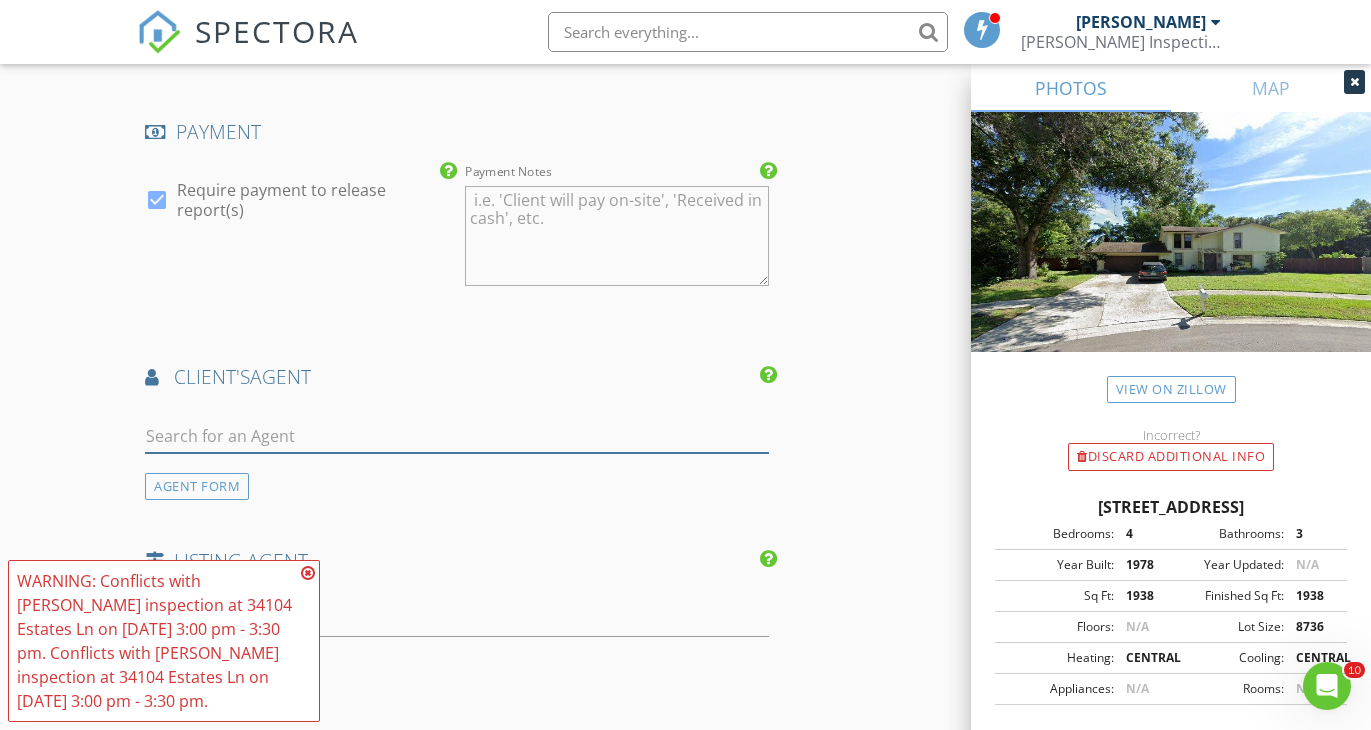 click at bounding box center [457, 436] 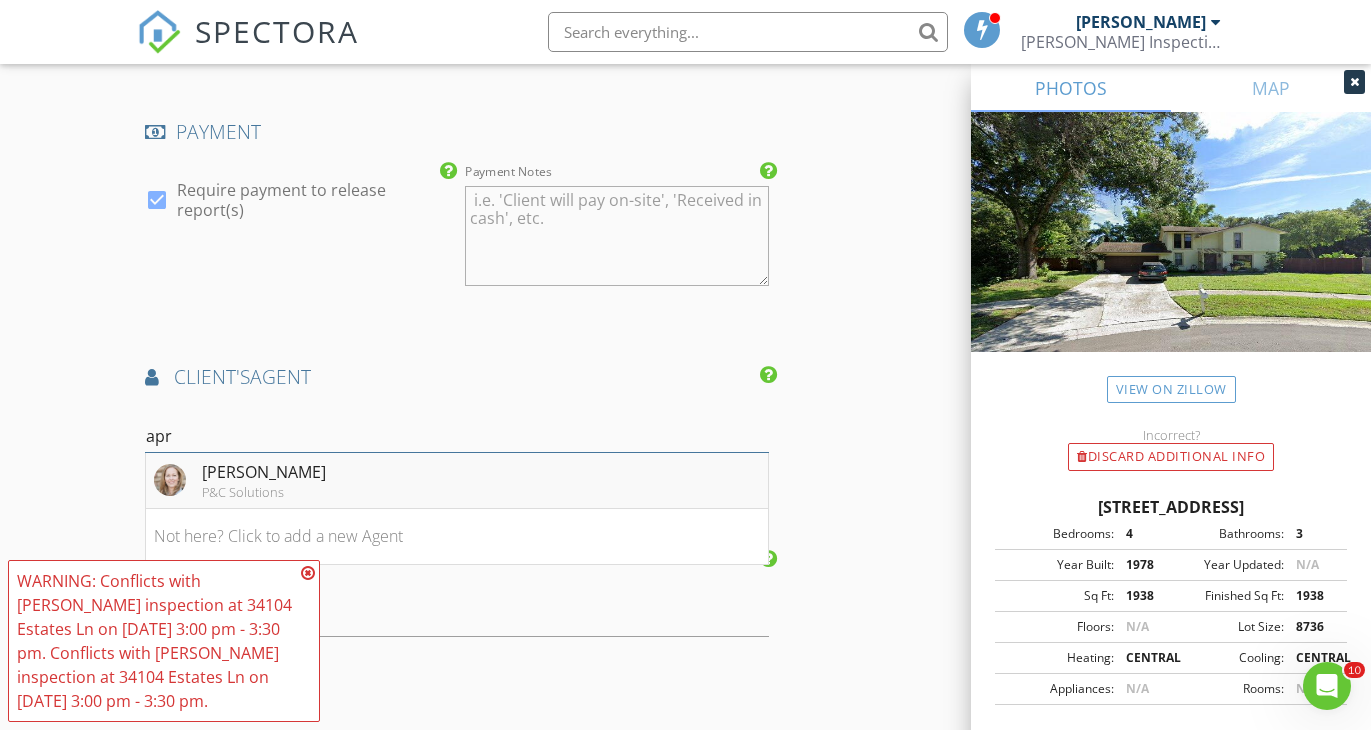 type on "apr" 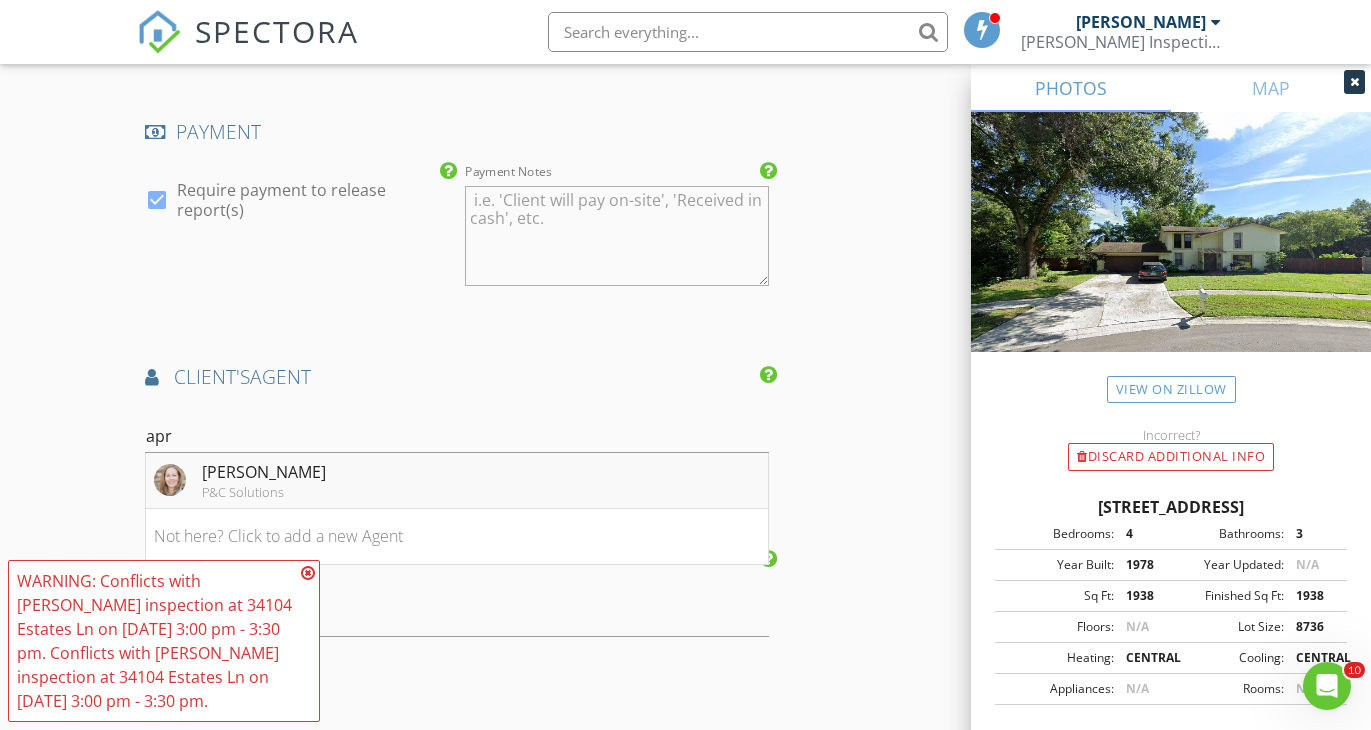 click on "April Wilcox
P&C Solutions" at bounding box center (457, 481) 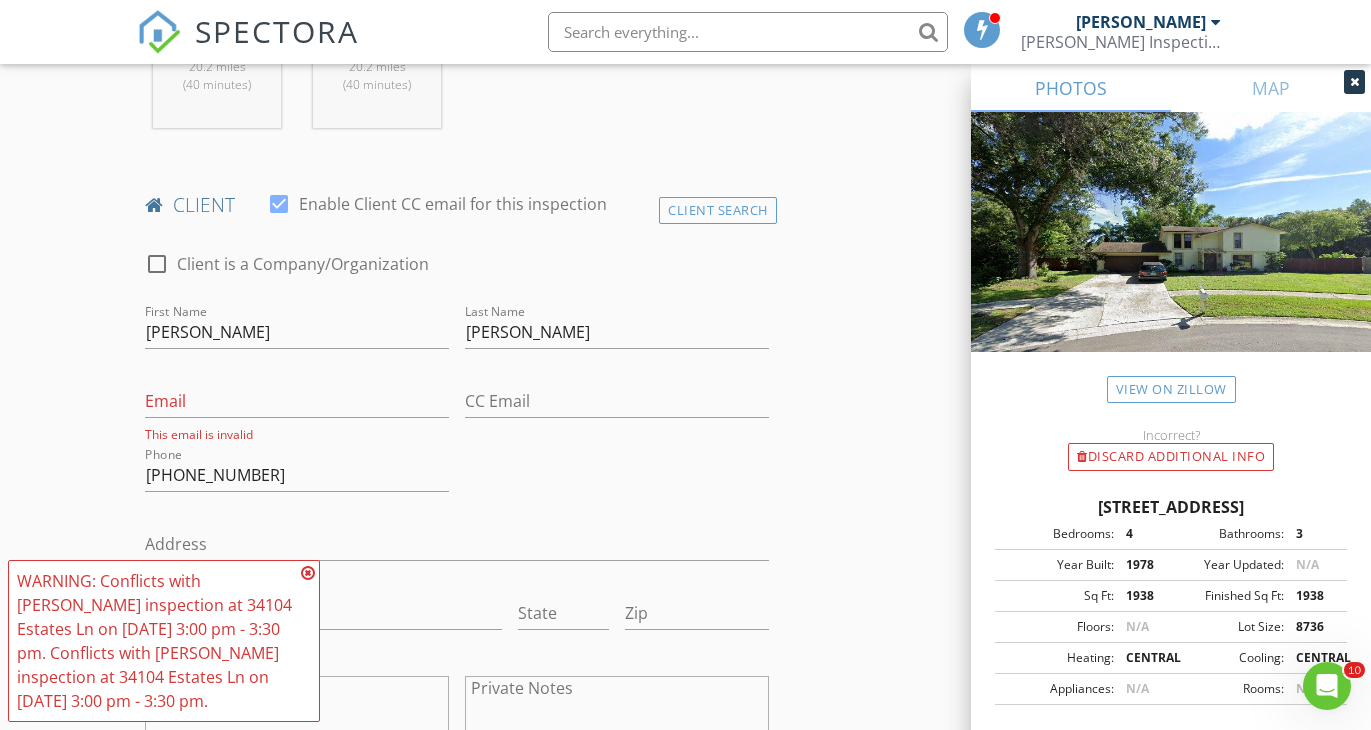 scroll, scrollTop: 971, scrollLeft: 0, axis: vertical 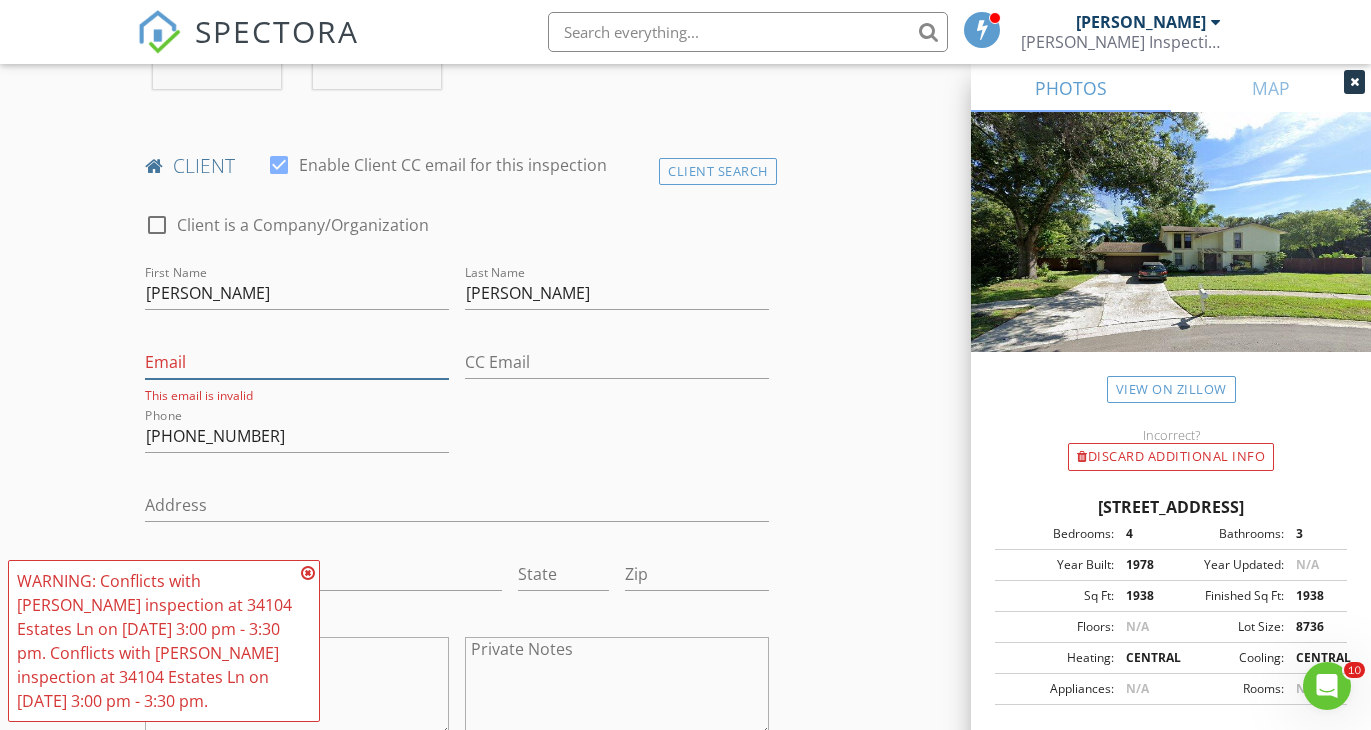 click on "Email" at bounding box center [297, 362] 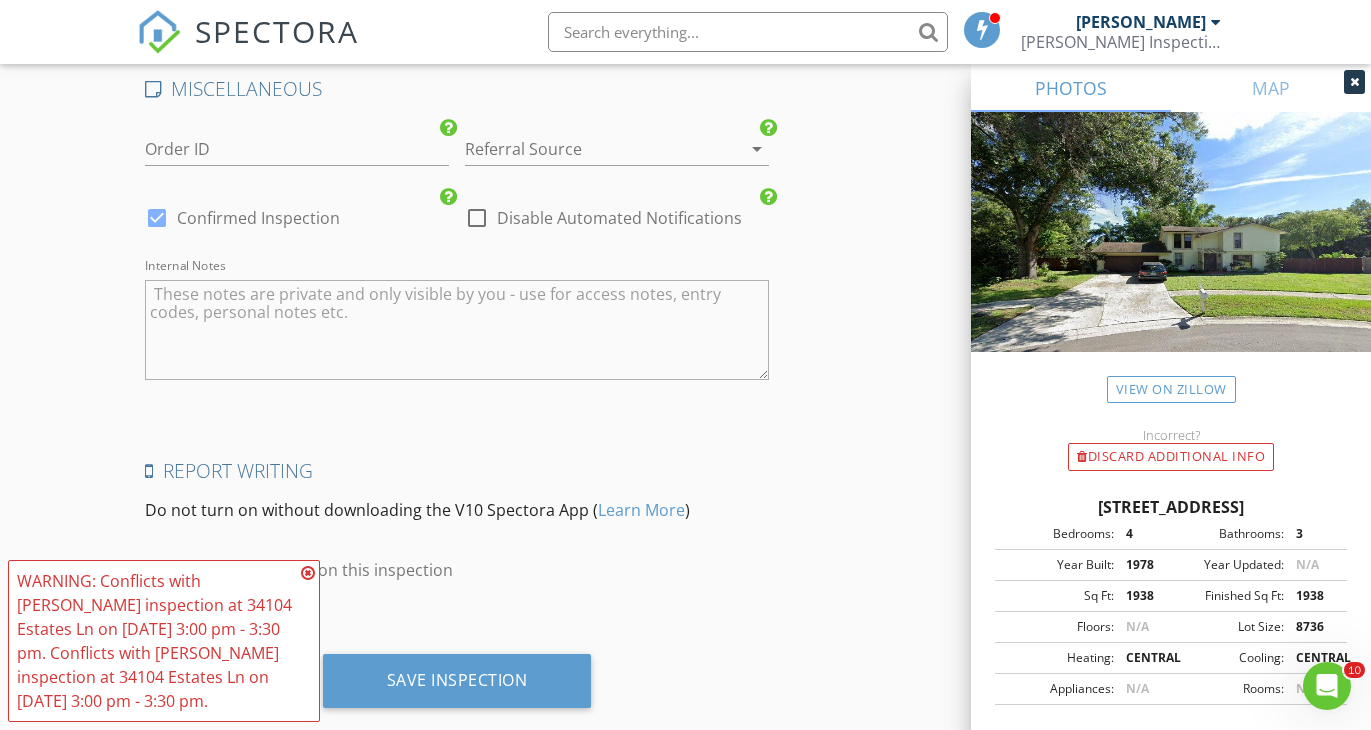 scroll, scrollTop: 3511, scrollLeft: 0, axis: vertical 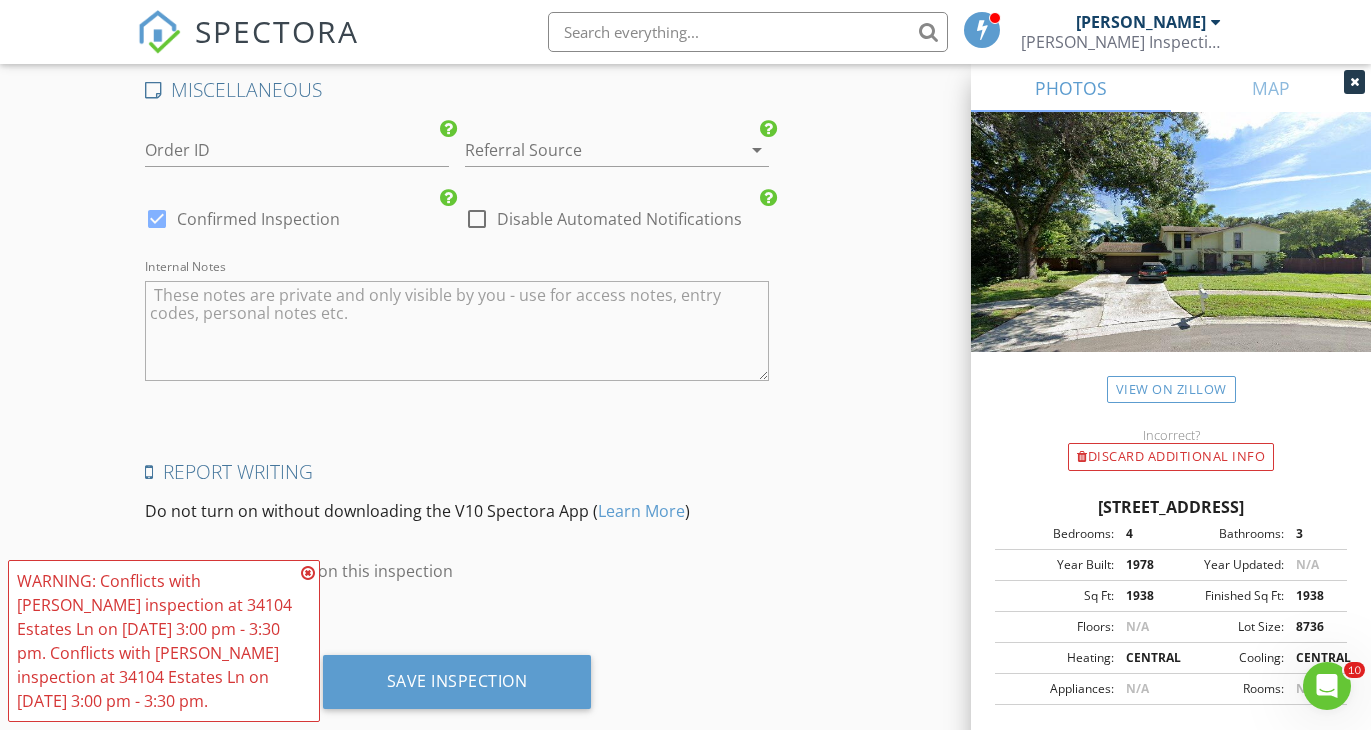 type on "cassandra.santos518@gmail.com" 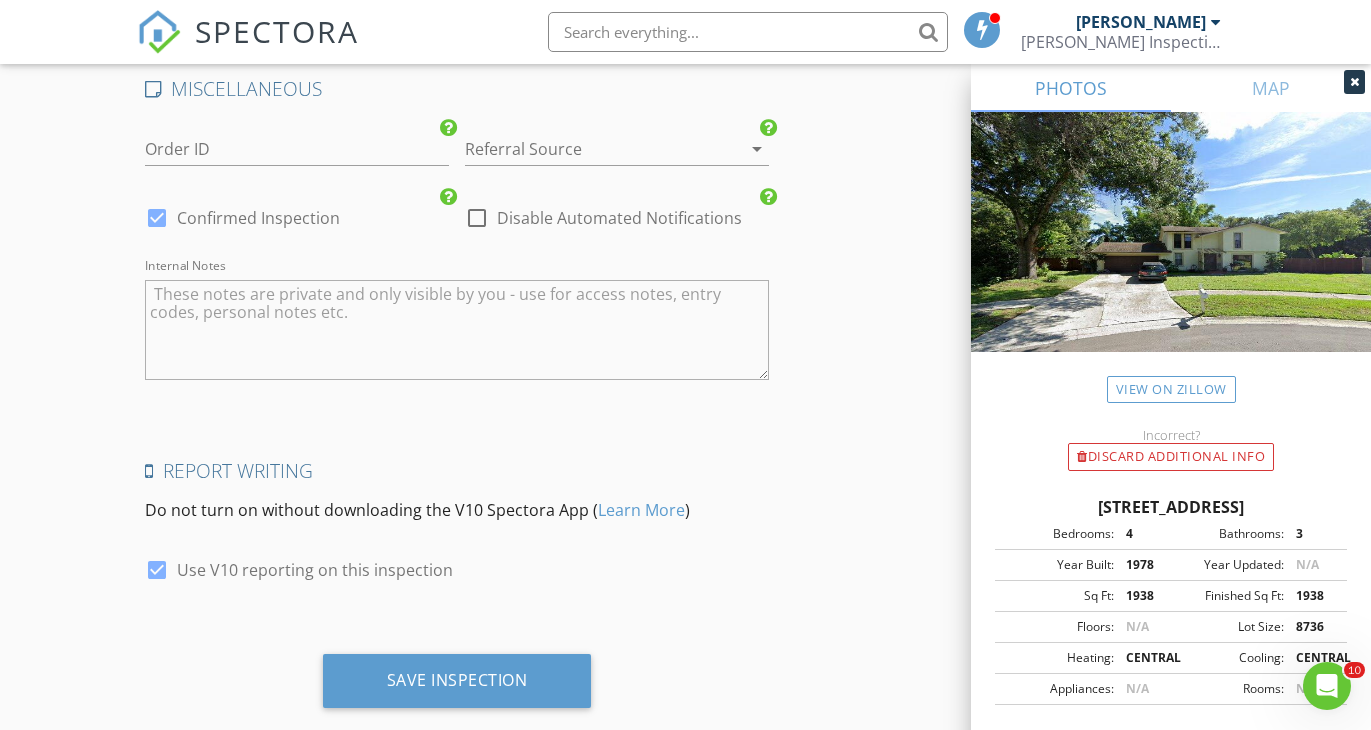 scroll, scrollTop: 3511, scrollLeft: 0, axis: vertical 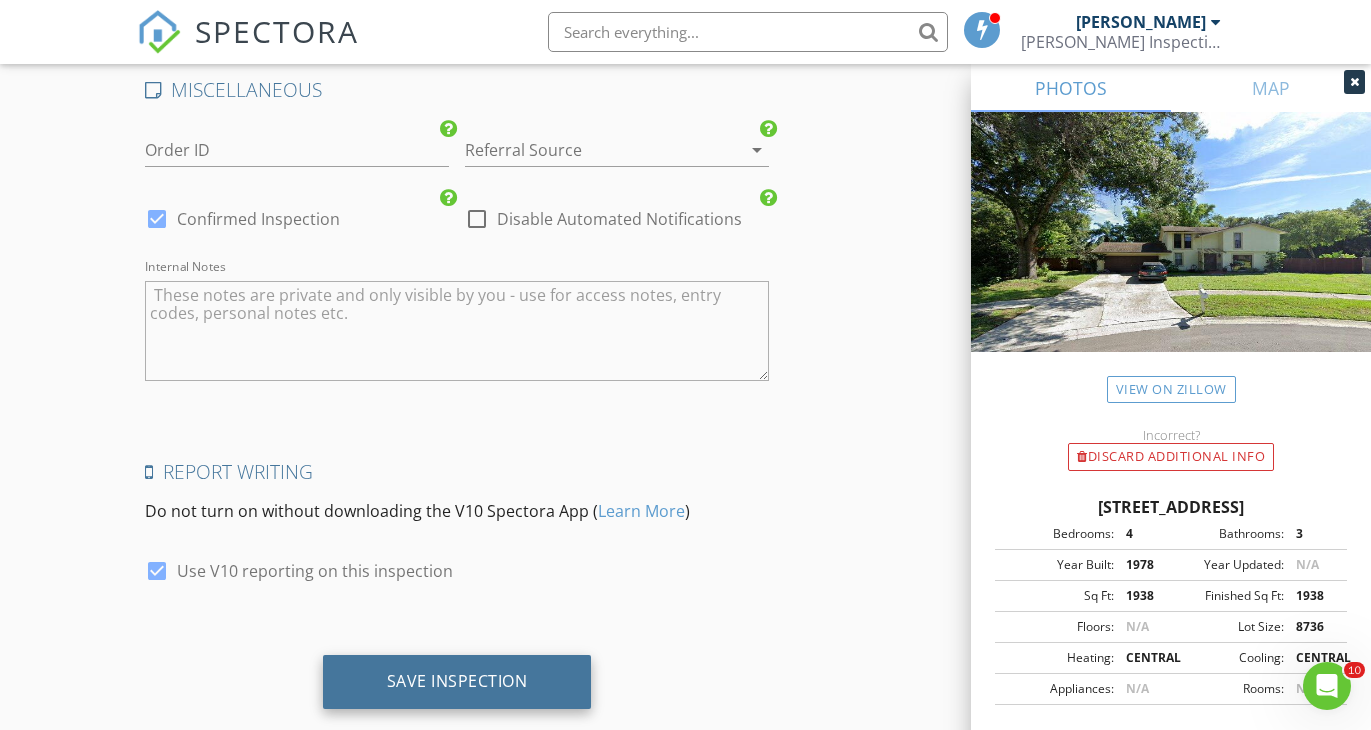 click on "Save Inspection" at bounding box center (457, 681) 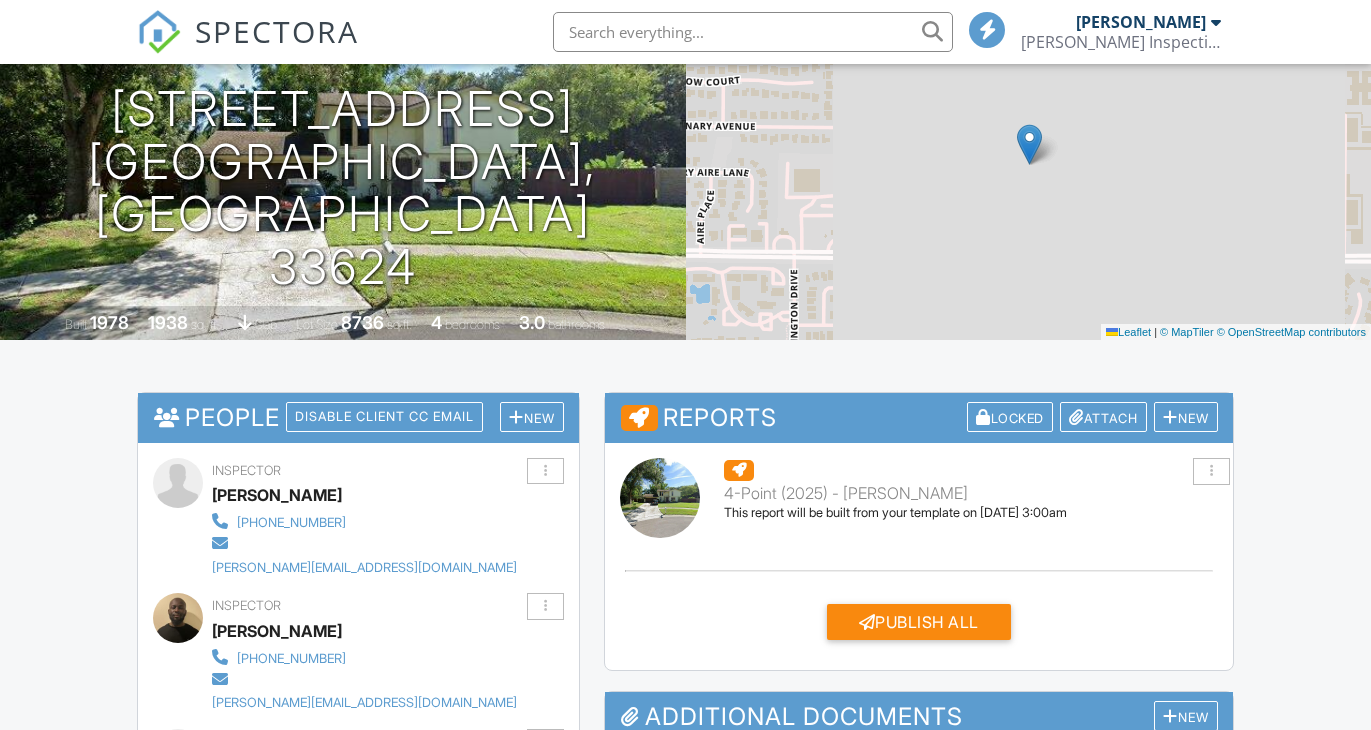 scroll, scrollTop: 194, scrollLeft: 0, axis: vertical 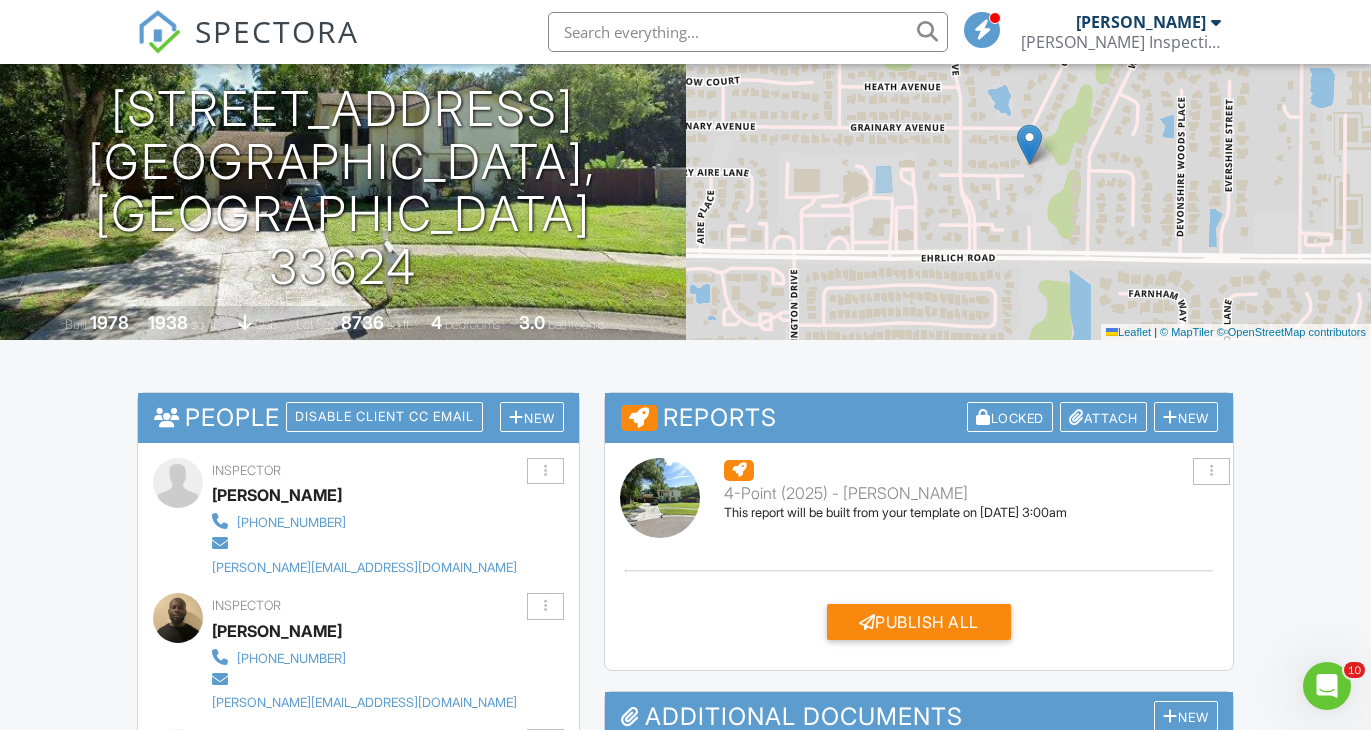 click at bounding box center [971, 469] 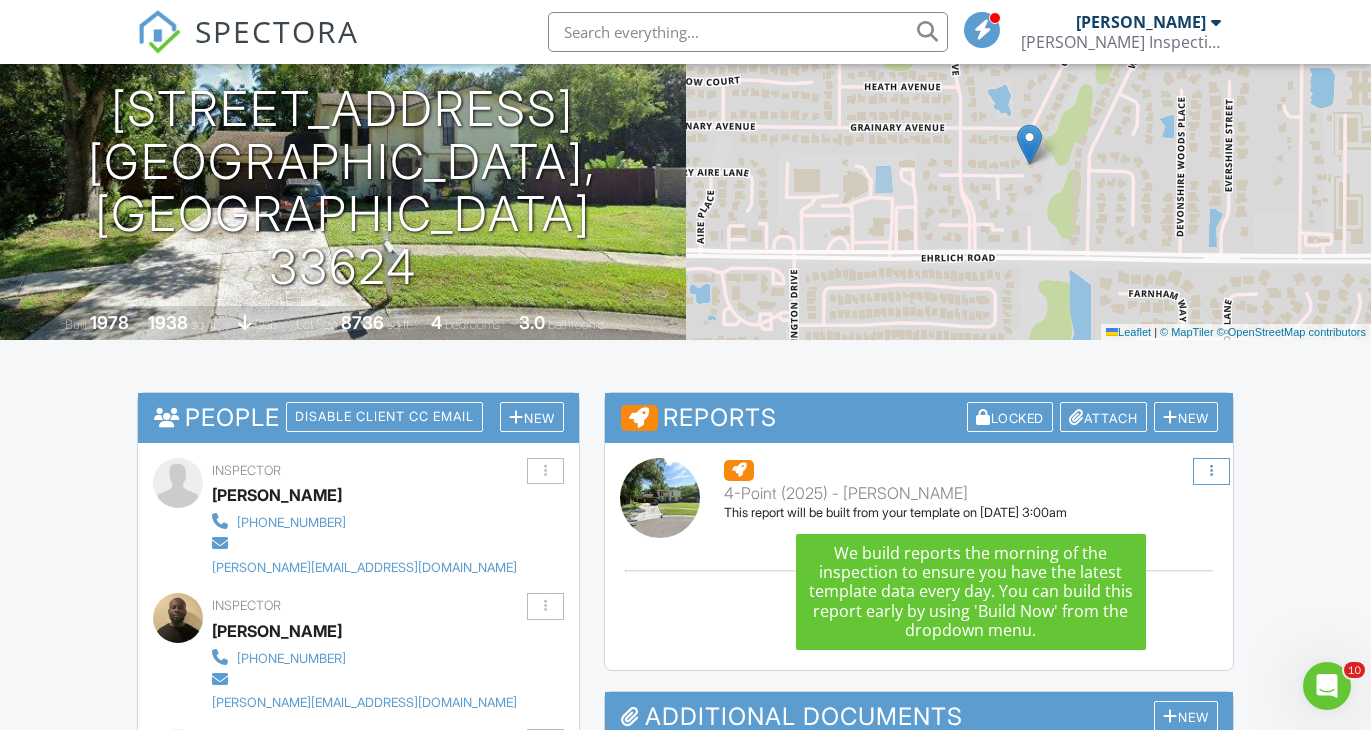 click at bounding box center [1211, 471] 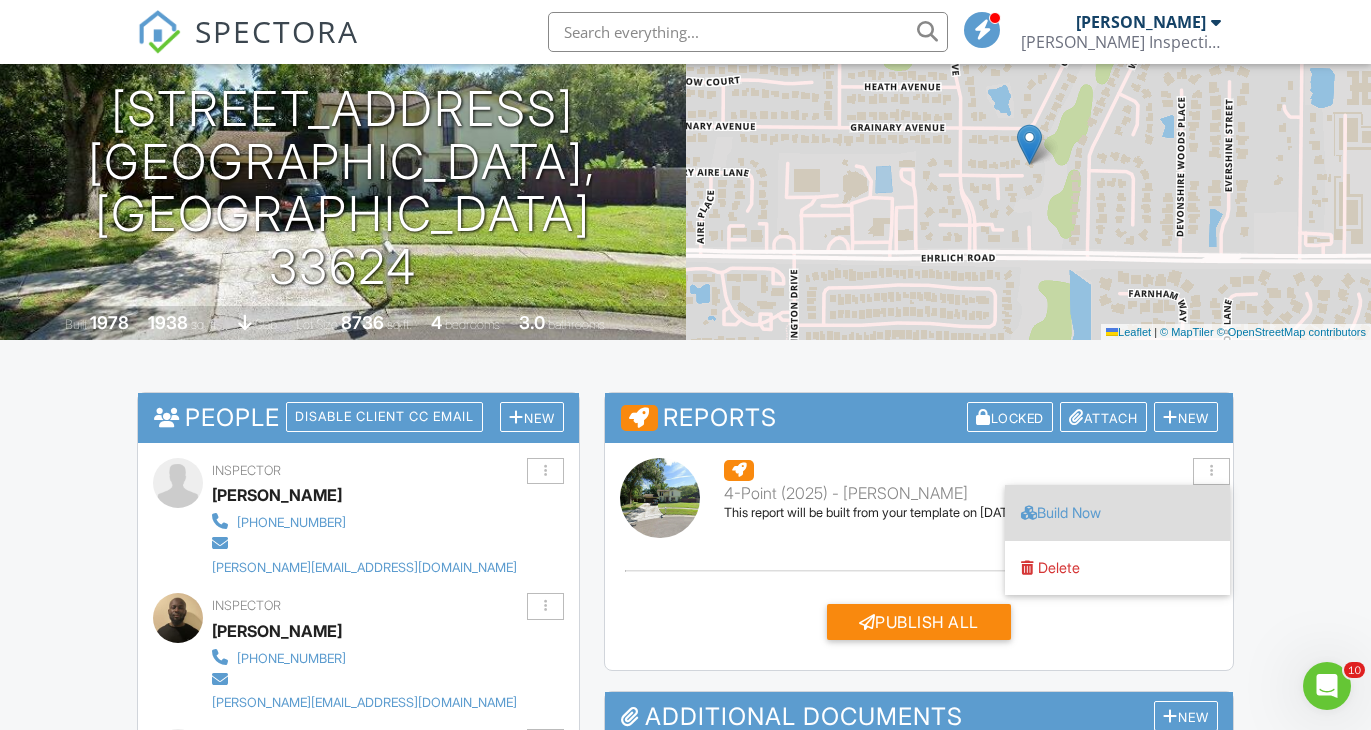 click on "Build Now" at bounding box center [1117, 513] 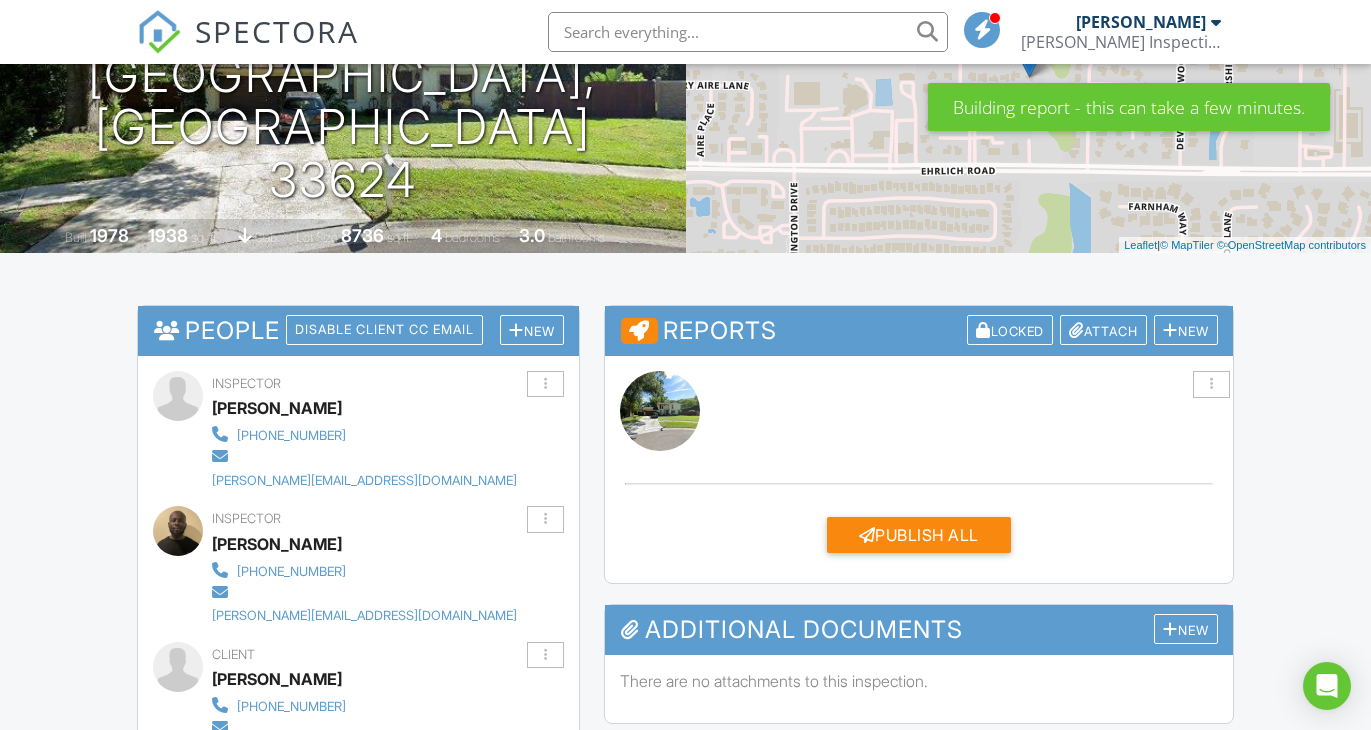 scroll, scrollTop: 281, scrollLeft: 0, axis: vertical 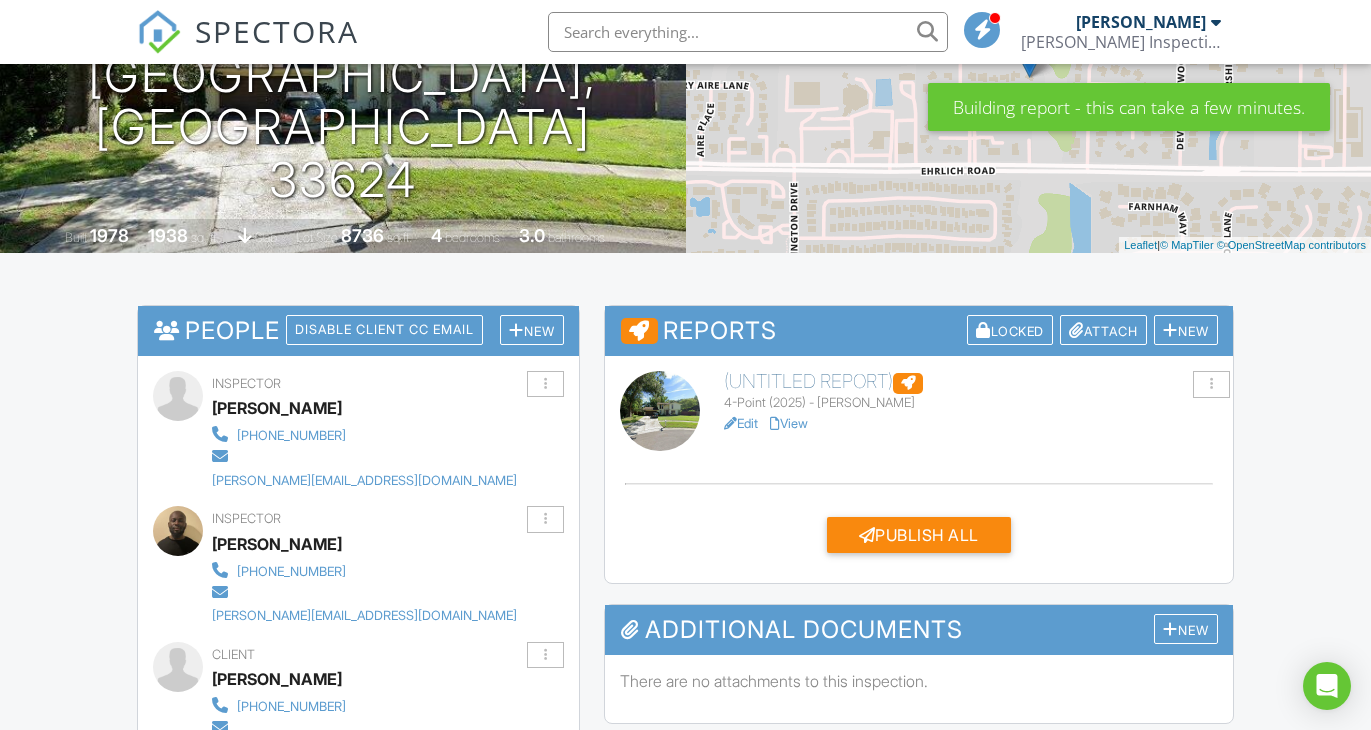 click on "Edit" at bounding box center [741, 423] 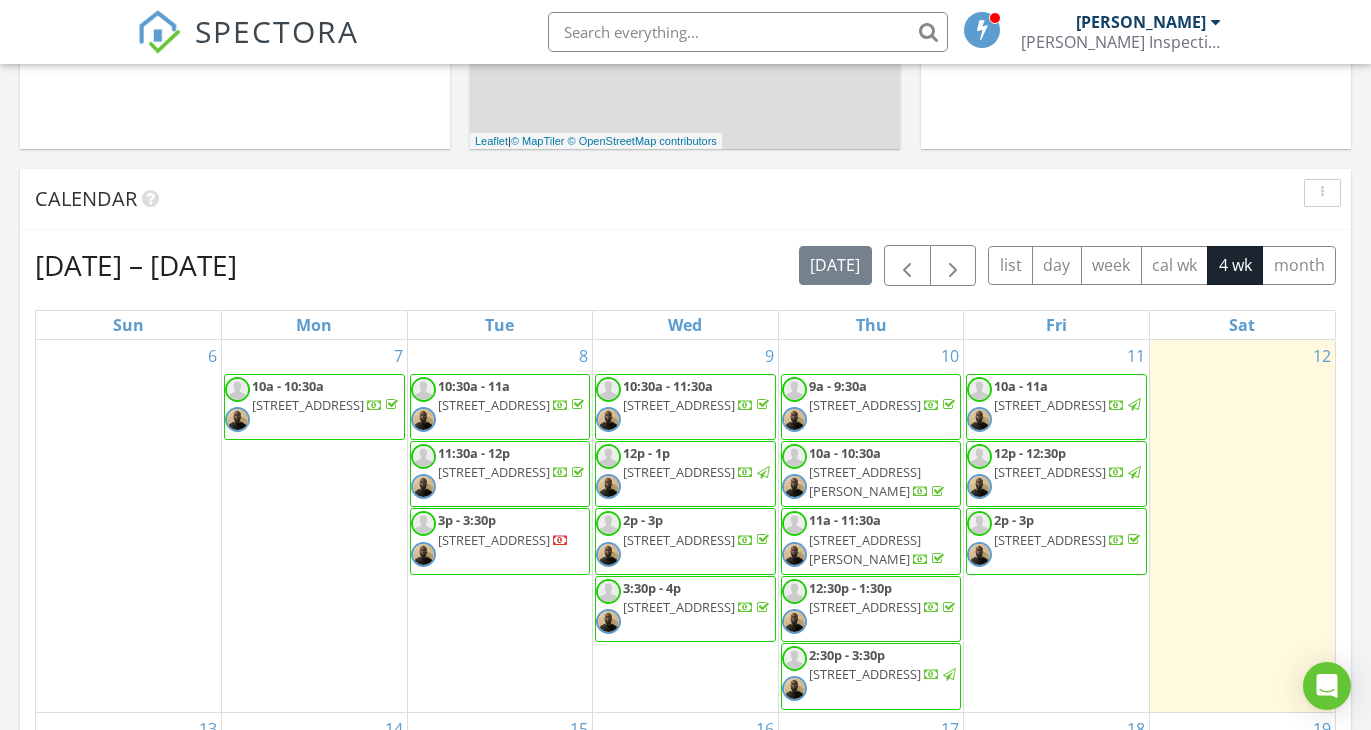 scroll, scrollTop: 1000, scrollLeft: 0, axis: vertical 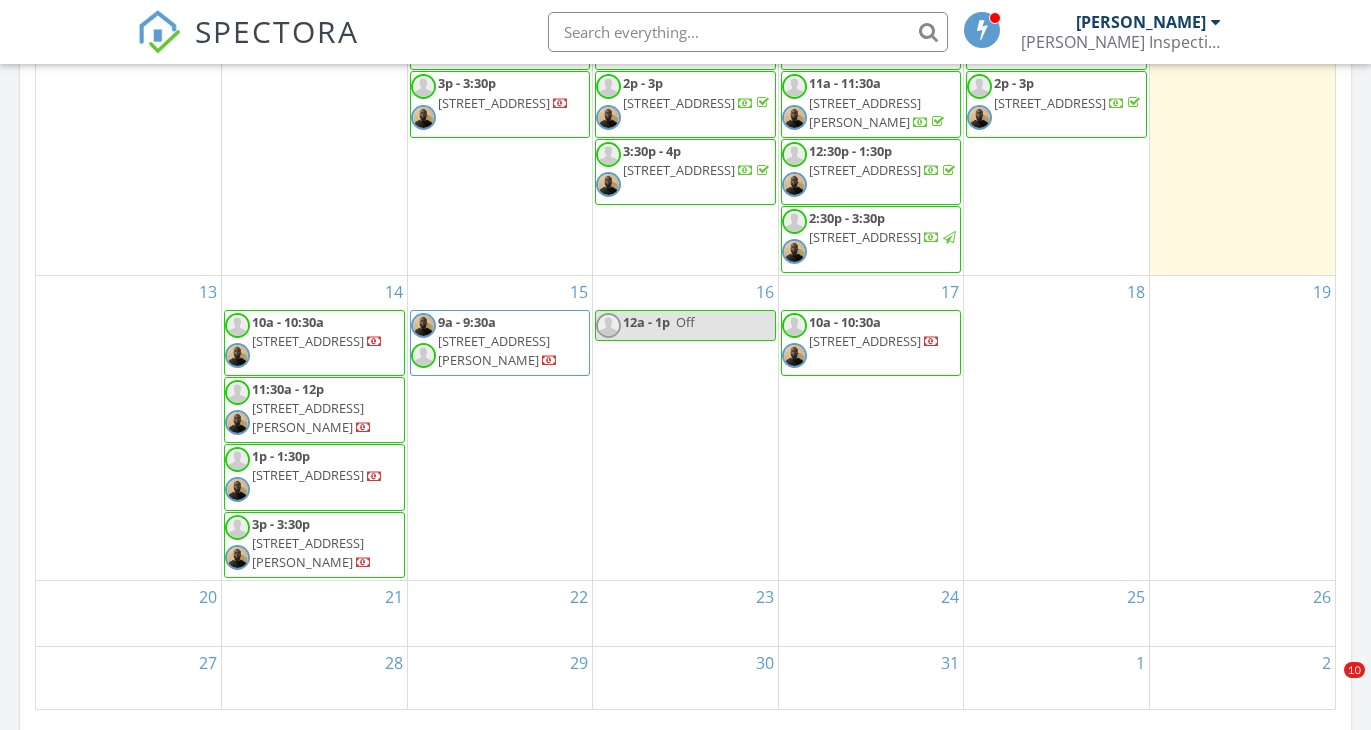 click on "3904 Pippin Rd, Plant City 33567" at bounding box center [494, 350] 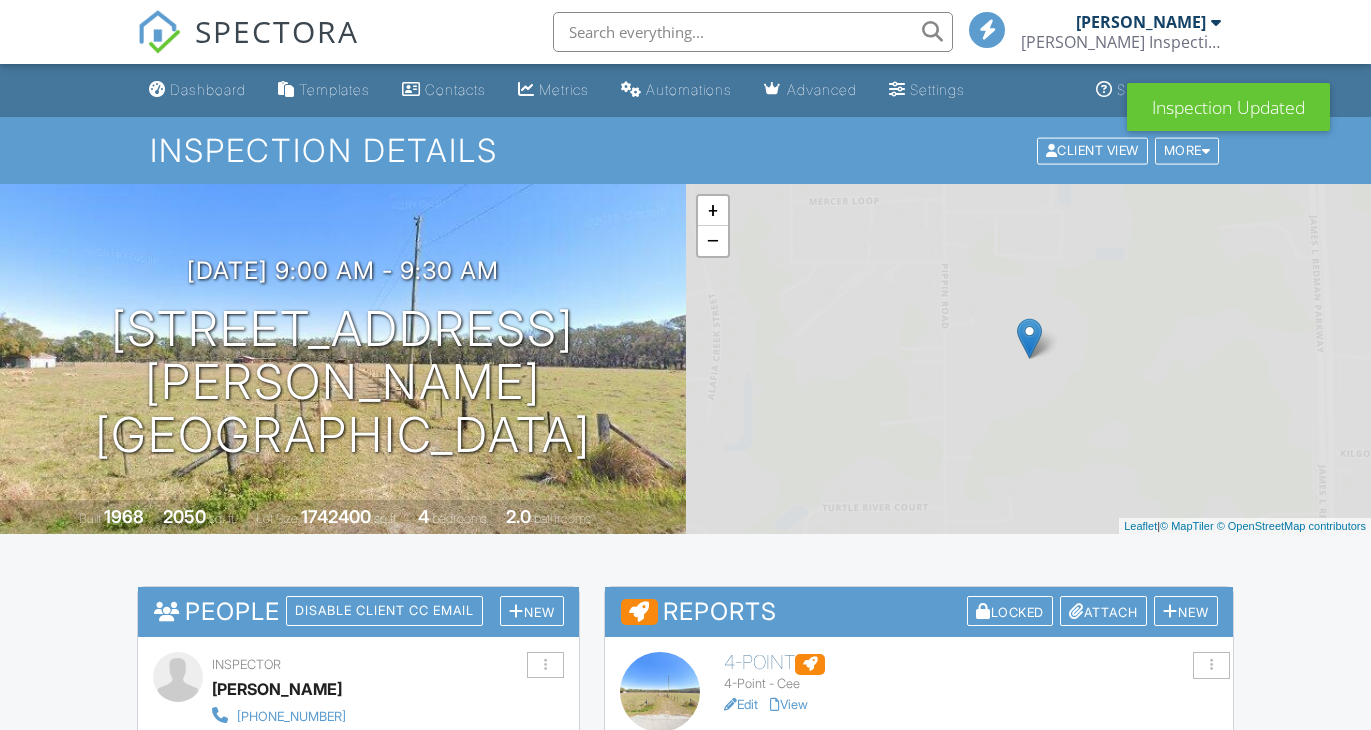 scroll, scrollTop: 0, scrollLeft: 0, axis: both 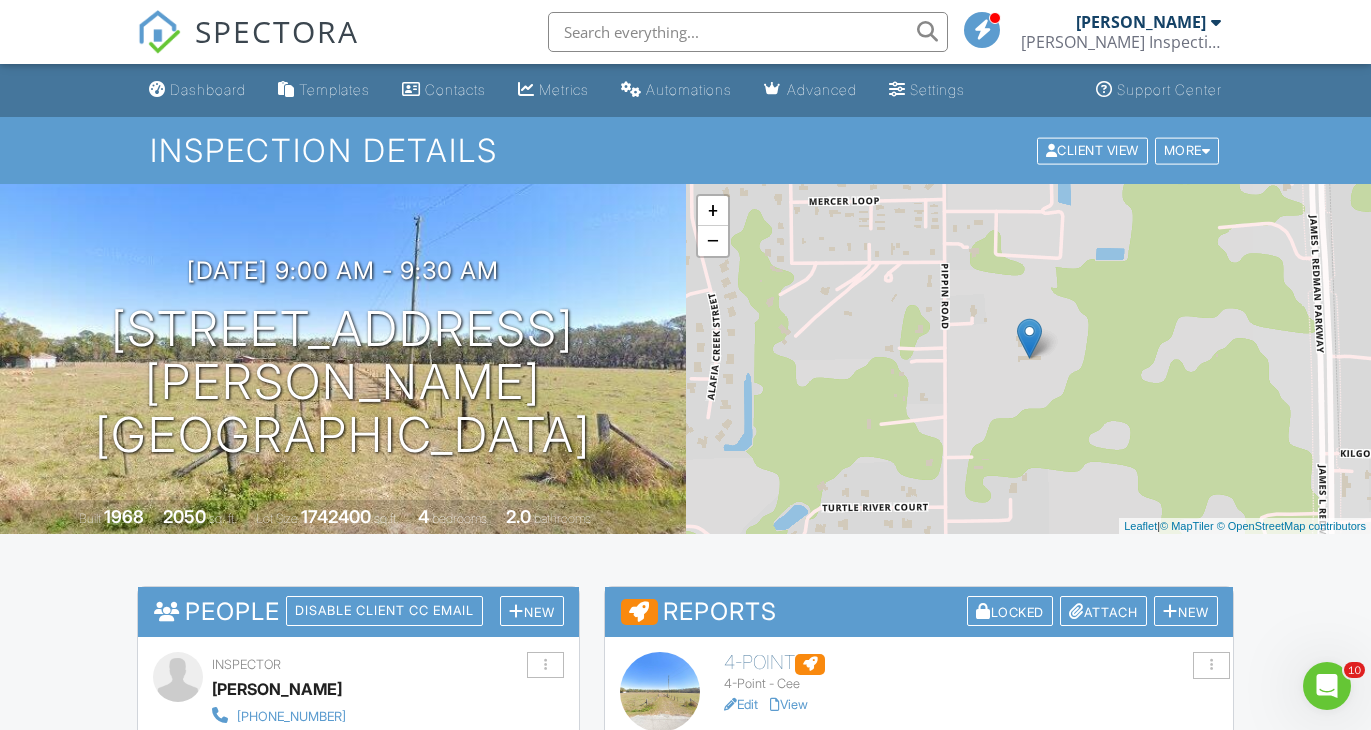 click on "Reports
Locked
Attach
New
4-Point
4-Point - Cee
Edit
View
Quick Publish
Copy
Delete
Publish All
Checking report completion
Publish report?
Before publishing from the web, click "Preview/Publish" in the Report Editor to save your changes ( don't know where that is? ). If this is not clicked, your latest changes may not appear in the report.
This will make this report available to your client and/or agent. It will not send out a notification.
To send an email, use 'Publish All' below or jump into the report and use the 'Publish' button there.
Cancel
Publish
Share archived report
To
Subject
Inspection Report For 3904 Pippin Rd, Plant City, FL 33567
Text
Inline Style XLarge Large Normal Small Light Small/Light Bold Italic Underline Colors Ordered List Unordered List Align Align Left Align Right" at bounding box center (919, 1433) 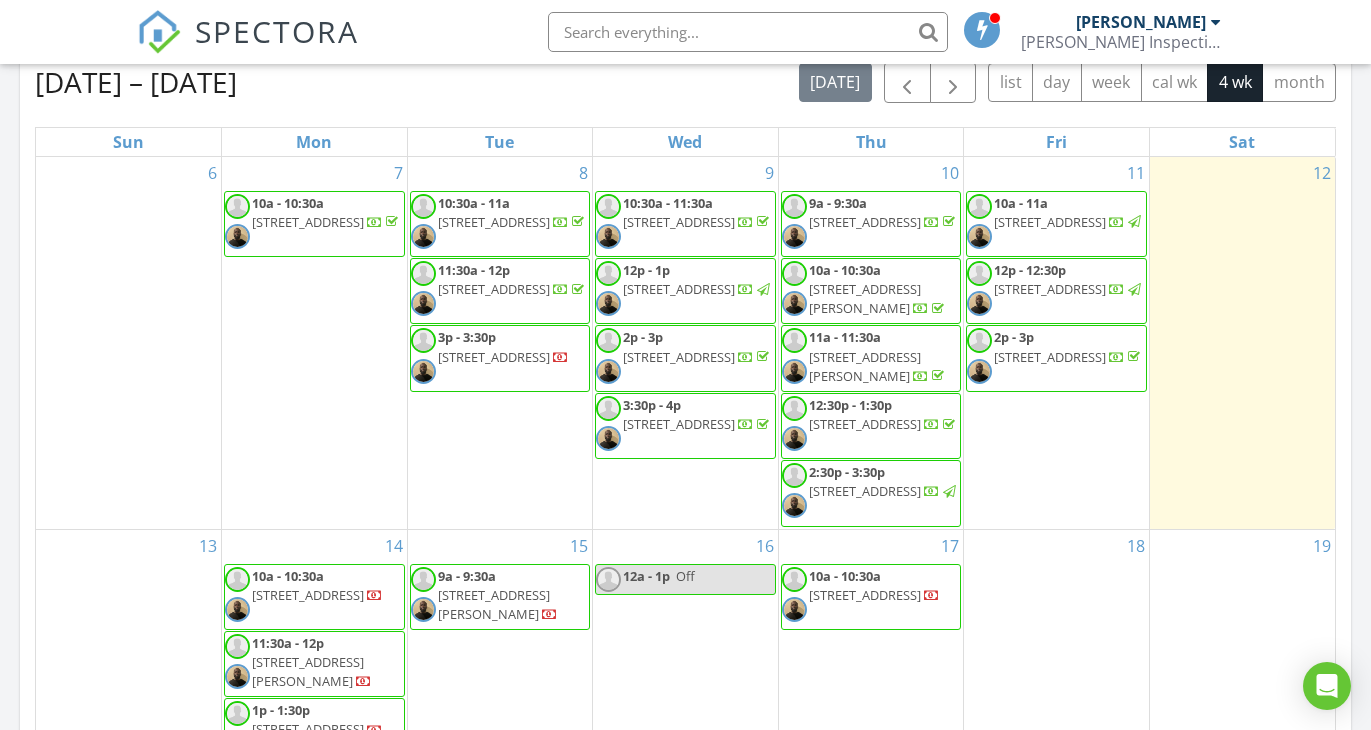 scroll, scrollTop: 894, scrollLeft: 0, axis: vertical 